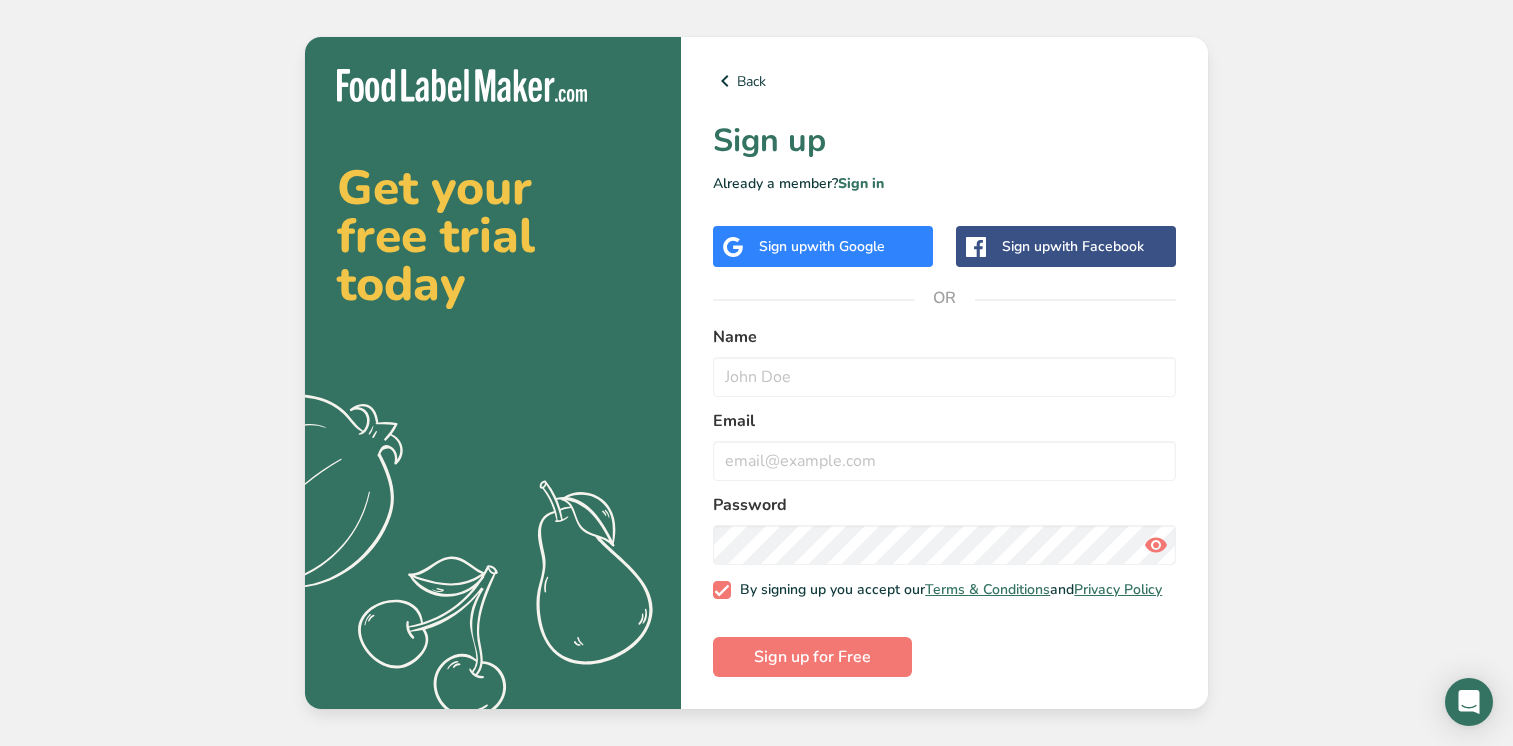 scroll, scrollTop: 0, scrollLeft: 0, axis: both 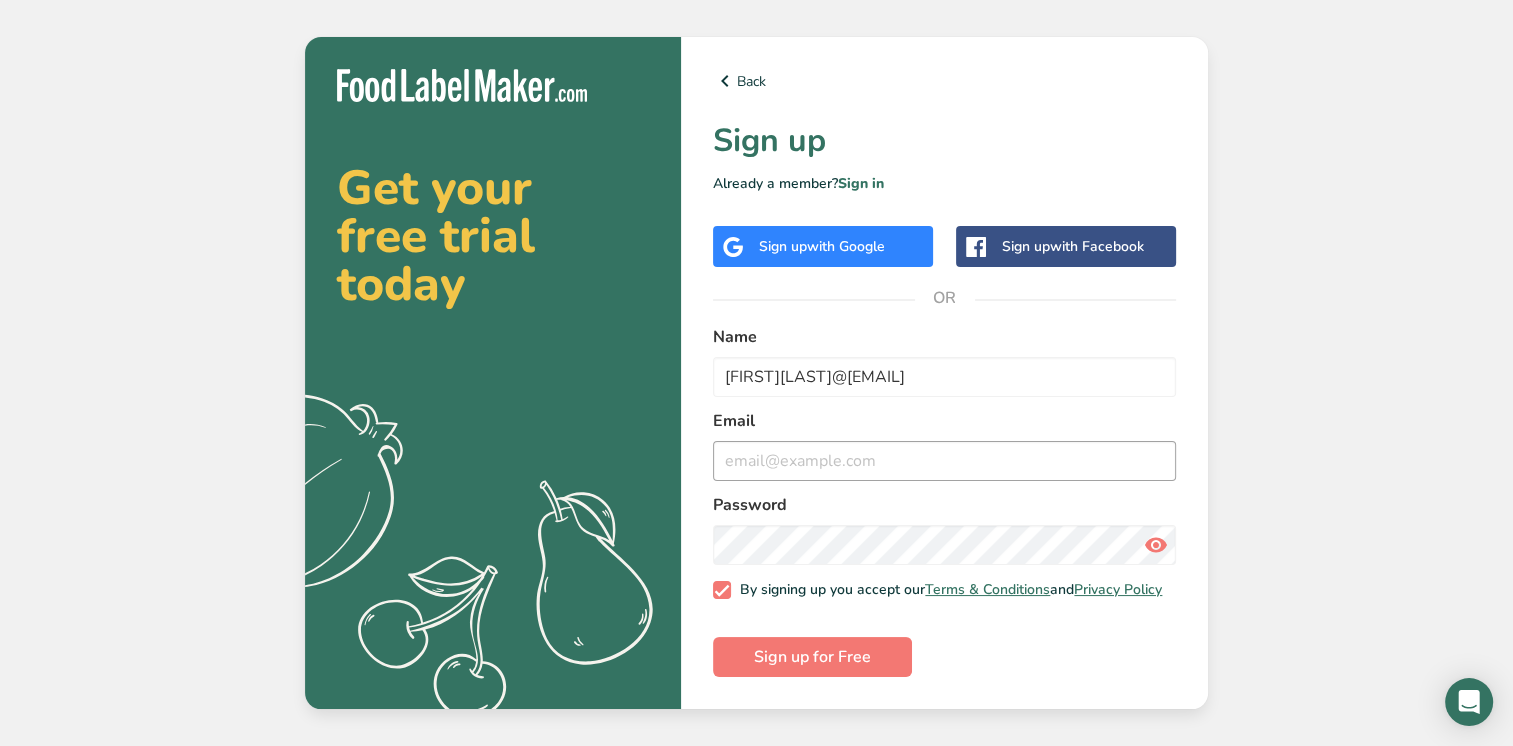 type on "[FIRST][LAST]@[EMAIL]" 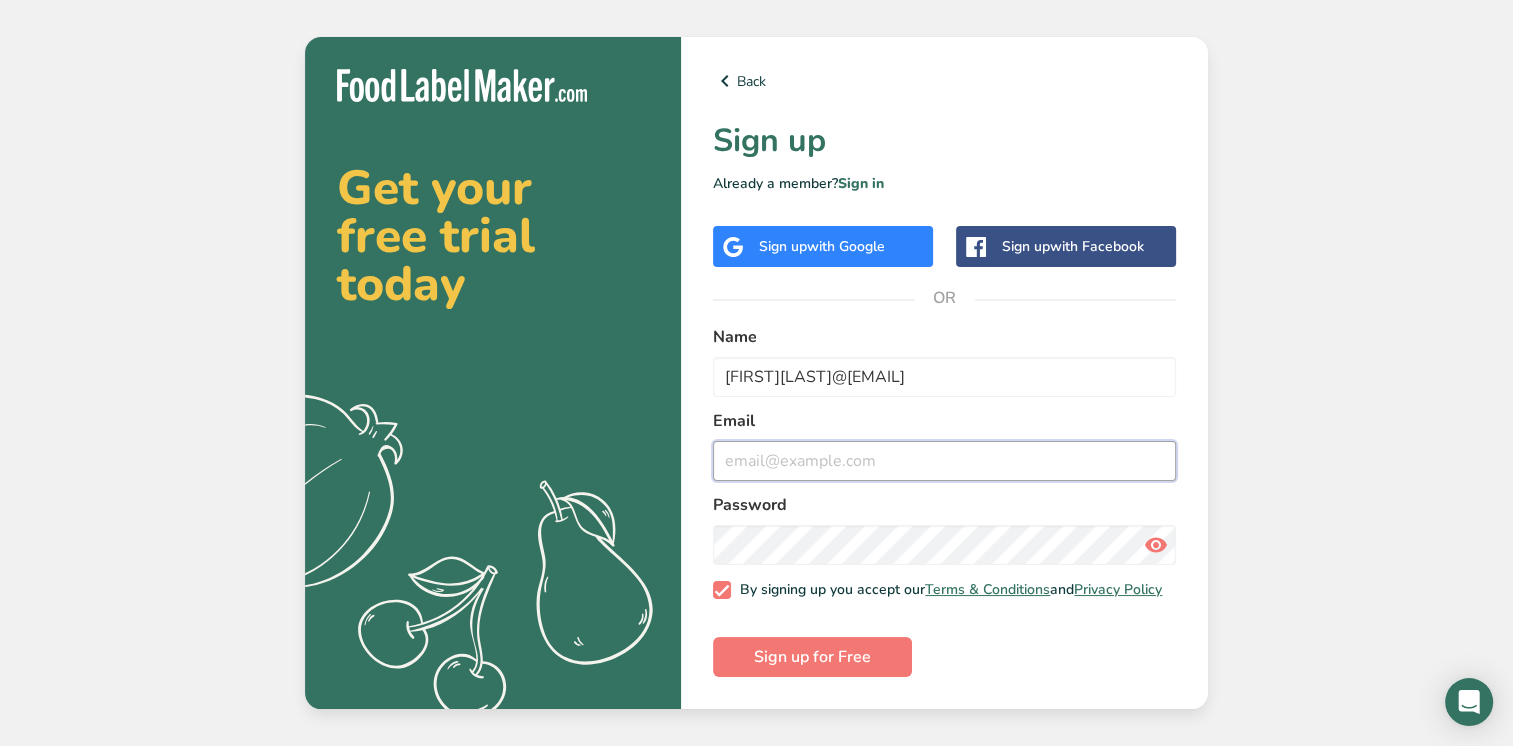 click at bounding box center [944, 461] 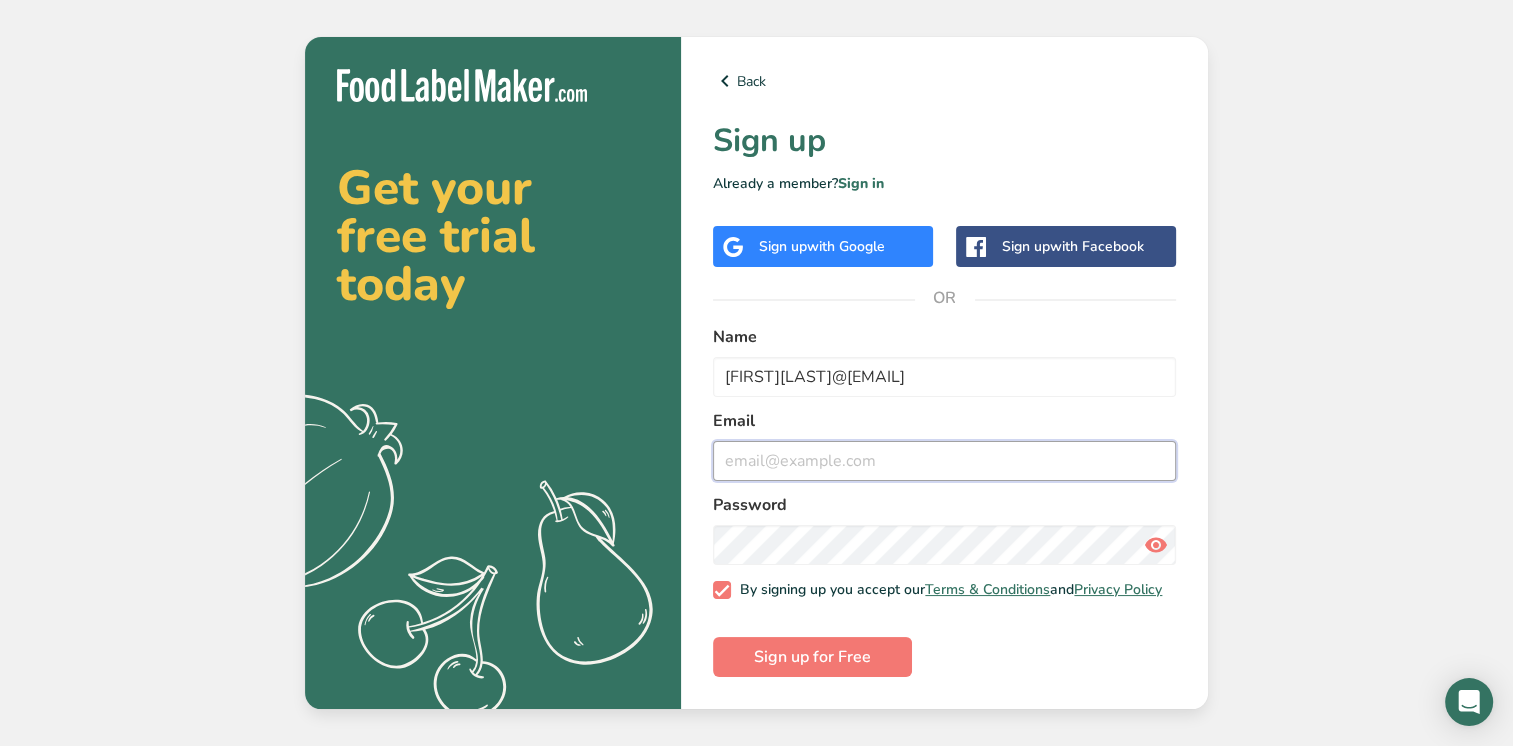 type on "[FIRST][LAST]@[EMAIL]" 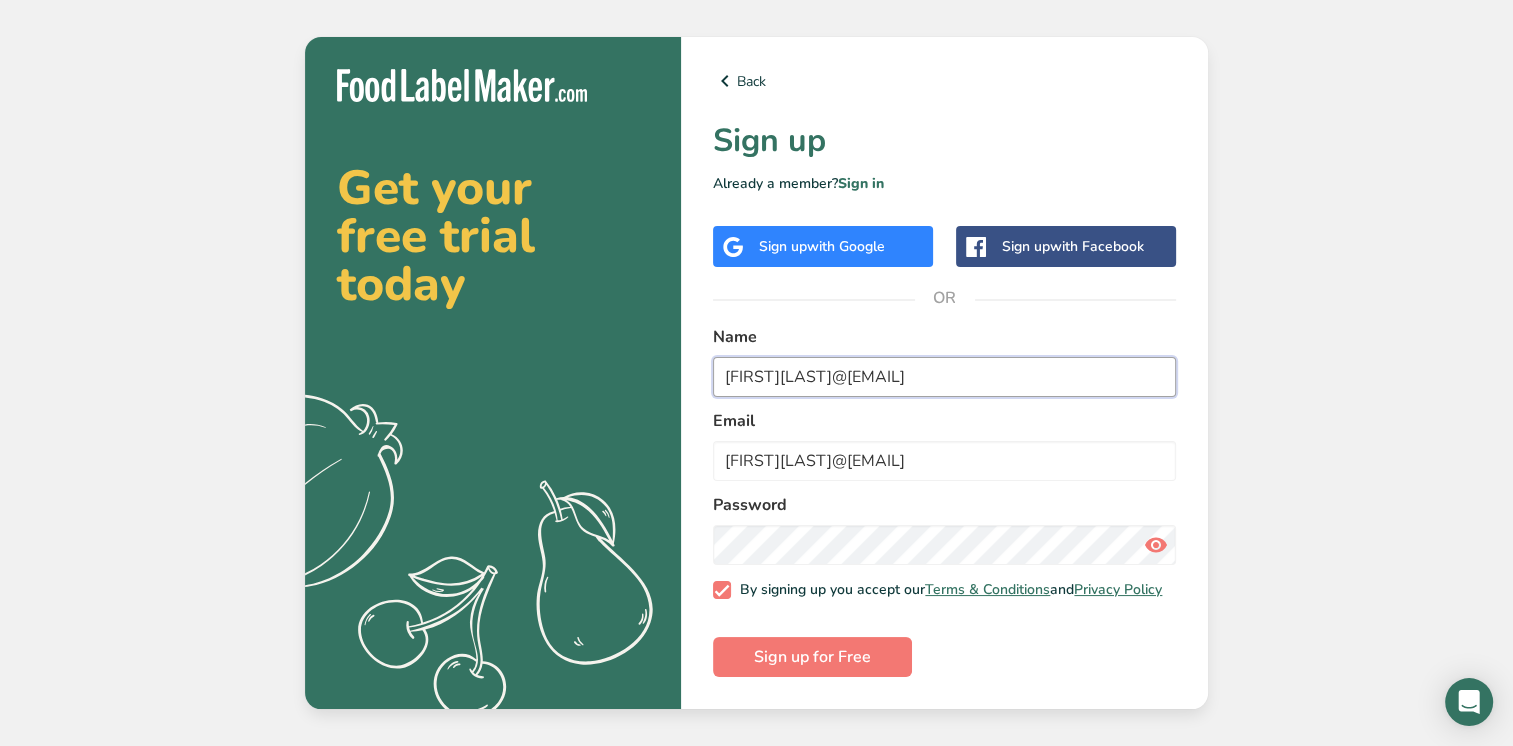 click on "[FIRST][LAST]@[EMAIL]" at bounding box center [944, 377] 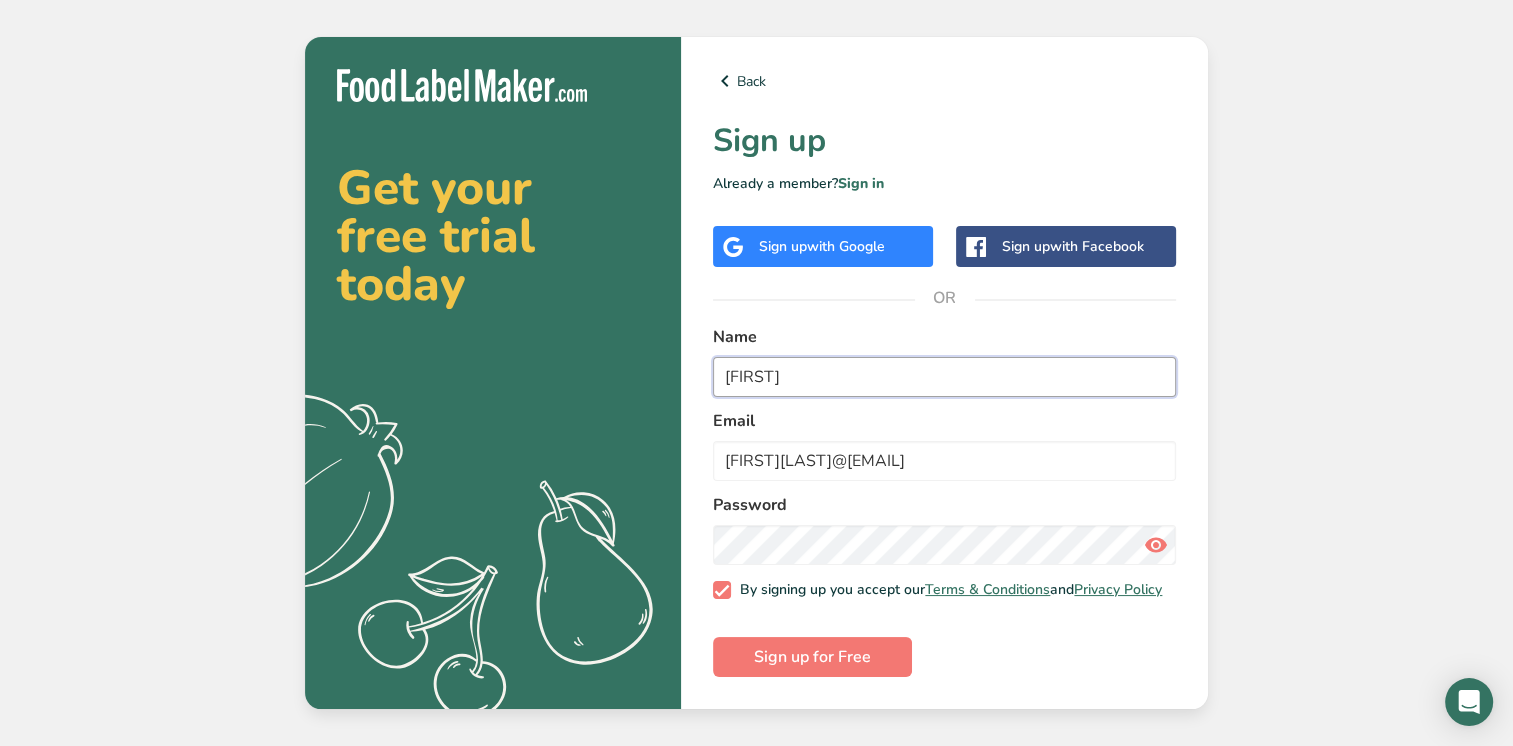 type on "[FIRST]" 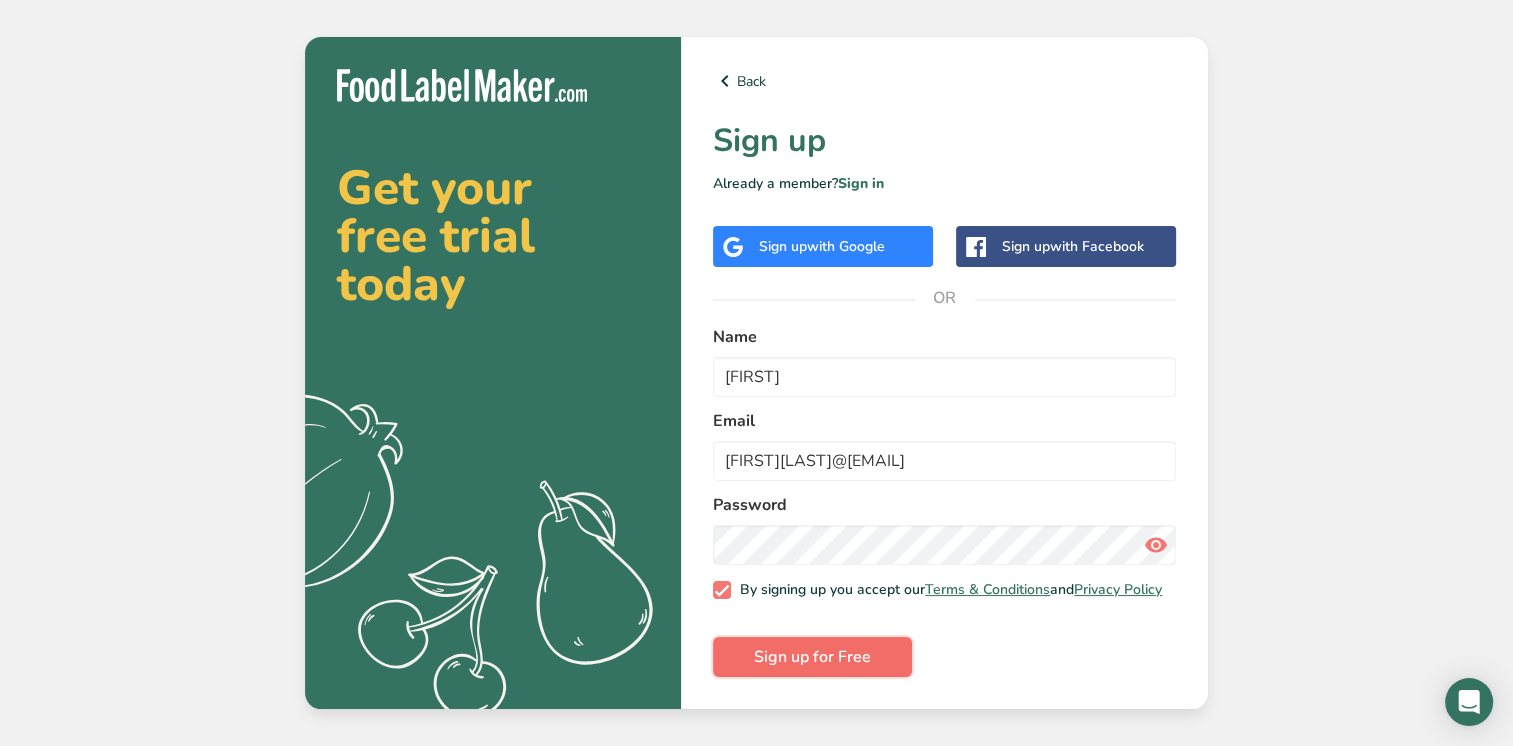 click on "Sign up for Free" at bounding box center (812, 657) 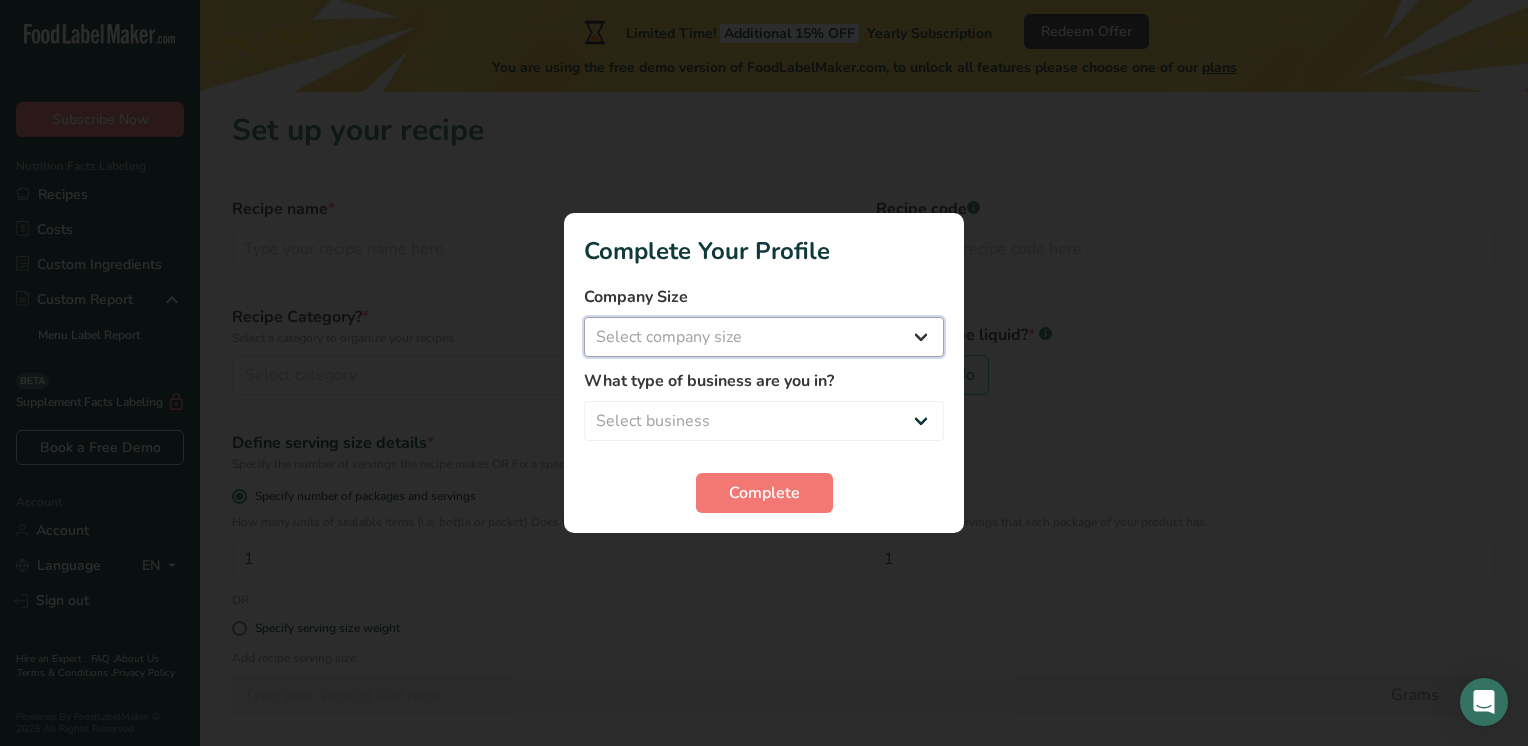 click on "Select company size
Fewer than 10 Employees
10 to 50 Employees
51 to 500 Employees
Over 500 Employees" at bounding box center [764, 337] 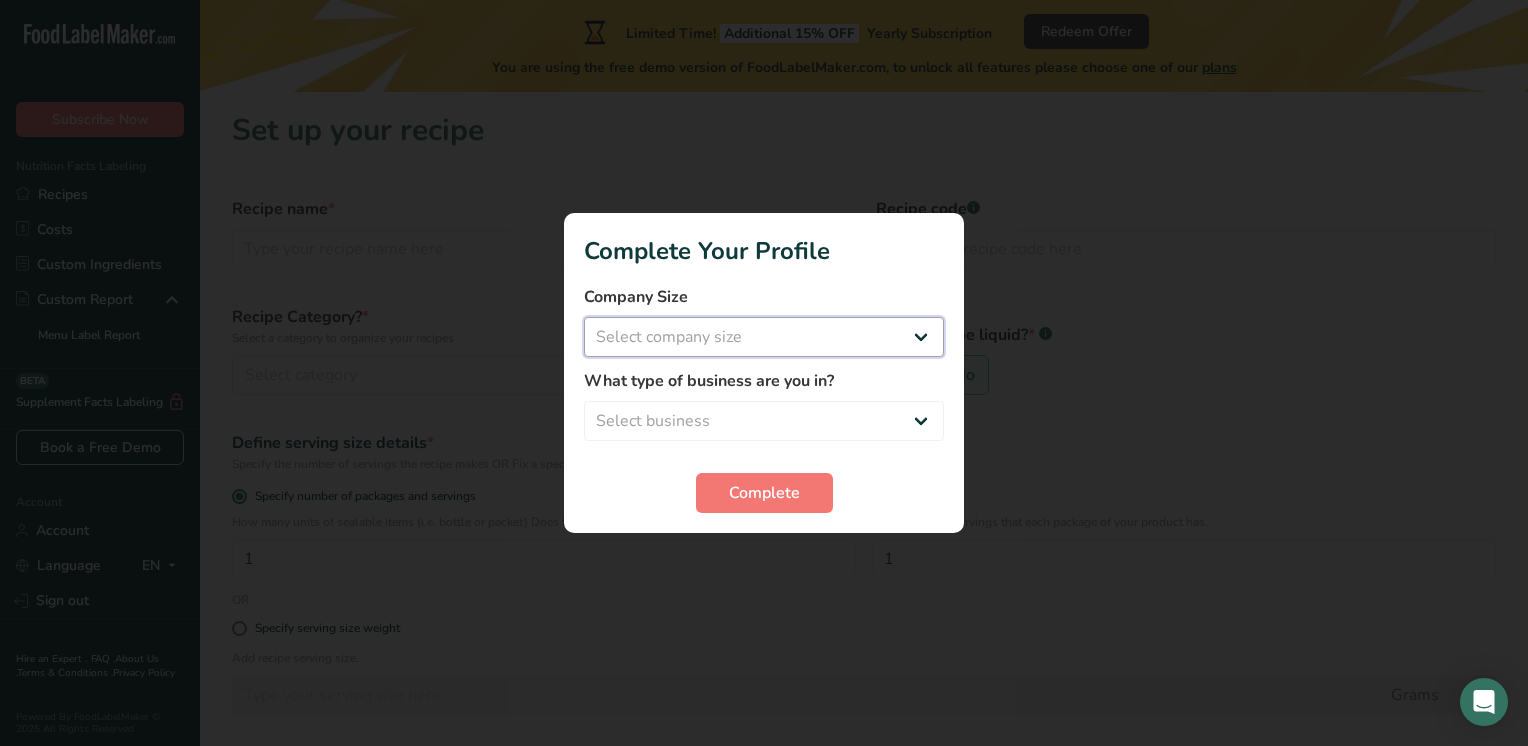 select on "1" 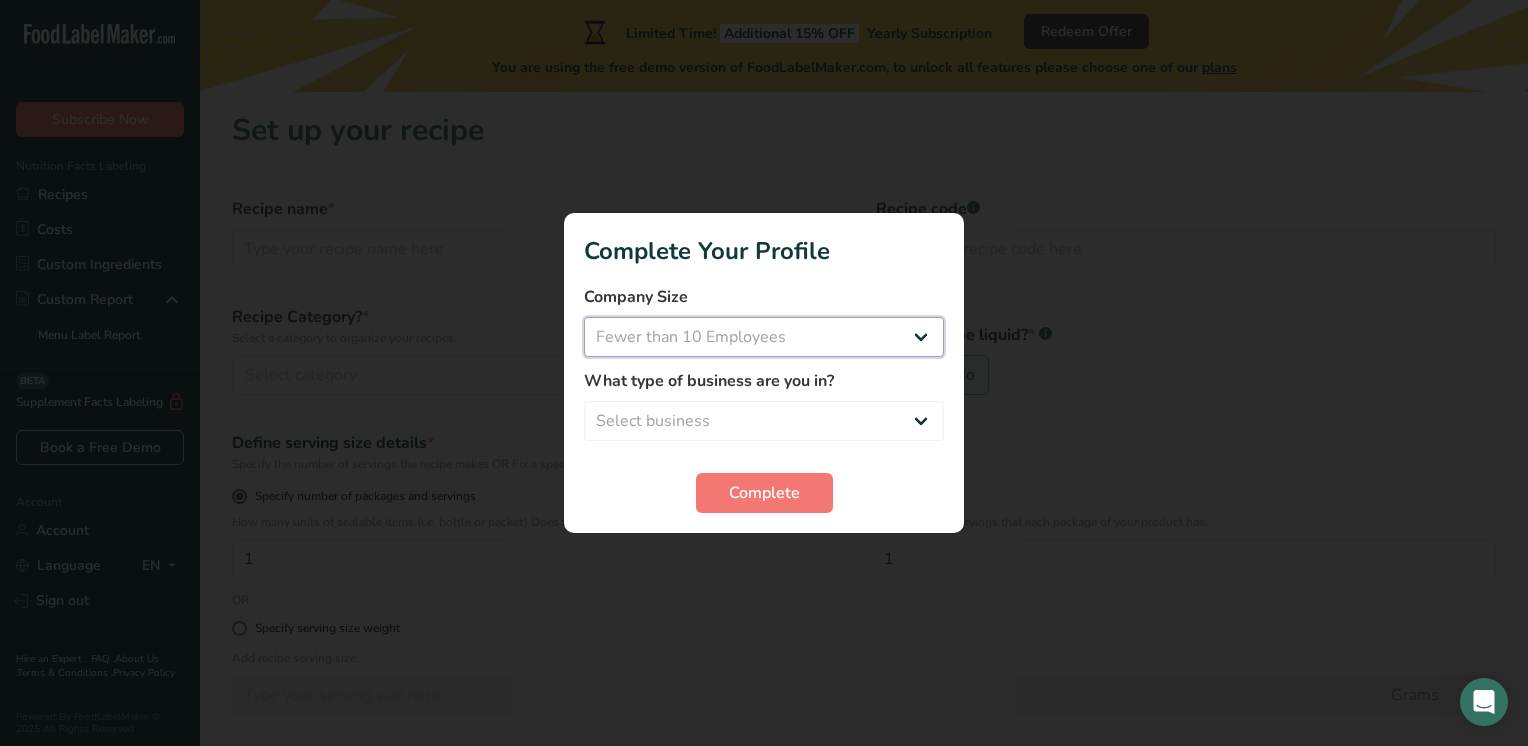 click on "Select company size
Fewer than 10 Employees
10 to 50 Employees
51 to 500 Employees
Over 500 Employees" at bounding box center [764, 337] 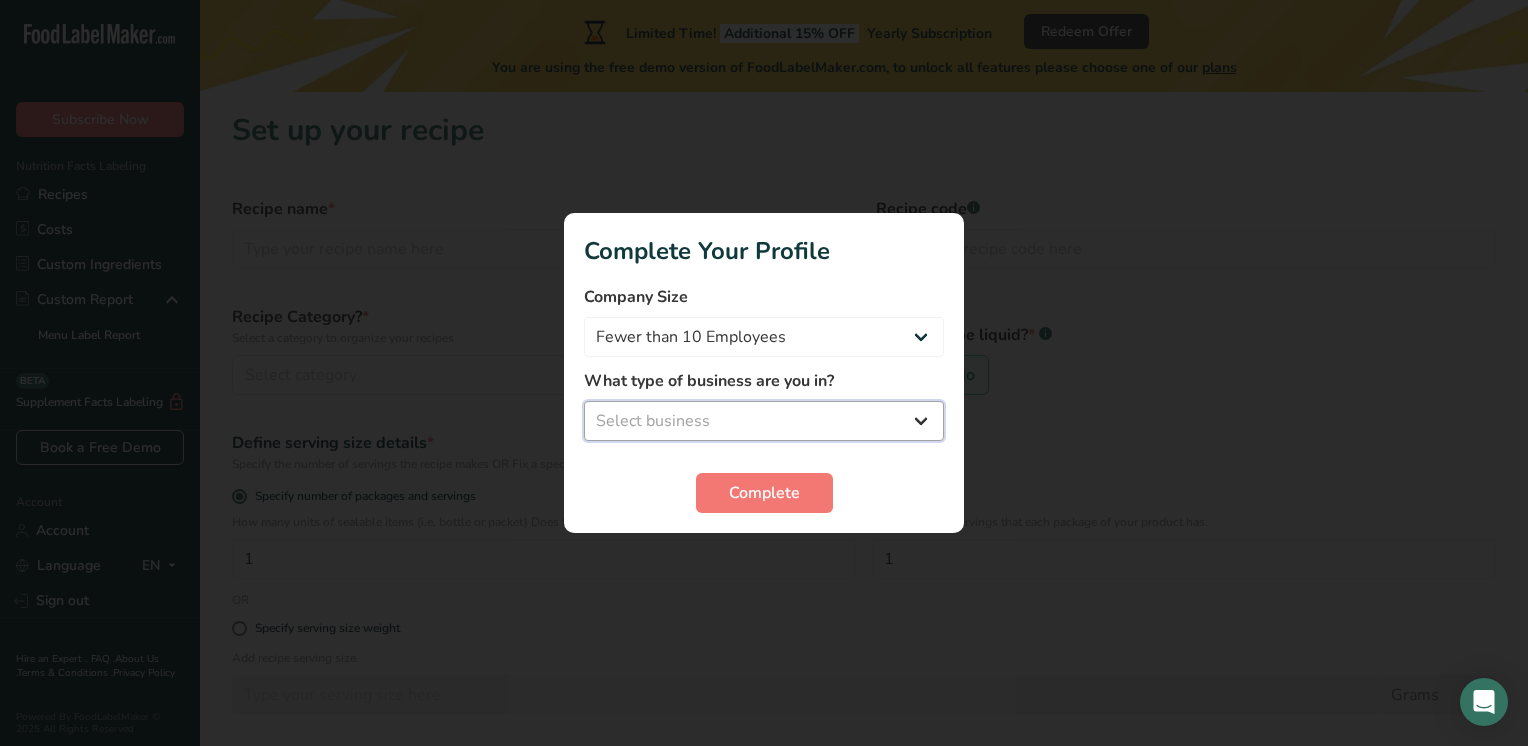 click on "Select business
Packaged Food Manufacturer
Restaurant & Cafe
Bakery
Meal Plans & Catering Company
Nutritionist
Food Blogger
Personal Trainer
Other" at bounding box center [764, 421] 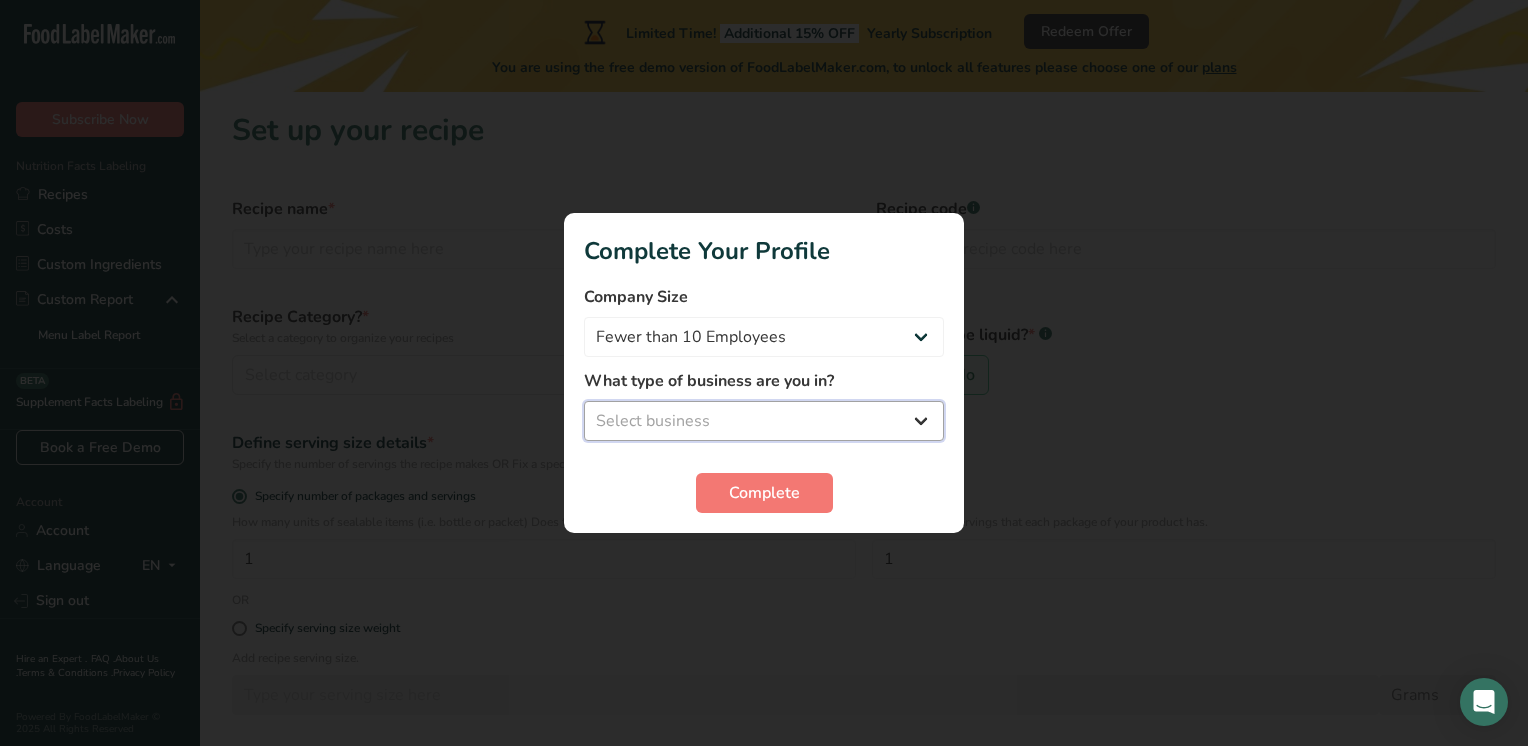 select on "2" 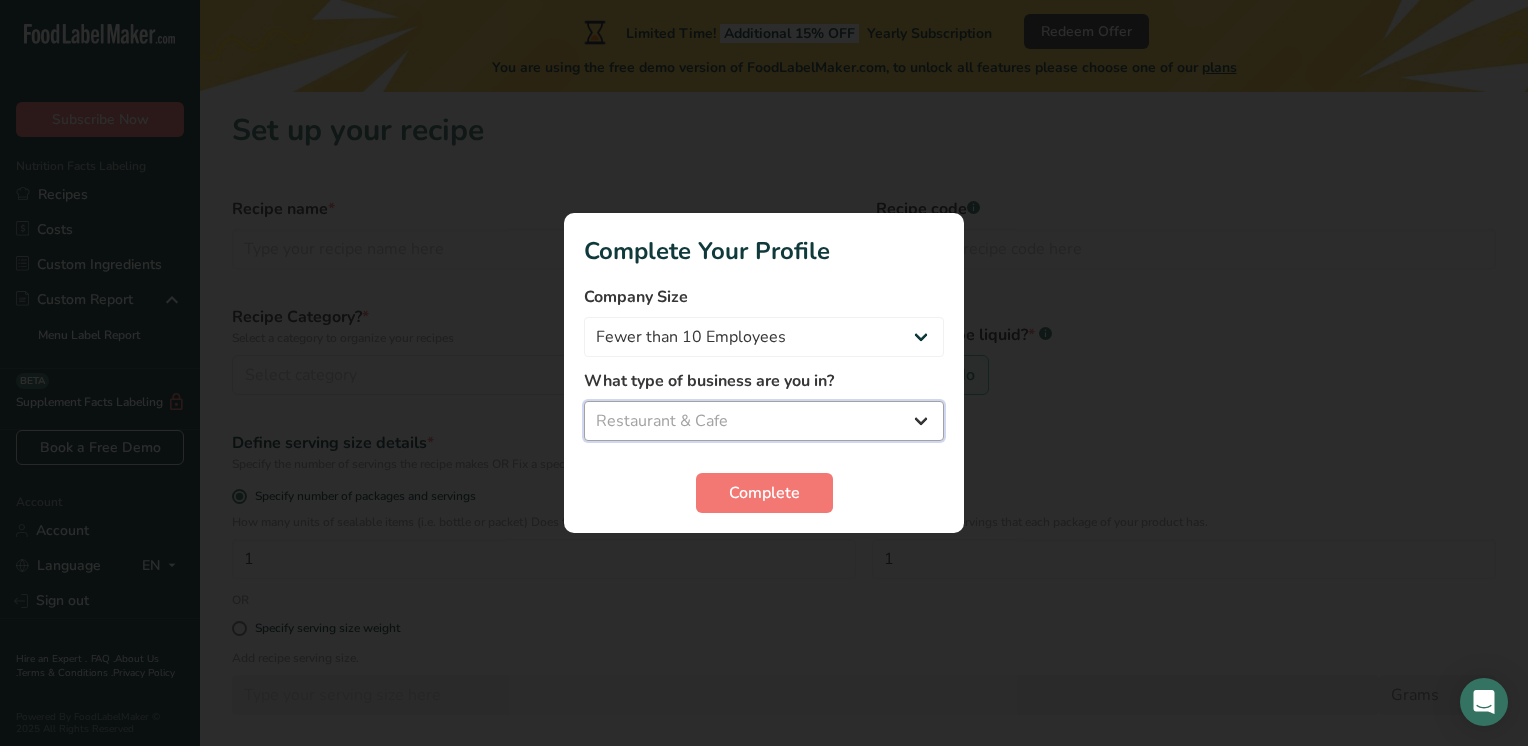 click on "Select business
Packaged Food Manufacturer
Restaurant & Cafe
Bakery
Meal Plans & Catering Company
Nutritionist
Food Blogger
Personal Trainer
Other" at bounding box center [764, 421] 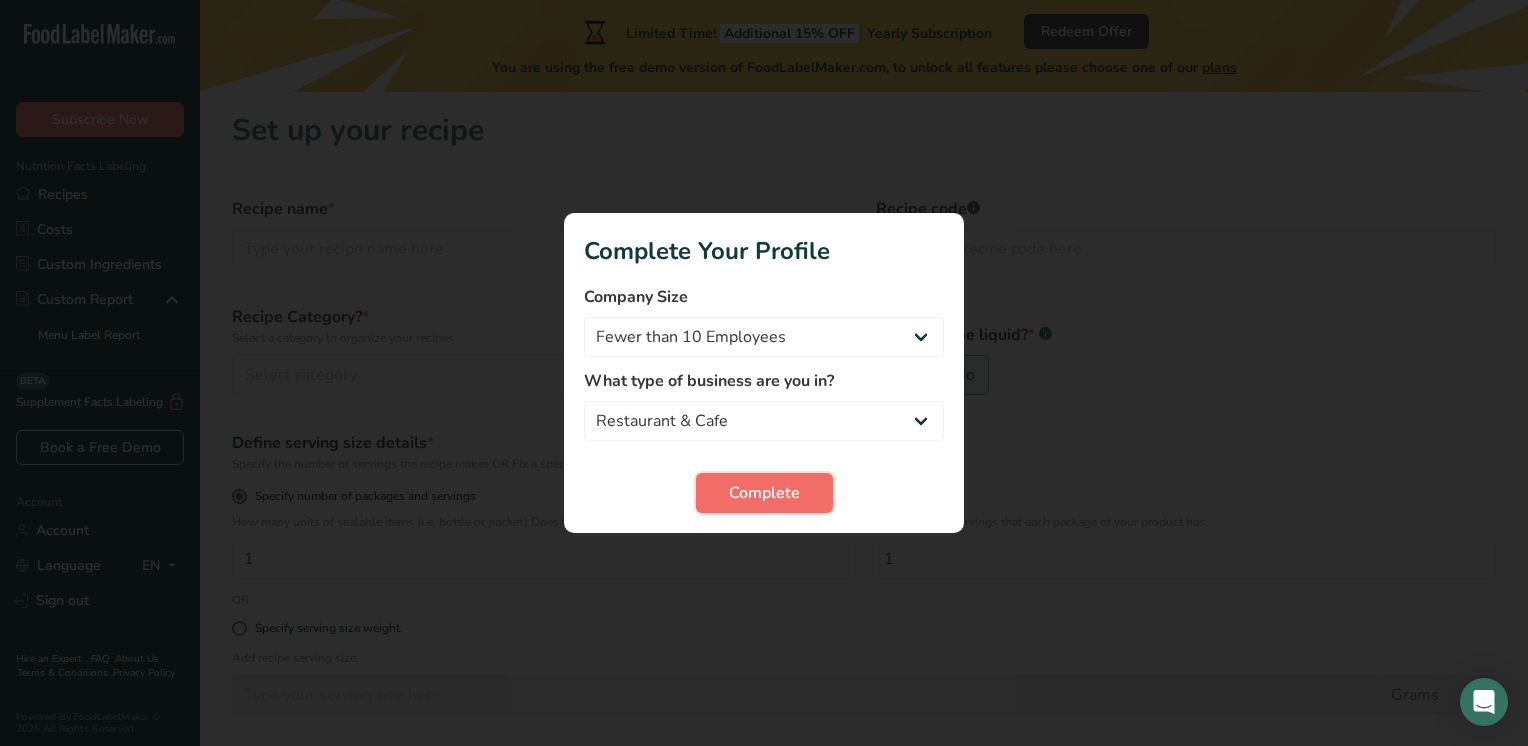 click on "Complete" at bounding box center (764, 493) 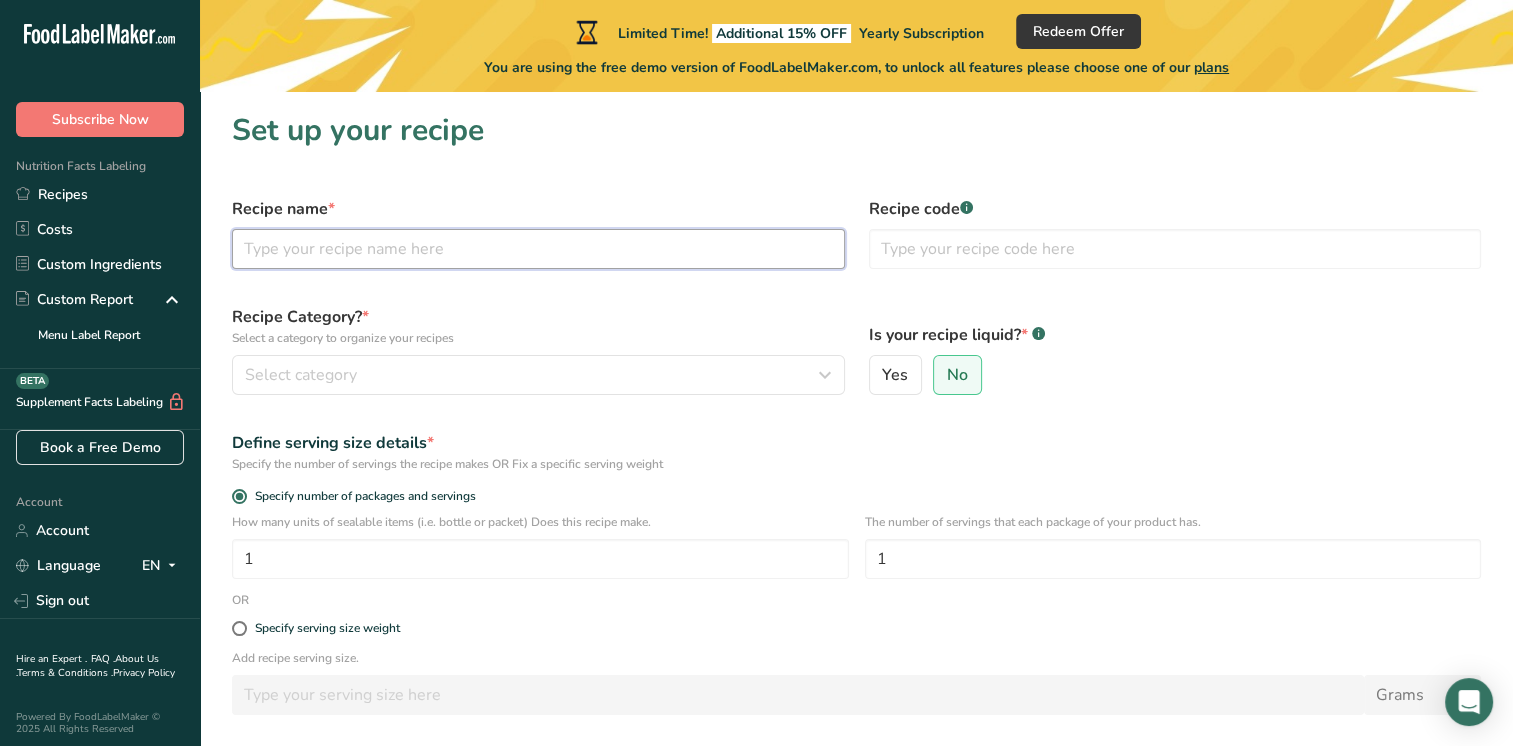 click at bounding box center (538, 249) 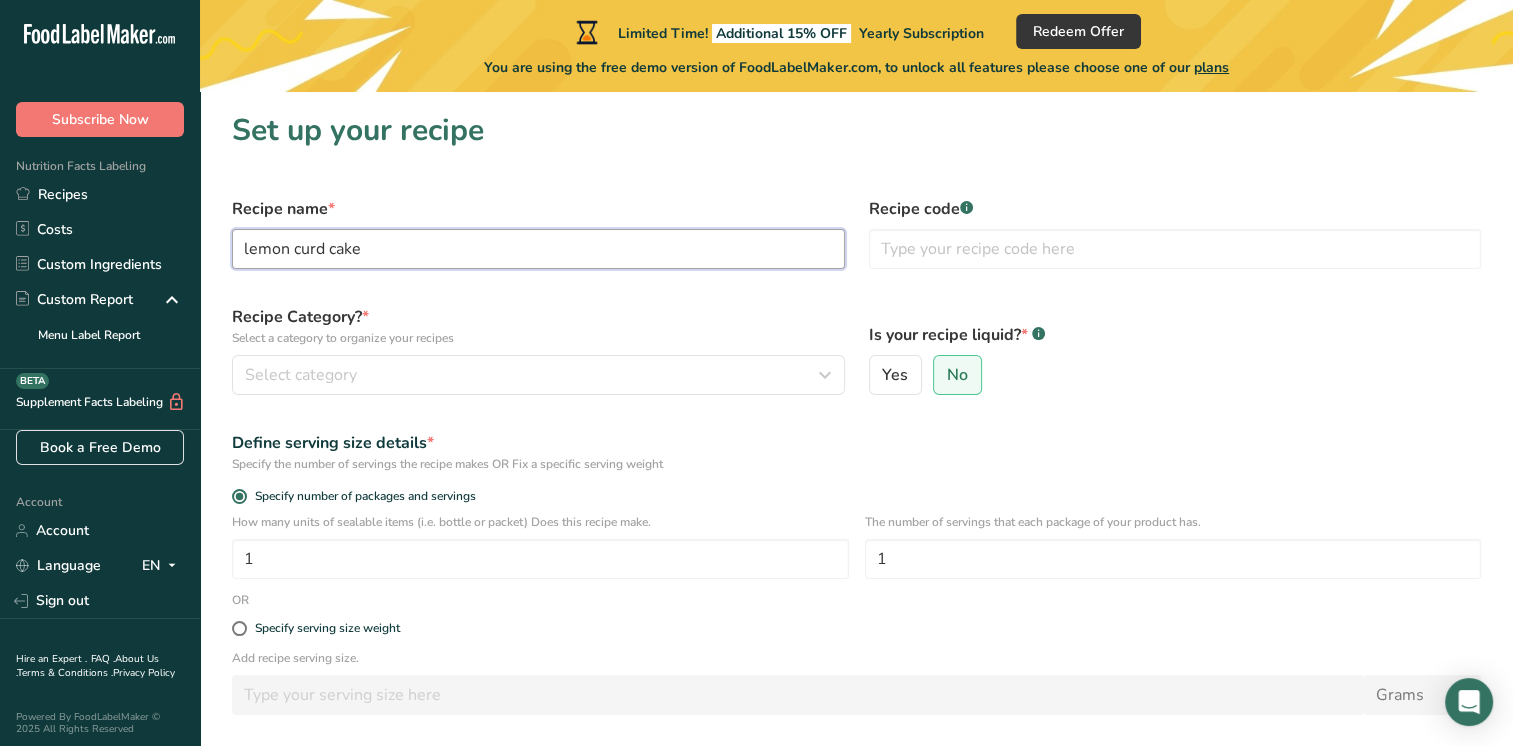 click on "lemon curd cake" at bounding box center (538, 249) 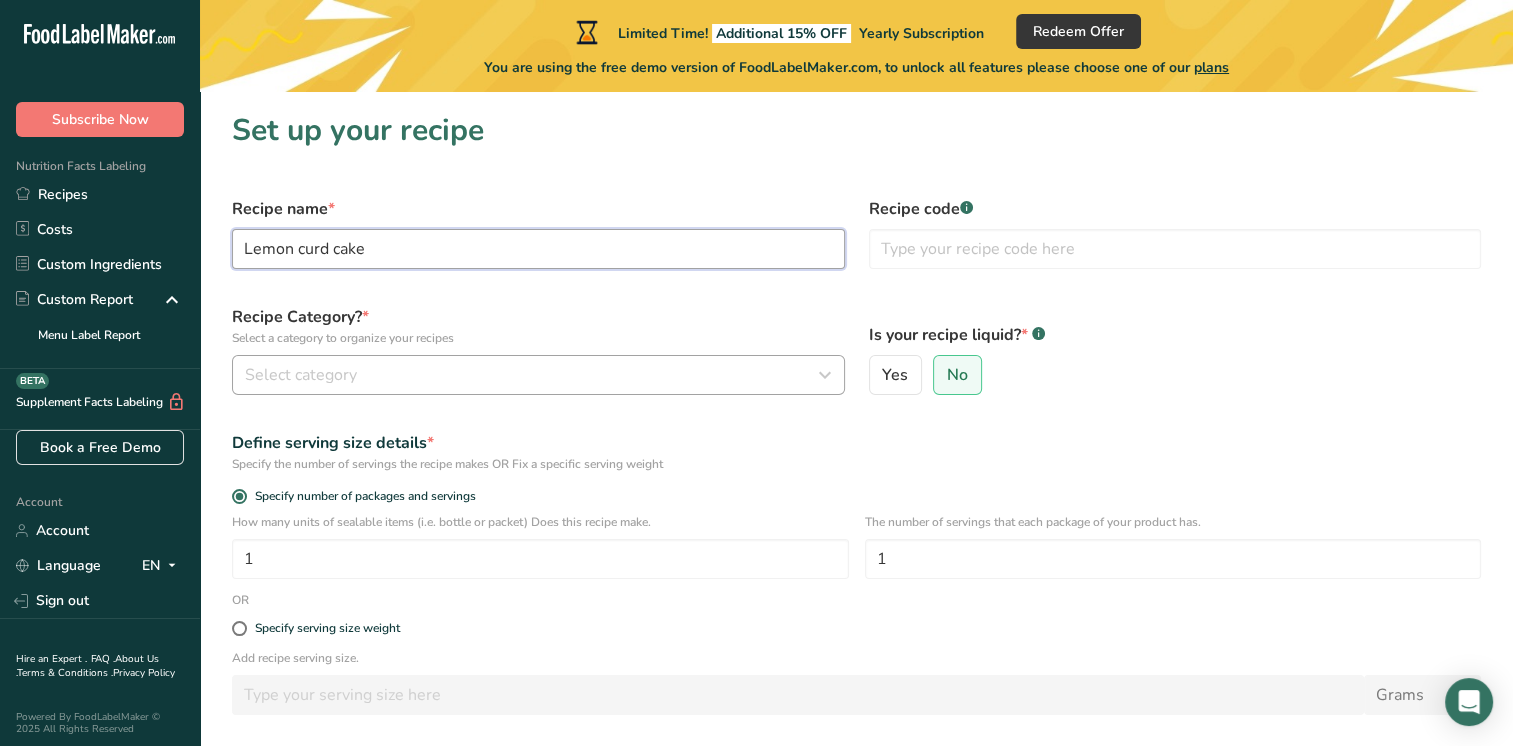 type on "Lemon curd cake" 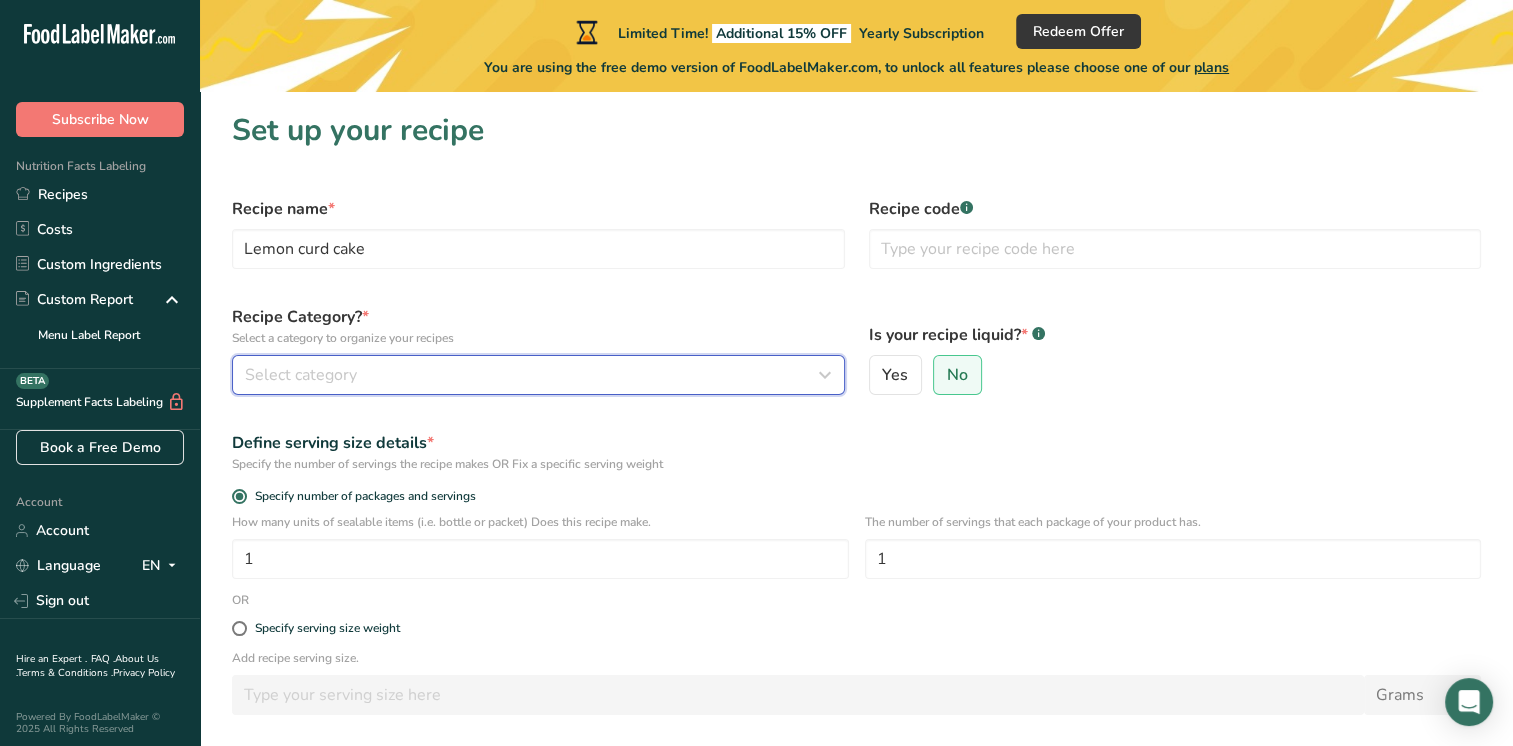 click on "Select category" at bounding box center (301, 375) 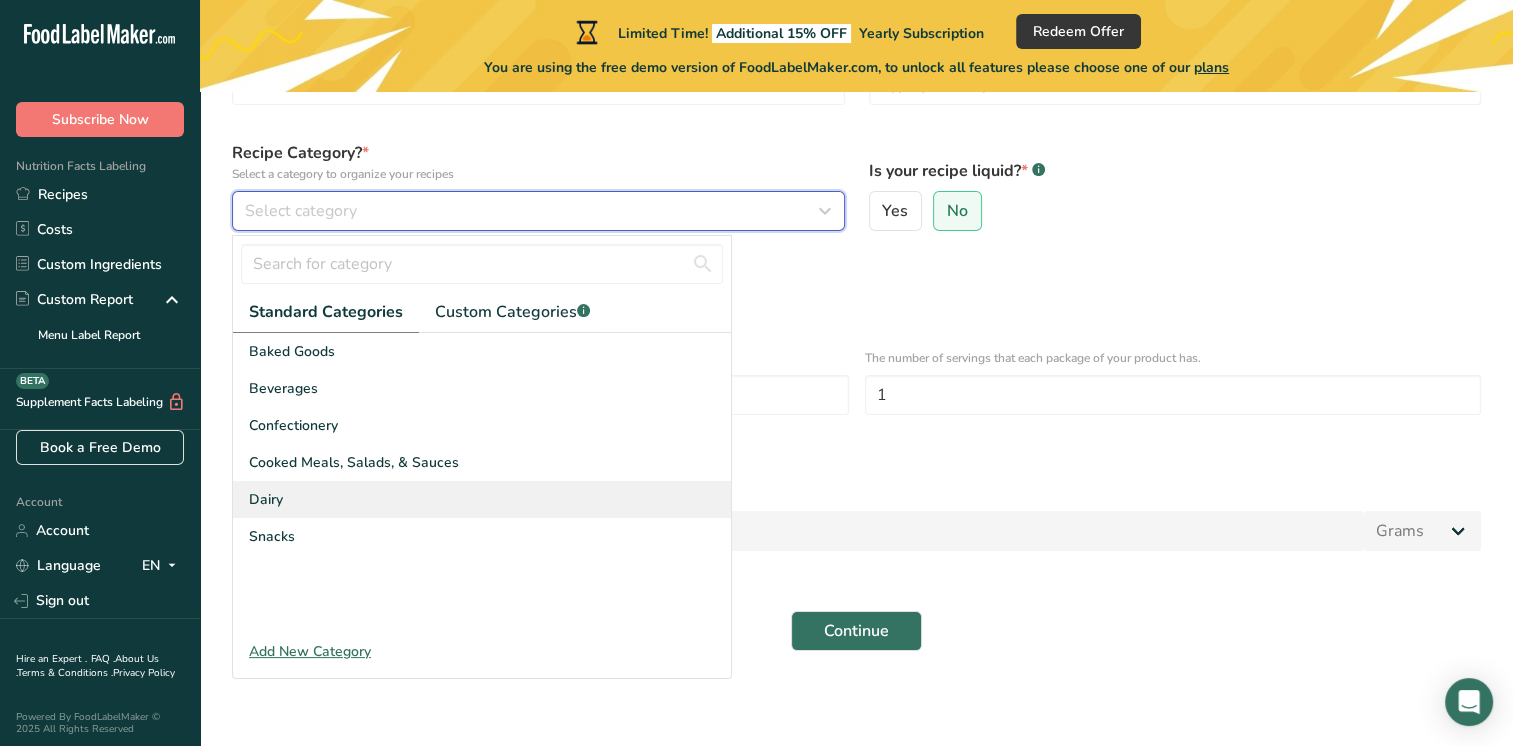 scroll, scrollTop: 0, scrollLeft: 0, axis: both 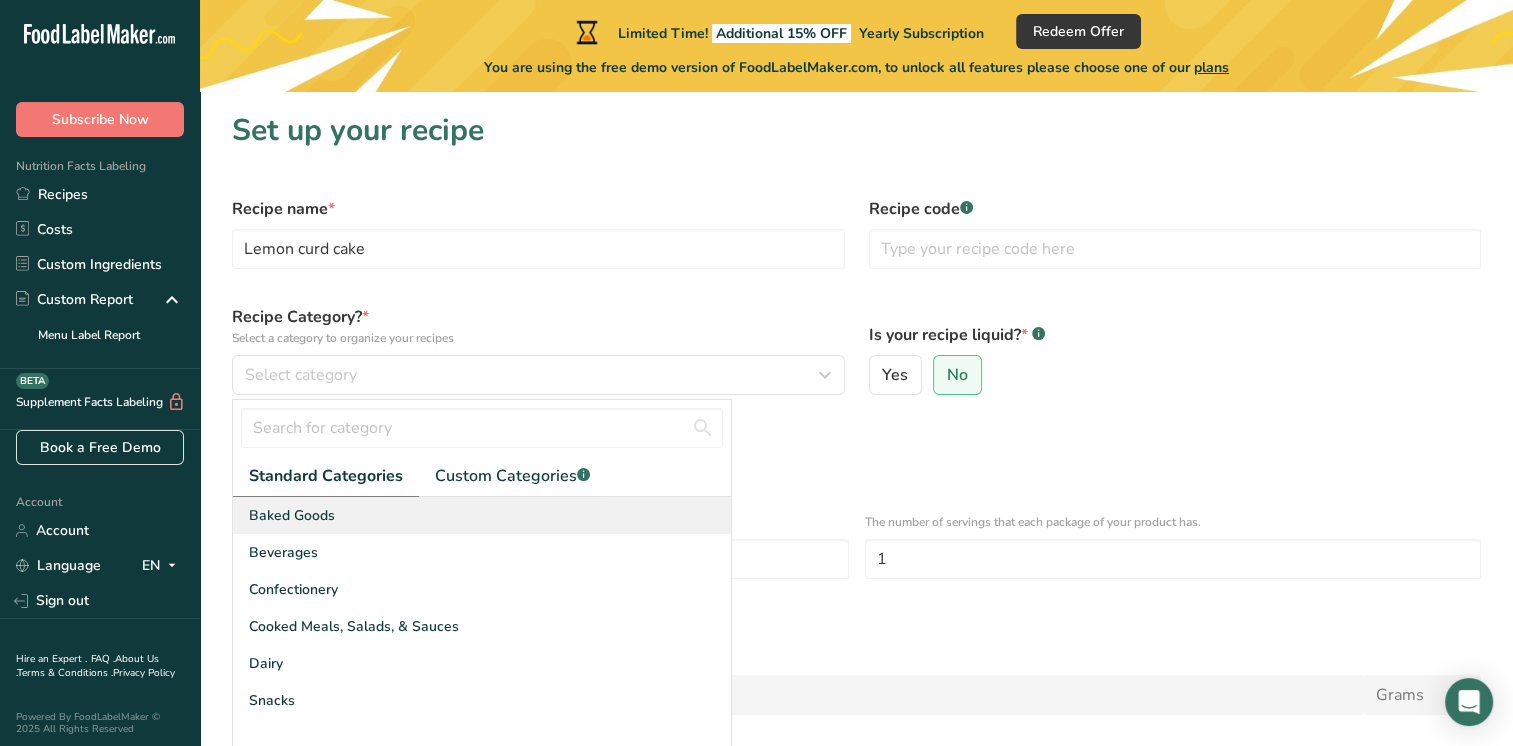 click on "Baked Goods" at bounding box center [482, 515] 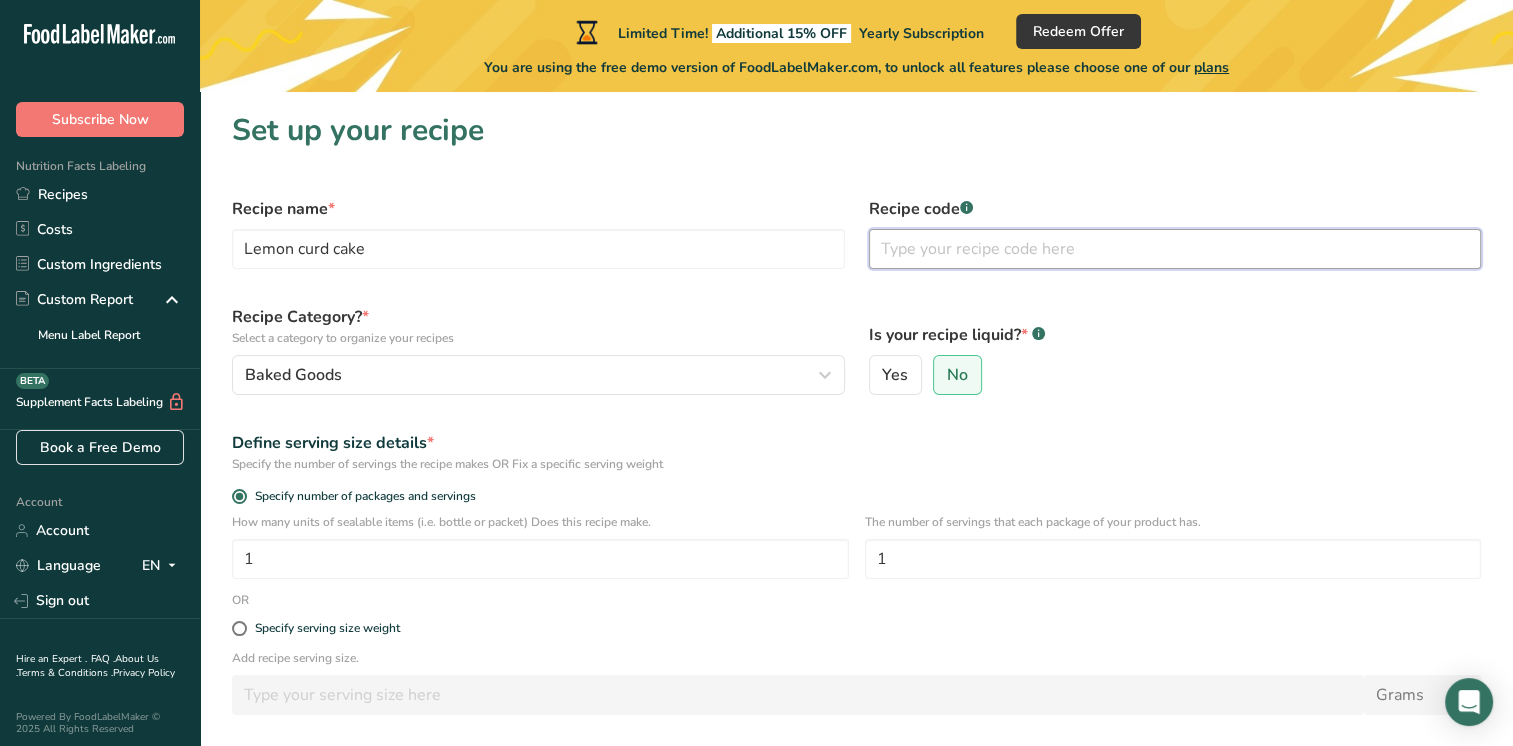 click at bounding box center [1175, 249] 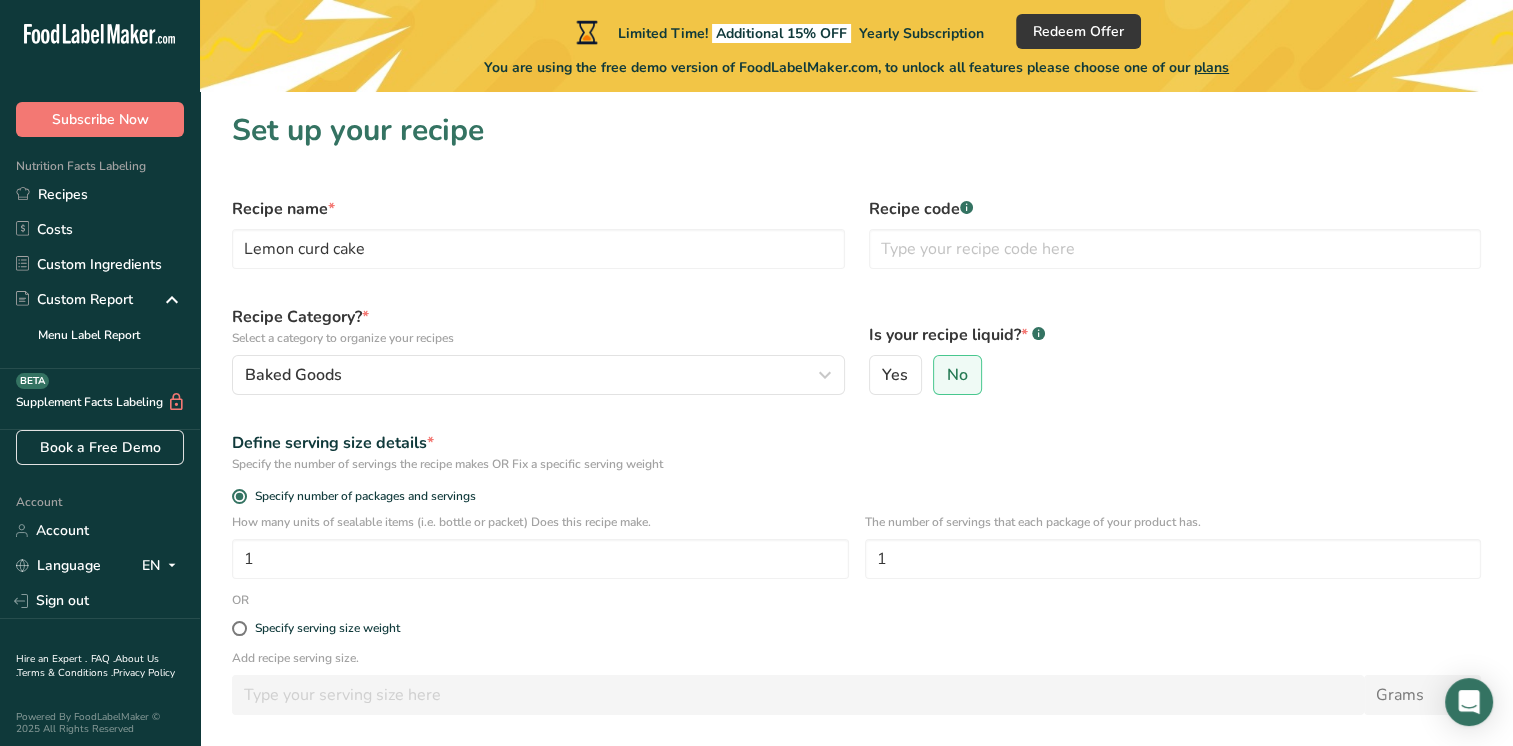 click on "Recipe code
.a-a{fill:#347362;}.b-a{fill:#fff;}" at bounding box center (1175, 233) 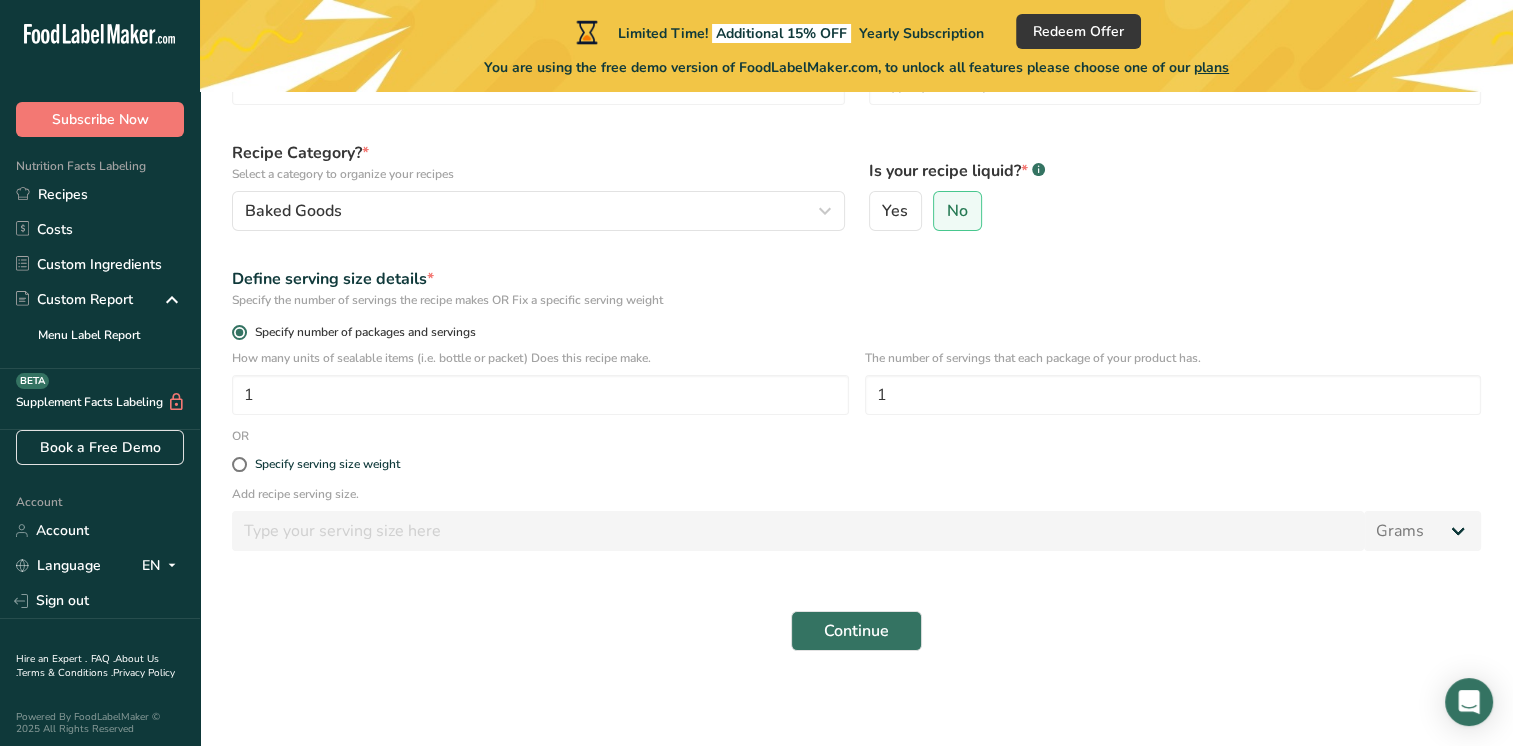 scroll, scrollTop: 0, scrollLeft: 0, axis: both 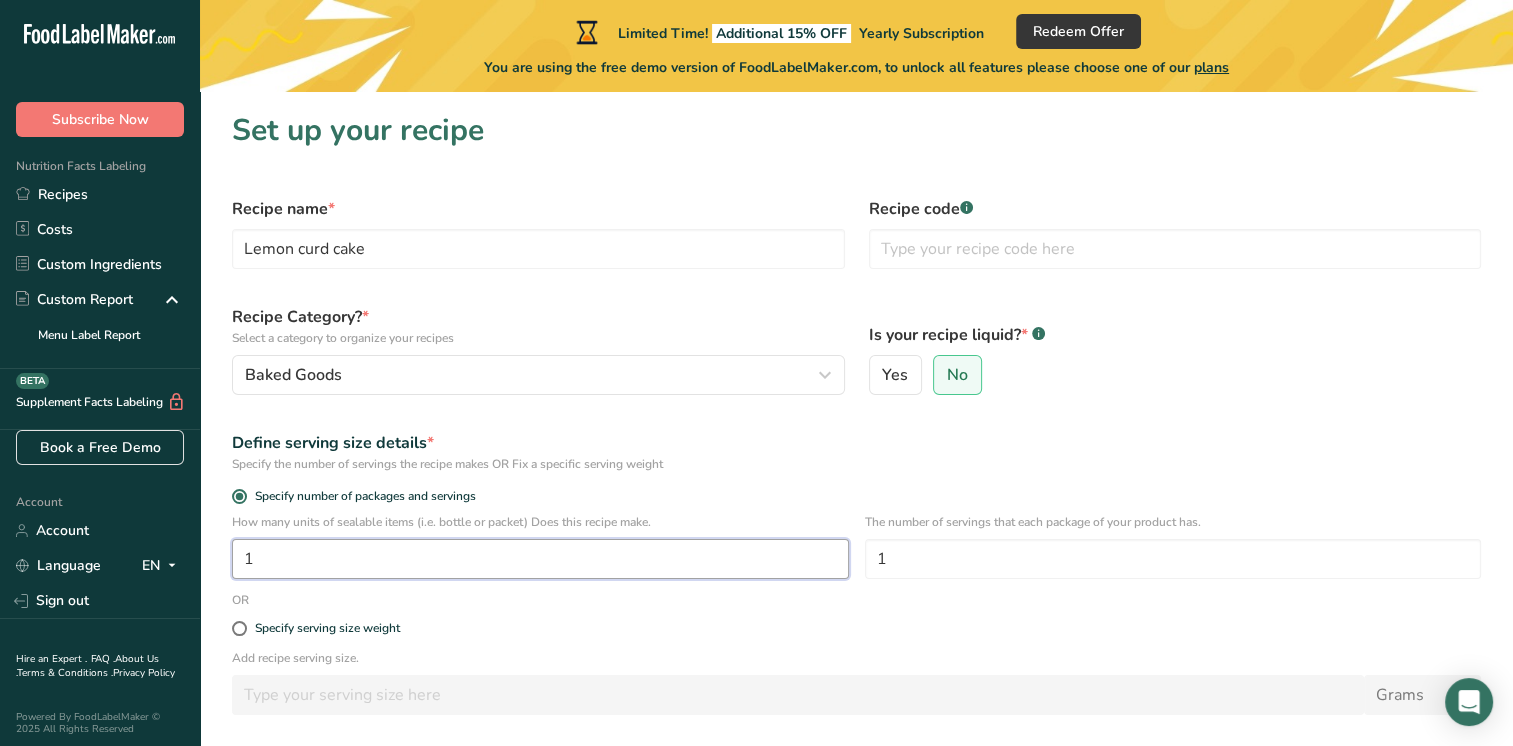 click on "1" at bounding box center (540, 559) 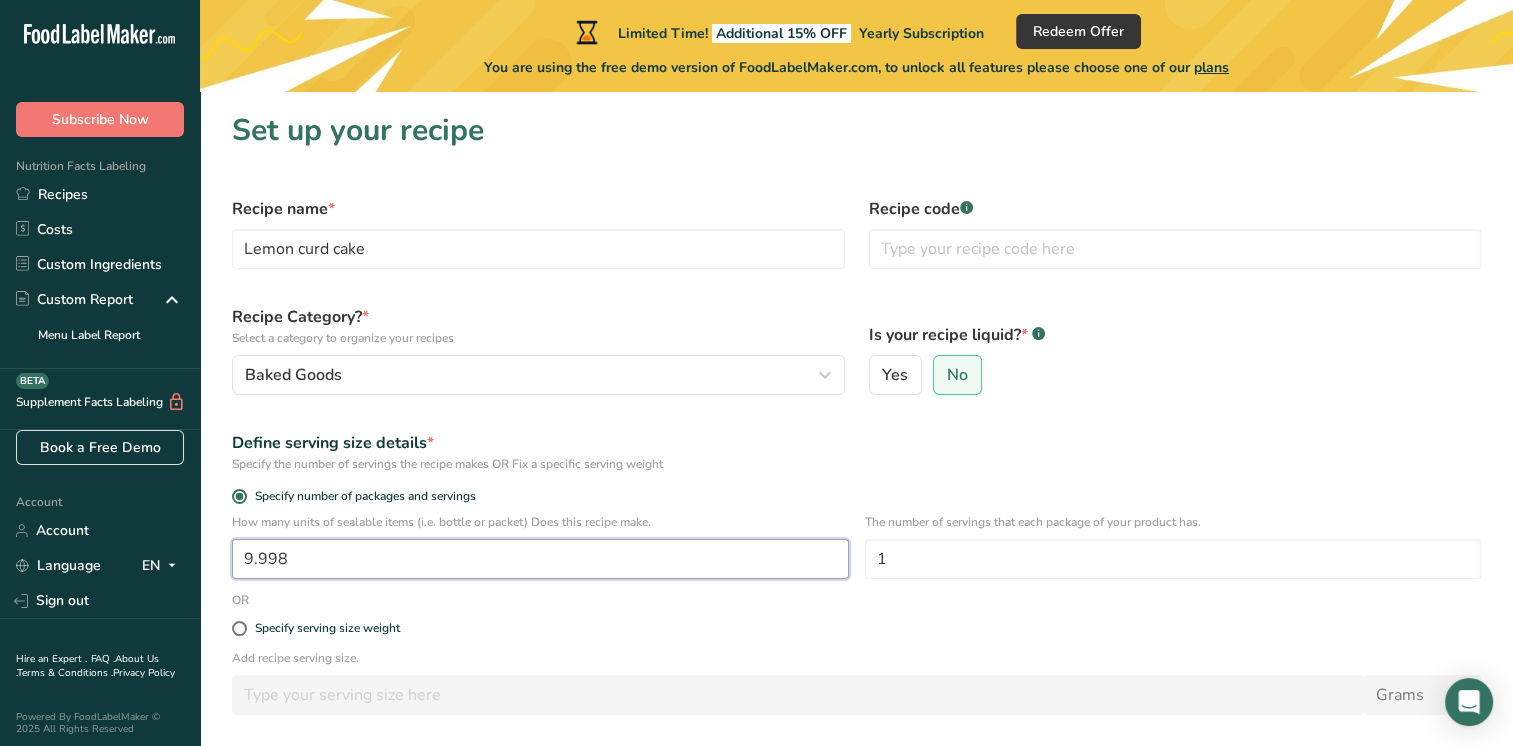 scroll, scrollTop: 164, scrollLeft: 0, axis: vertical 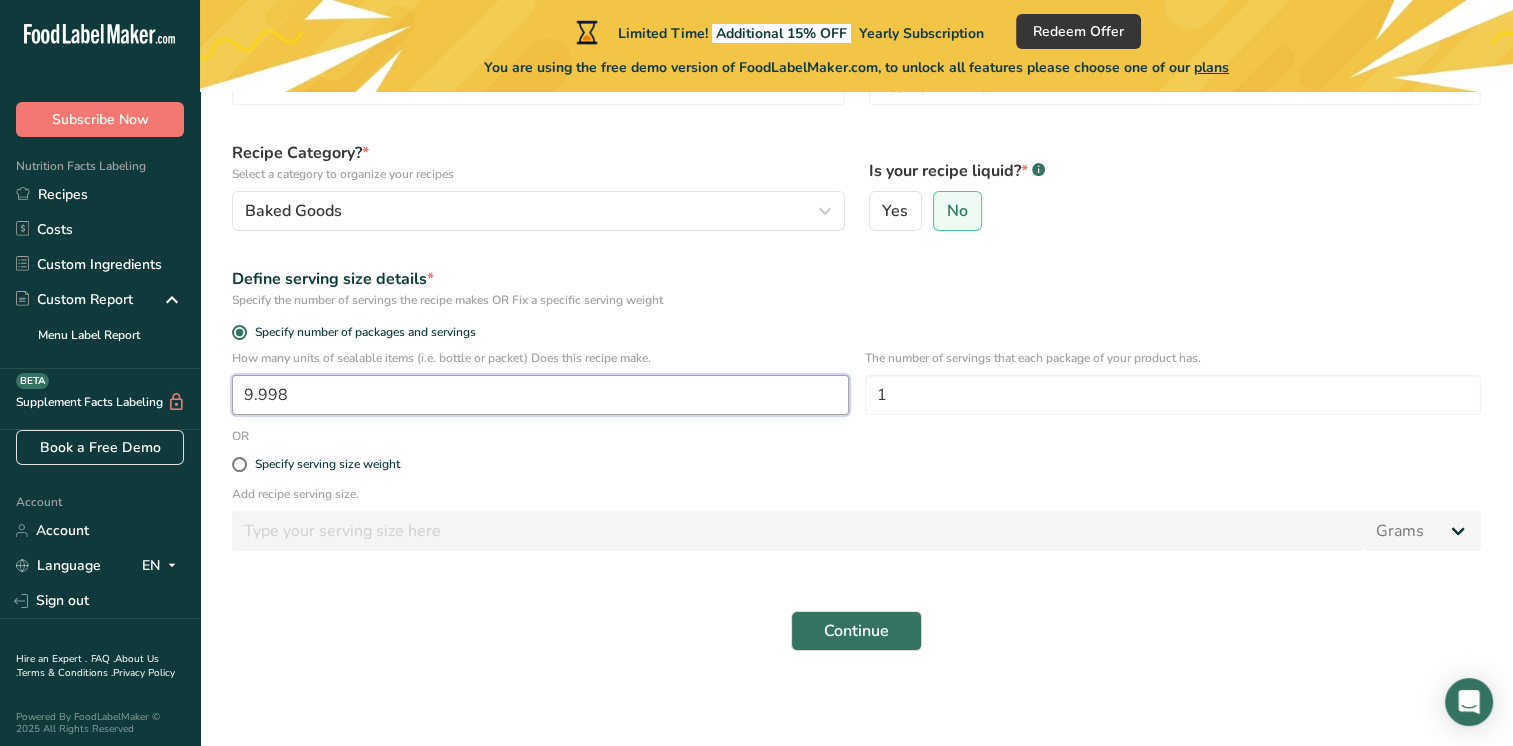 click on "9.998" at bounding box center [540, 395] 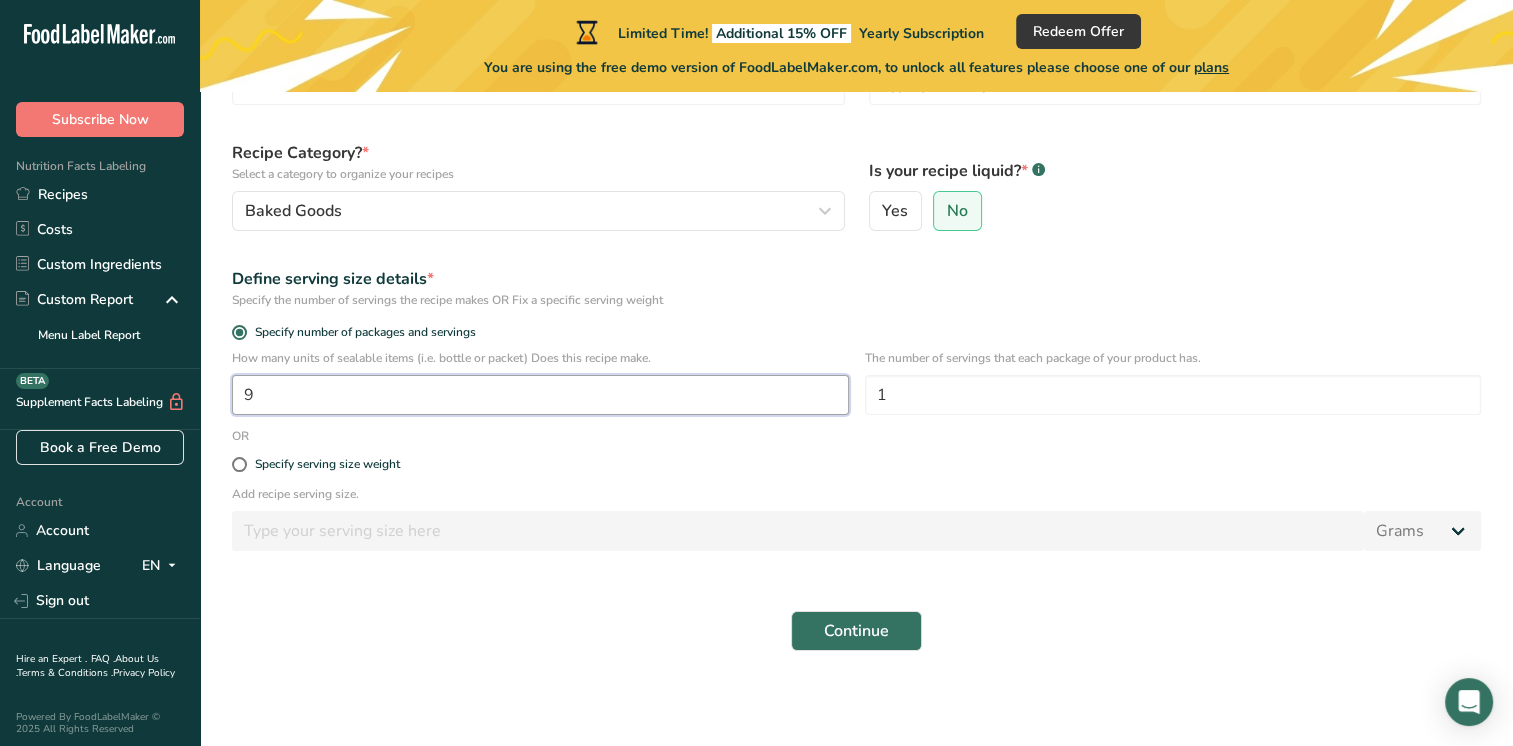 type on "1" 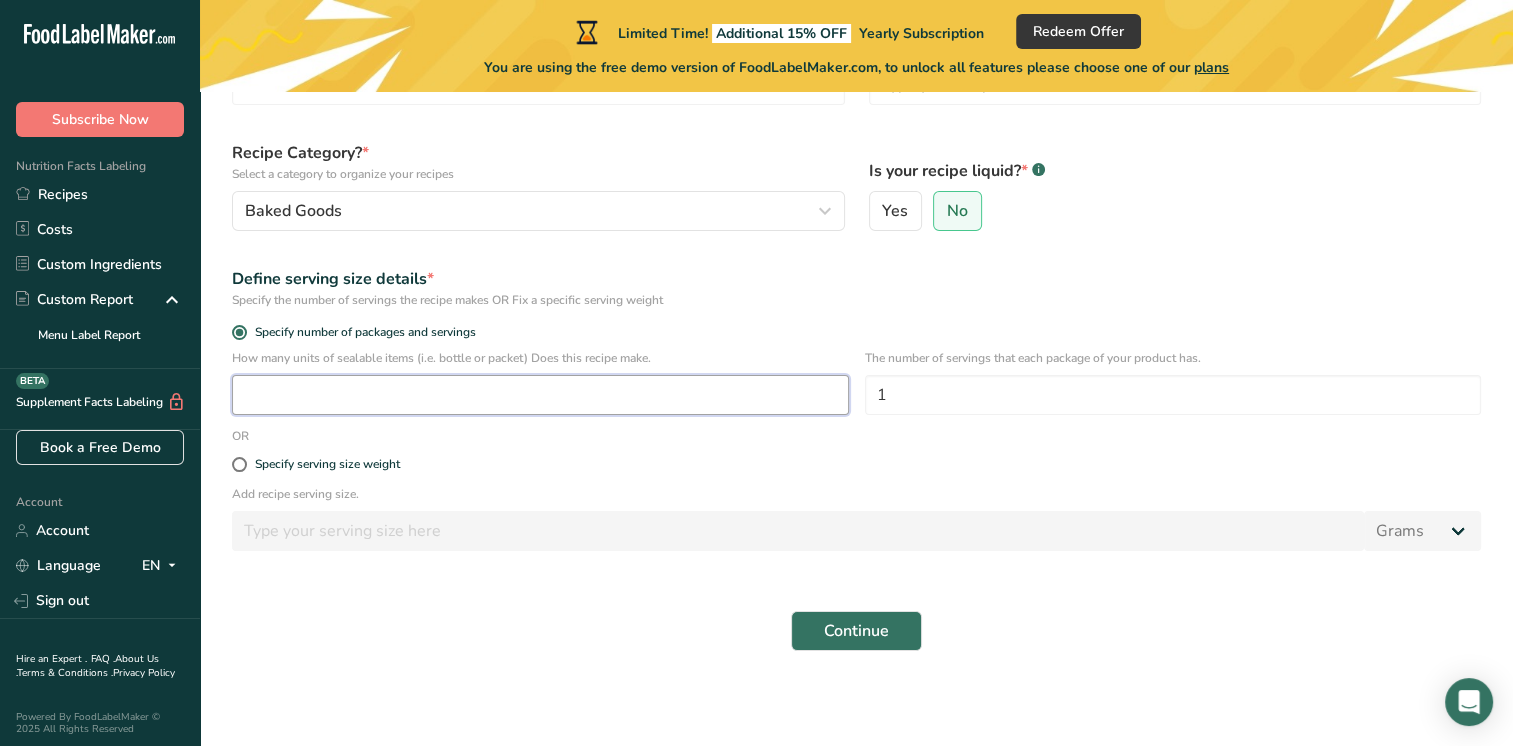 type on "1" 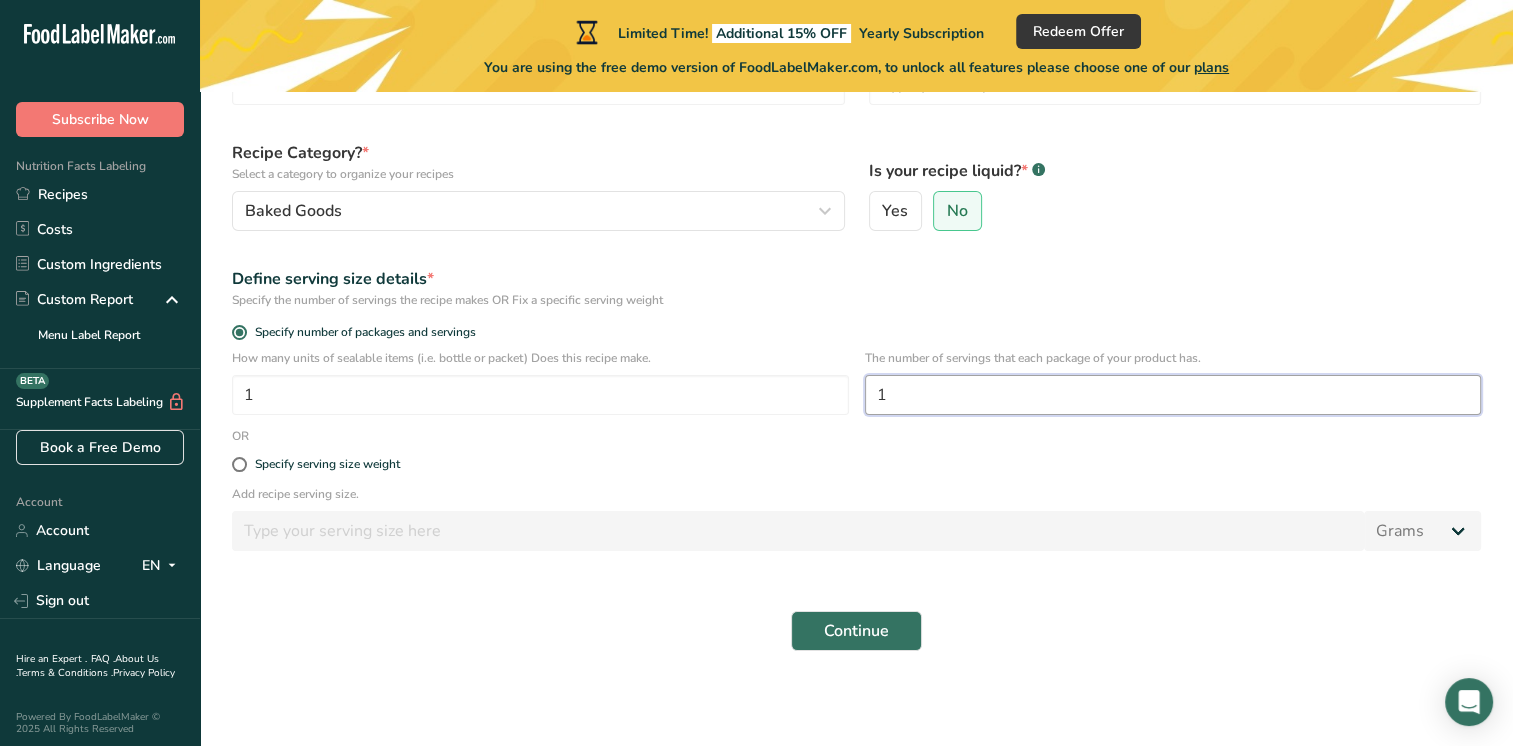 click on "1" at bounding box center (1173, 395) 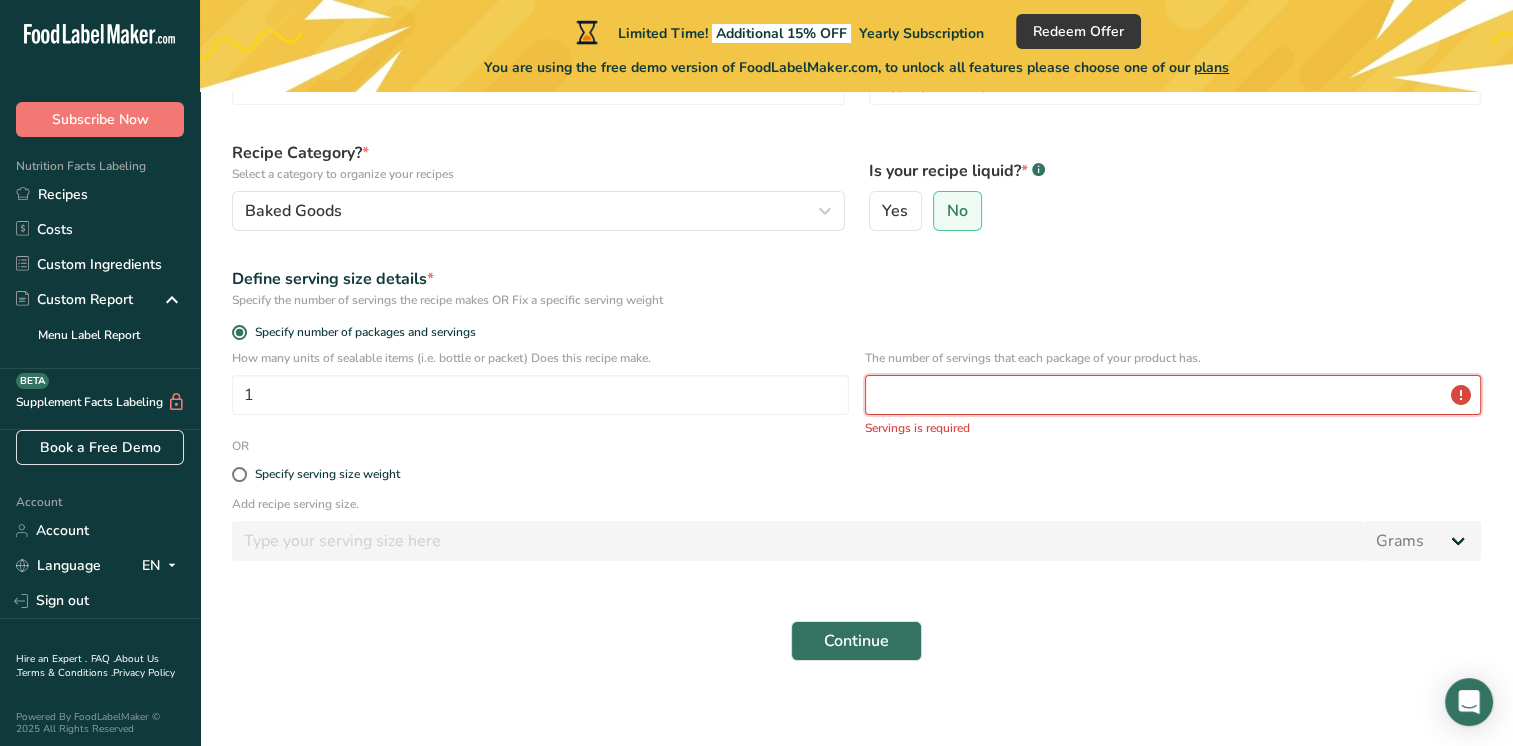 type on "6" 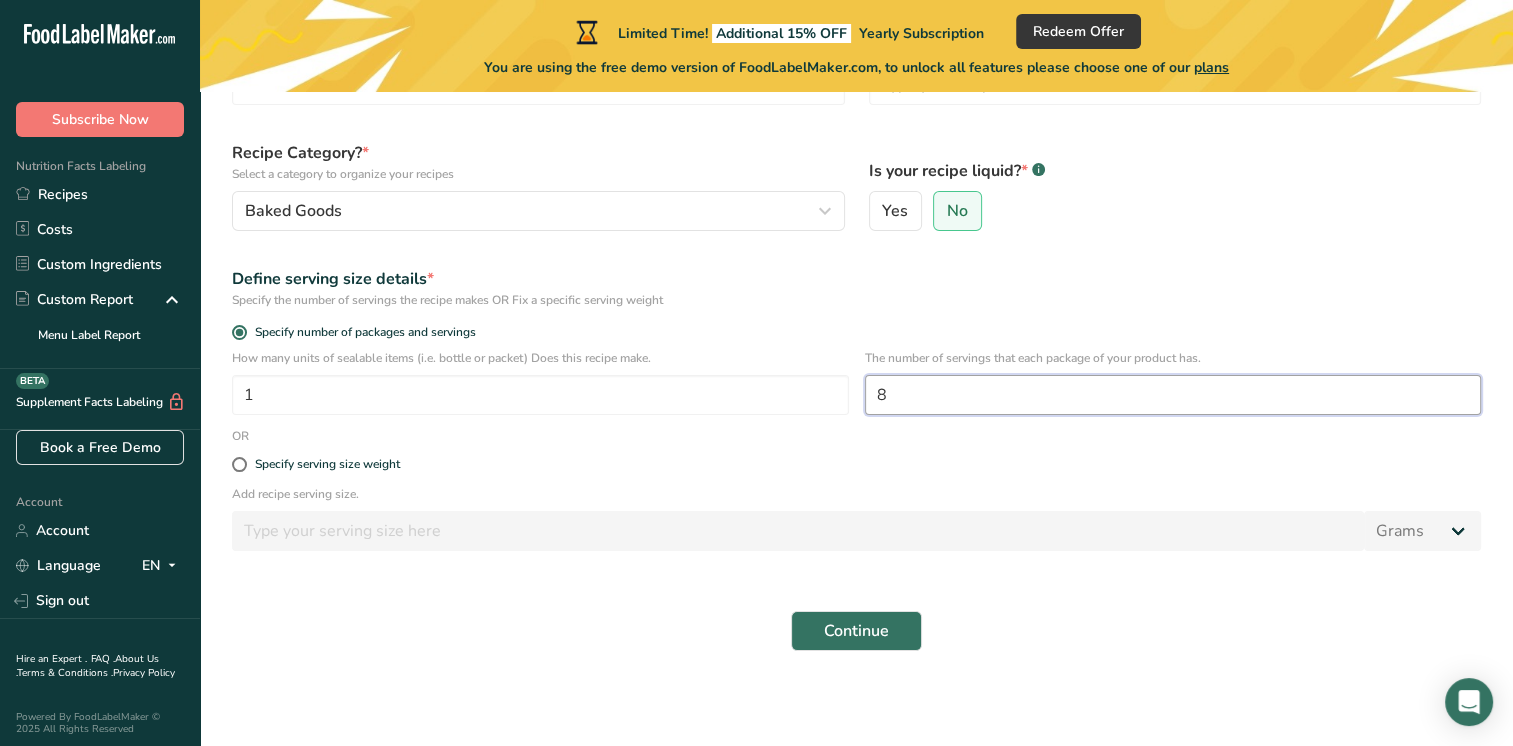 type on "8" 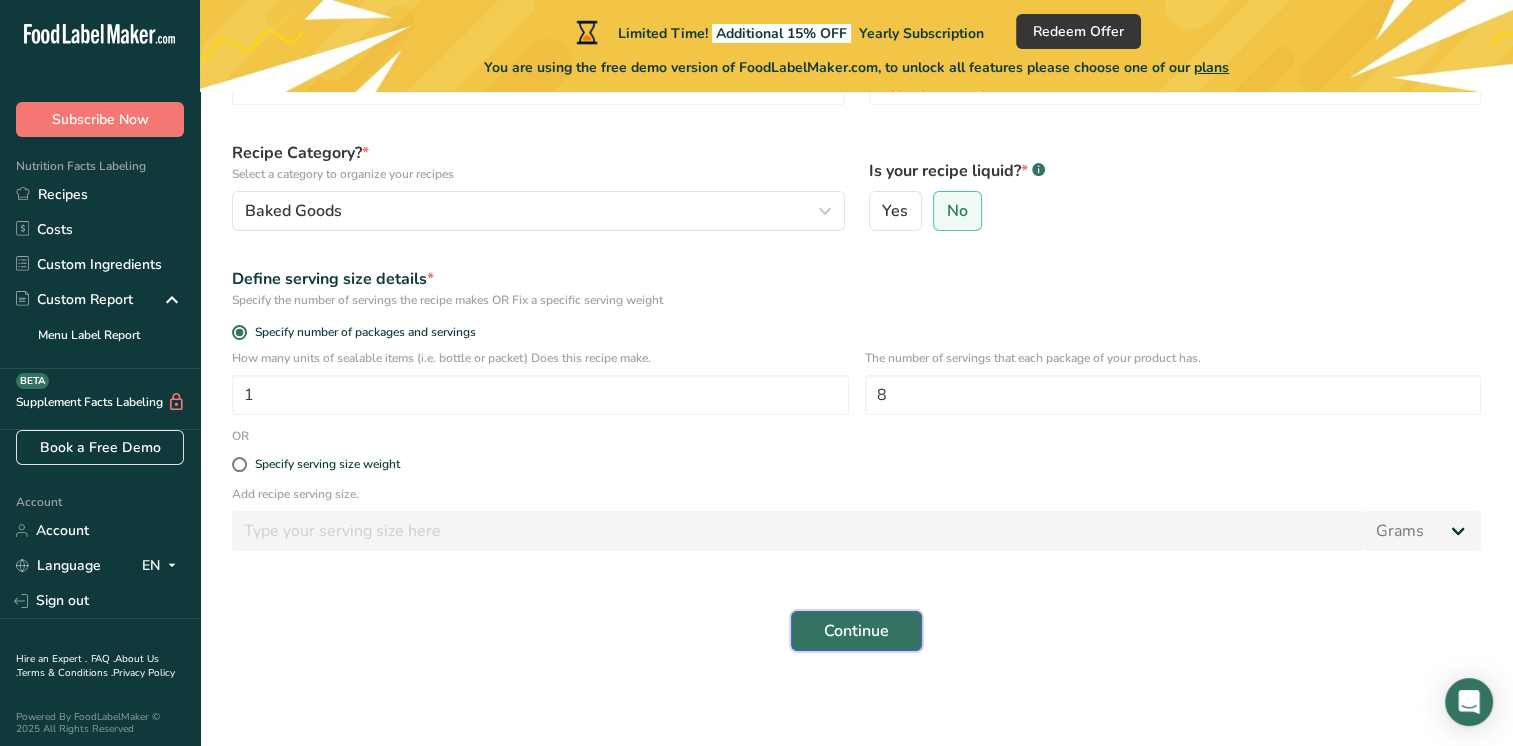 click on "Continue" at bounding box center (856, 631) 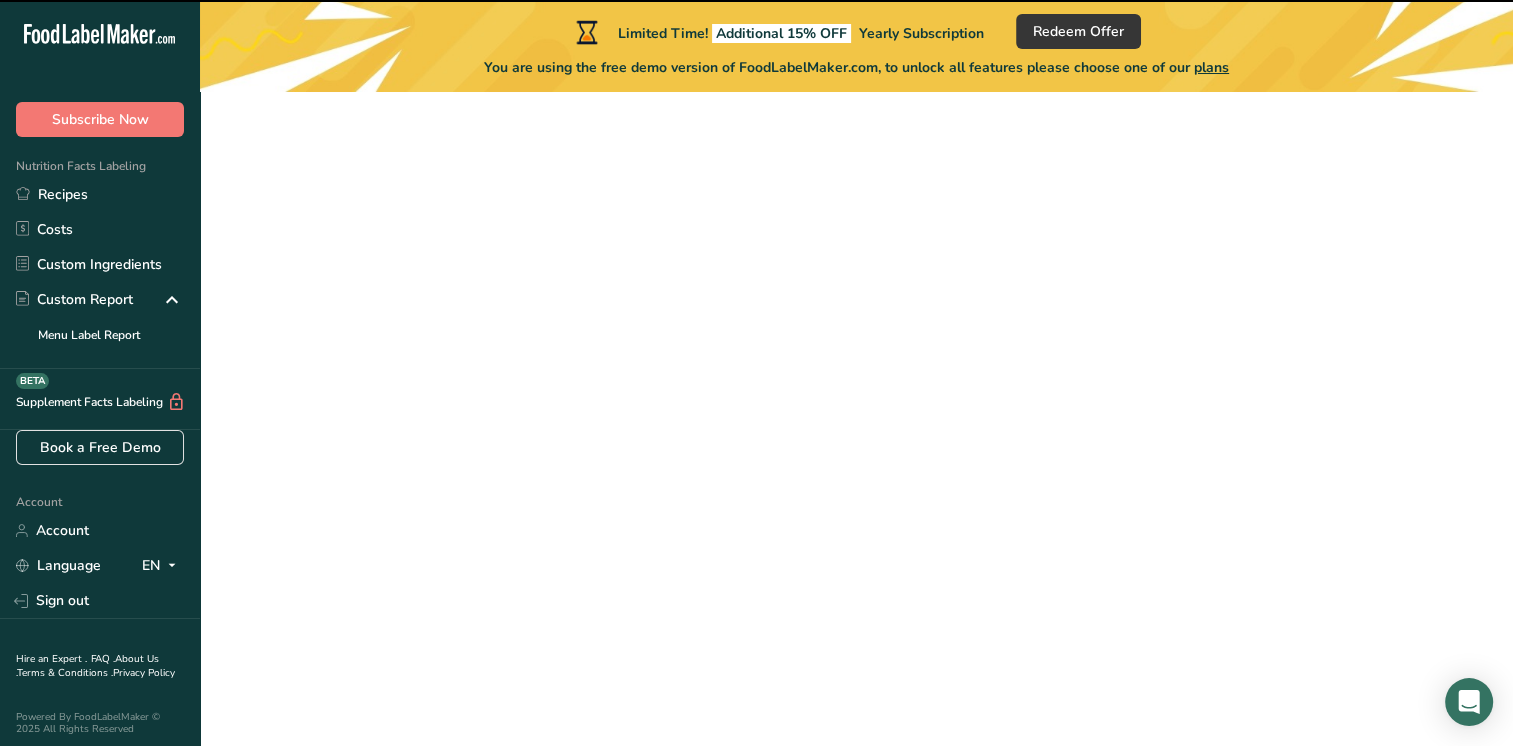 scroll, scrollTop: 0, scrollLeft: 0, axis: both 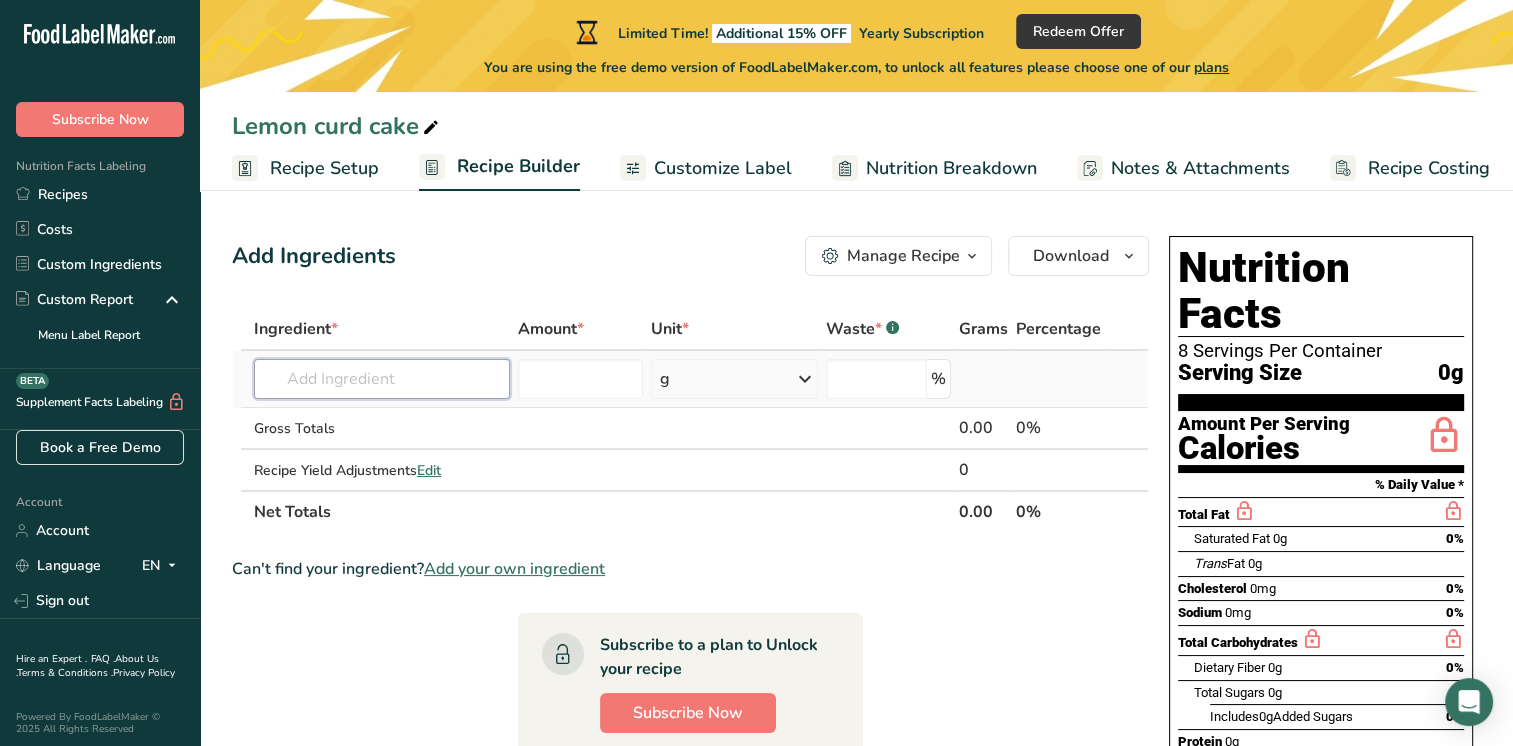 click at bounding box center [382, 379] 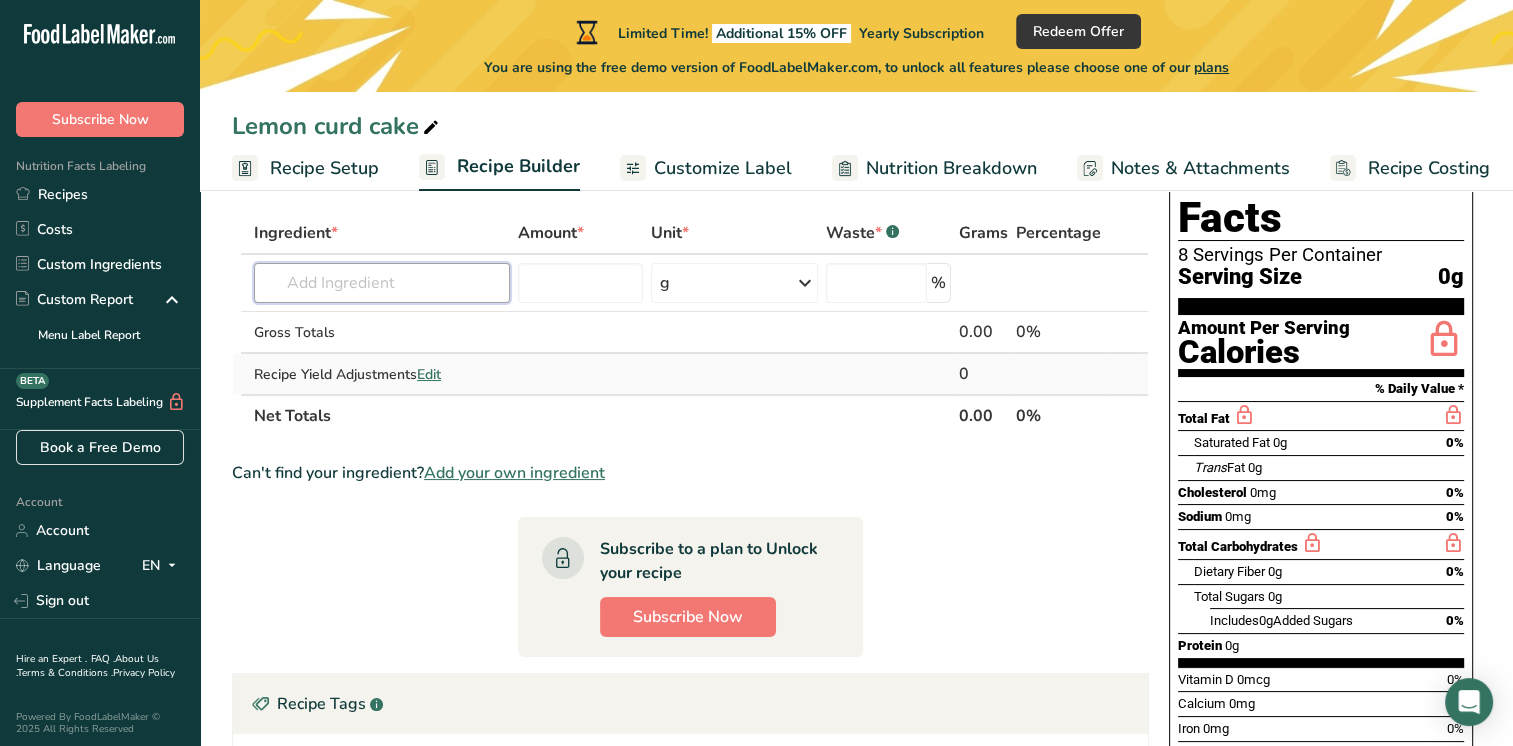 scroll, scrollTop: 0, scrollLeft: 0, axis: both 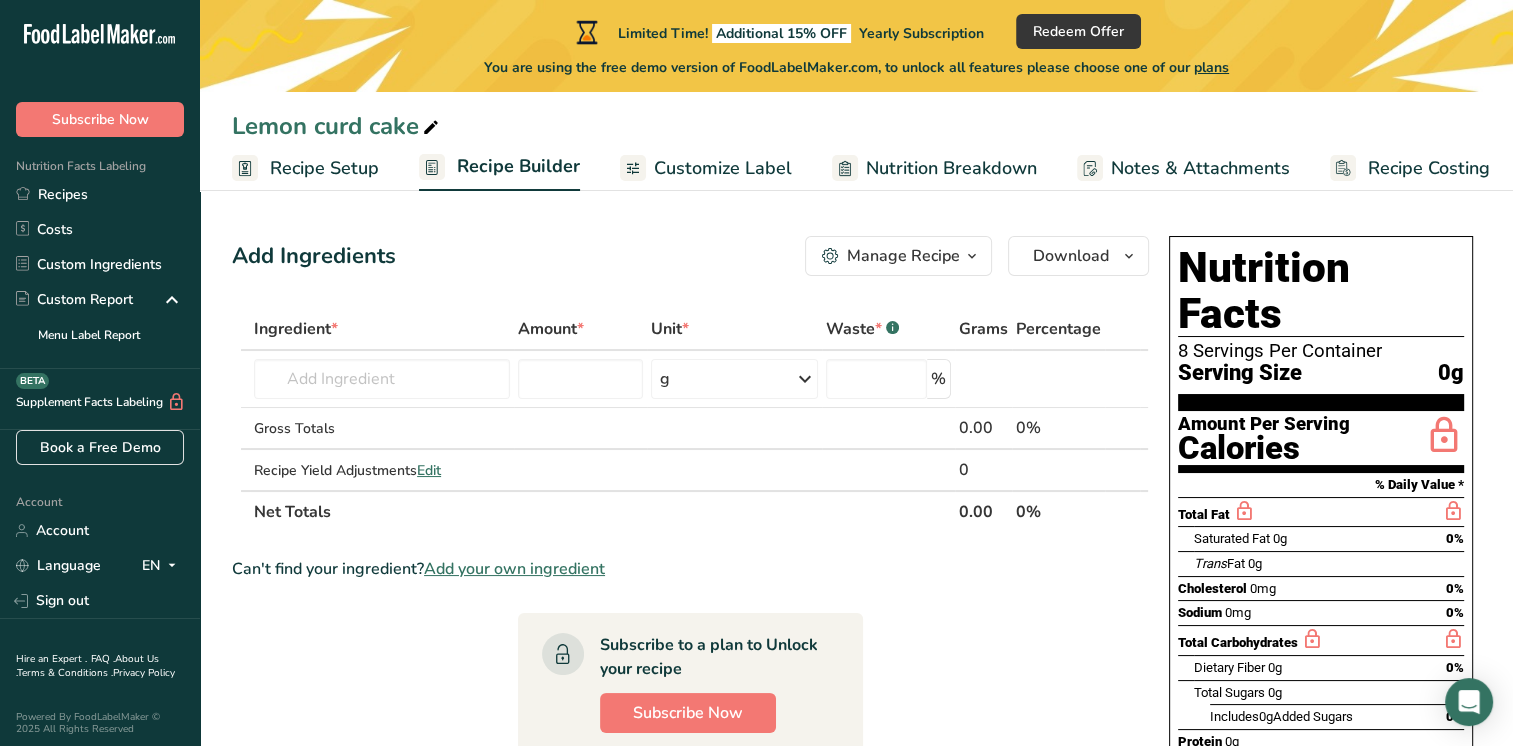 click at bounding box center (972, 256) 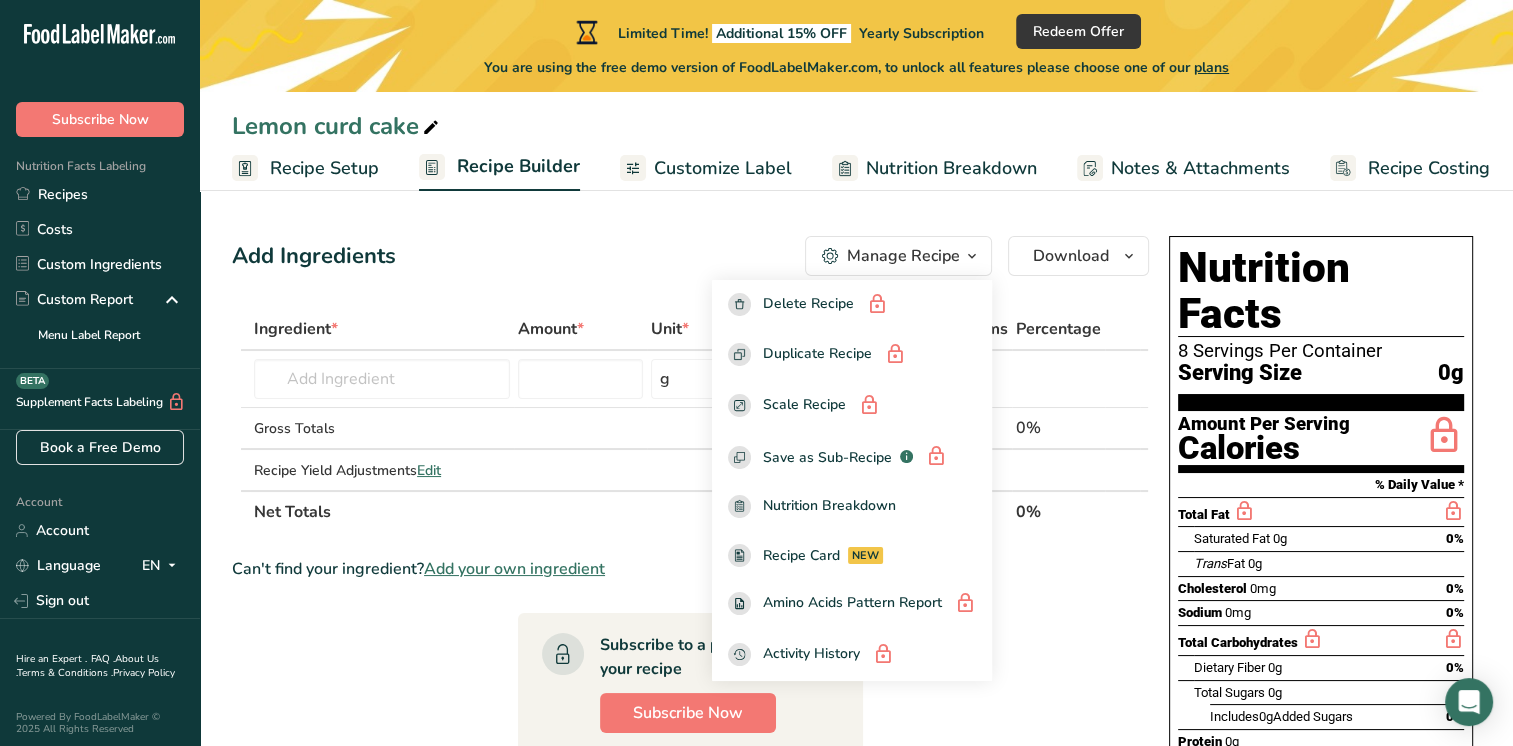 click on "Add Ingredients
Manage Recipe         Delete Recipe             Duplicate Recipe               Scale Recipe               Save as Sub-Recipe   .a-a{fill:#347362;}.b-a{fill:#fff;}                                 Nutrition Breakdown                 Recipe Card
NEW
Amino Acids Pattern Report             Activity History
Download
Choose your preferred label style
Standard FDA label
Standard FDA label
The most common format for nutrition facts labels in compliance with the FDA's typeface, style and requirements
Tabular FDA label
A label format compliant with the FDA regulations presented in a tabular (horizontal) display.
Linear FDA label
A simple linear display for small sized packages.
Simplified FDA label" at bounding box center (690, 256) 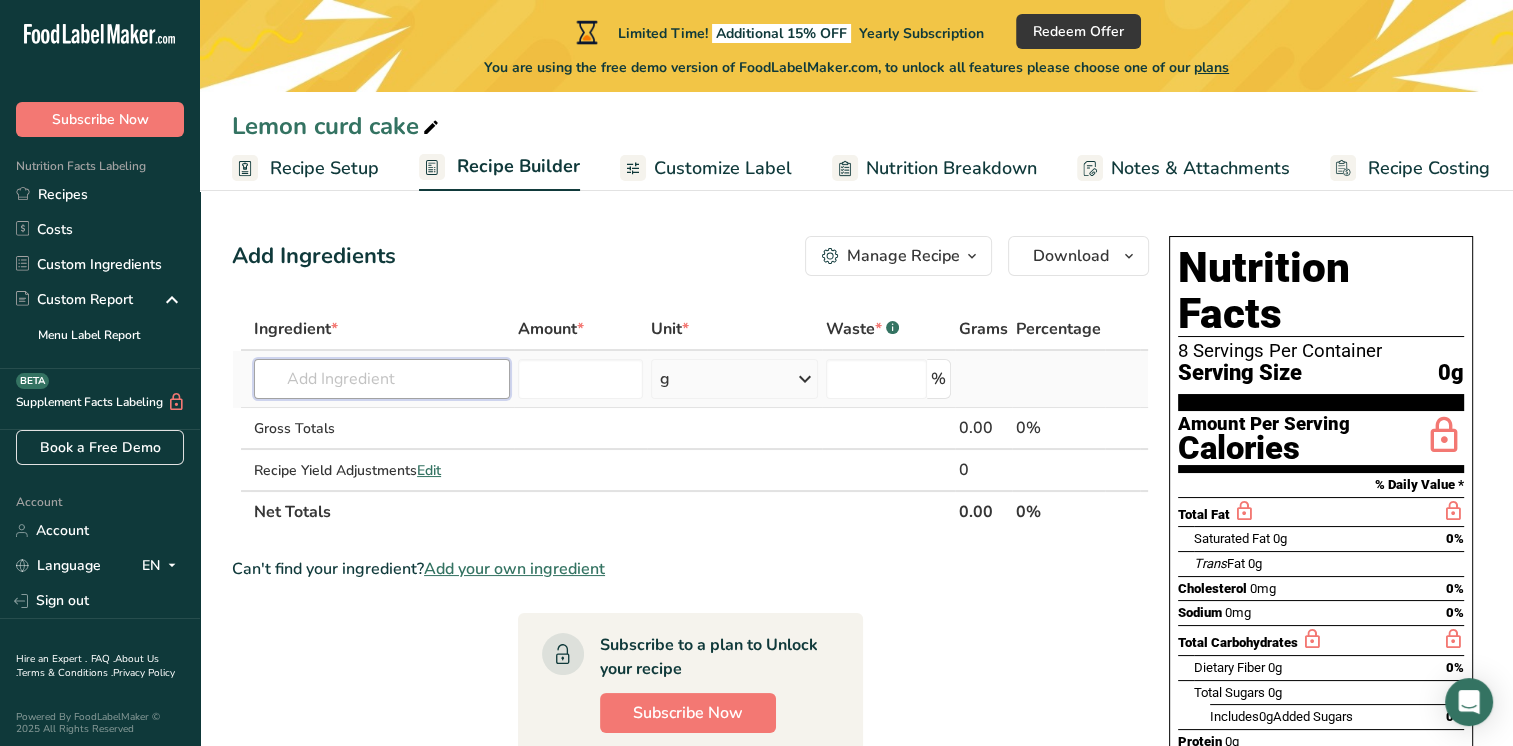 click at bounding box center (382, 379) 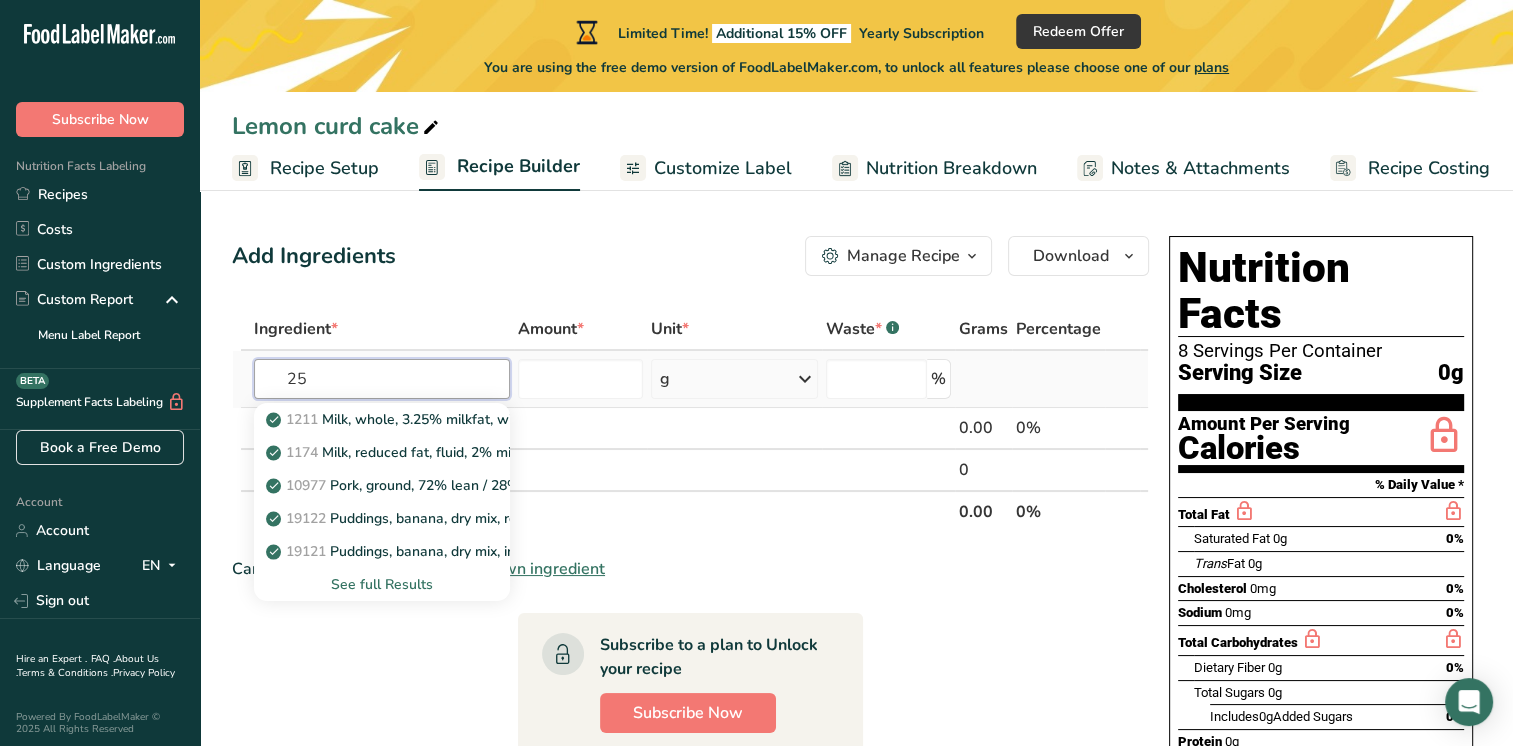 type on "2" 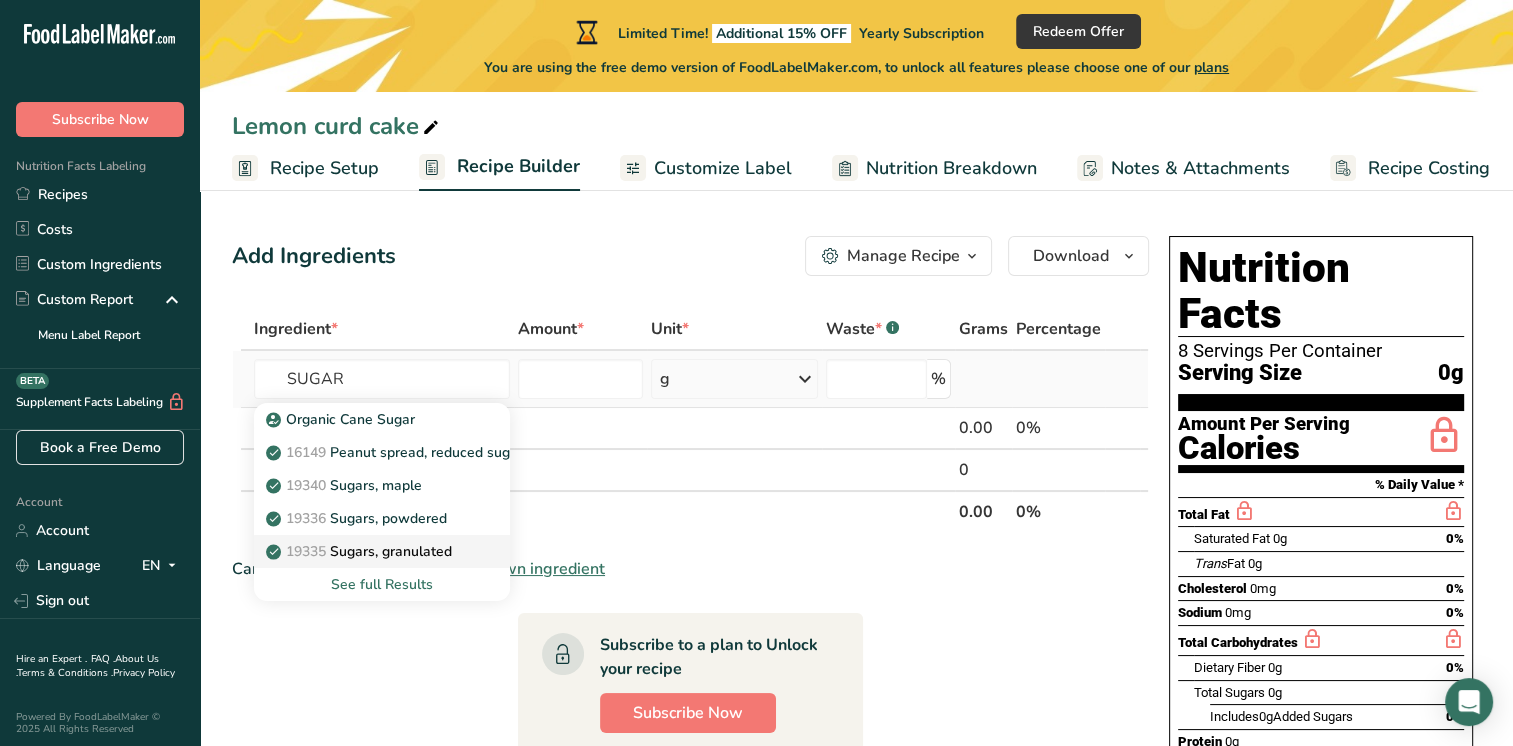 click on "19335
Sugars, granulated" at bounding box center (361, 551) 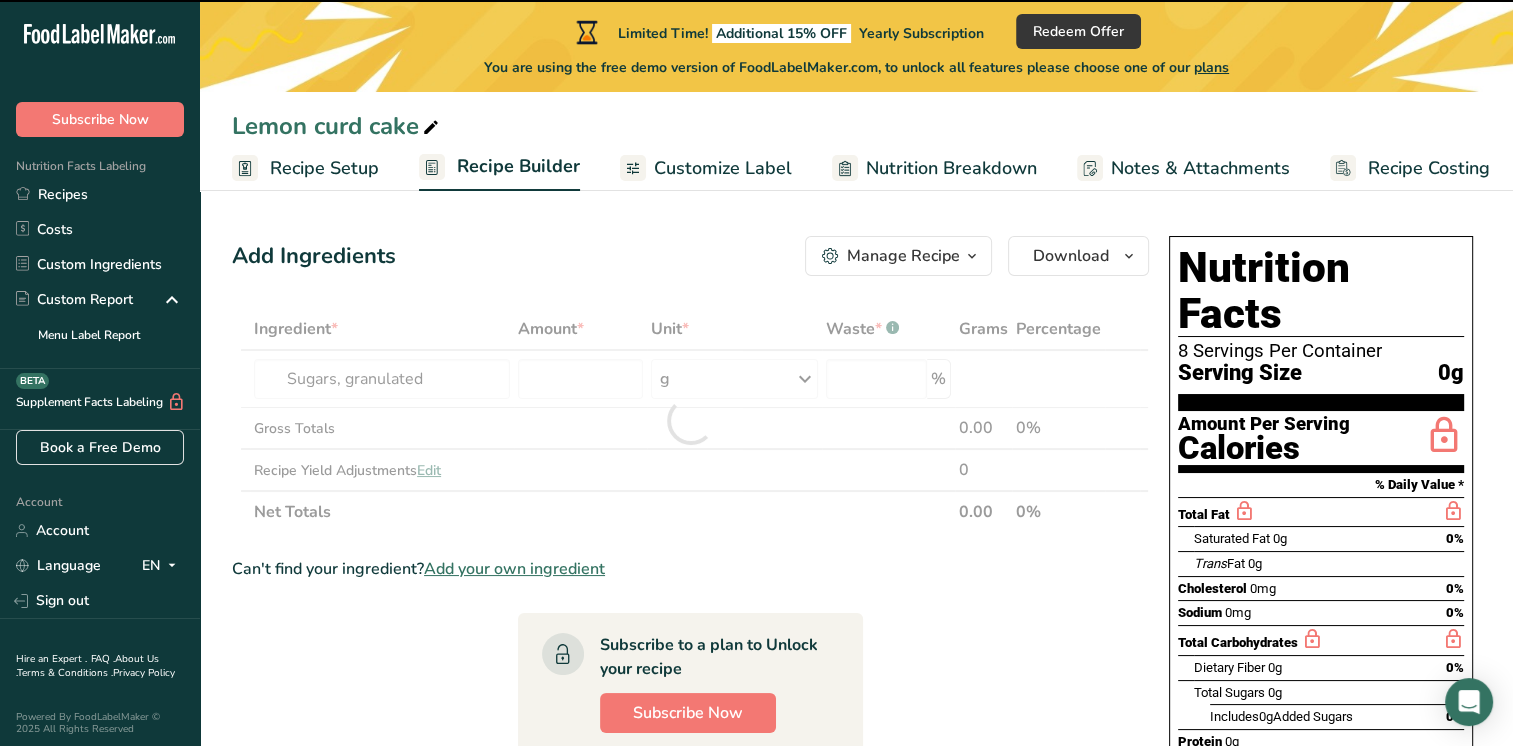 type on "0" 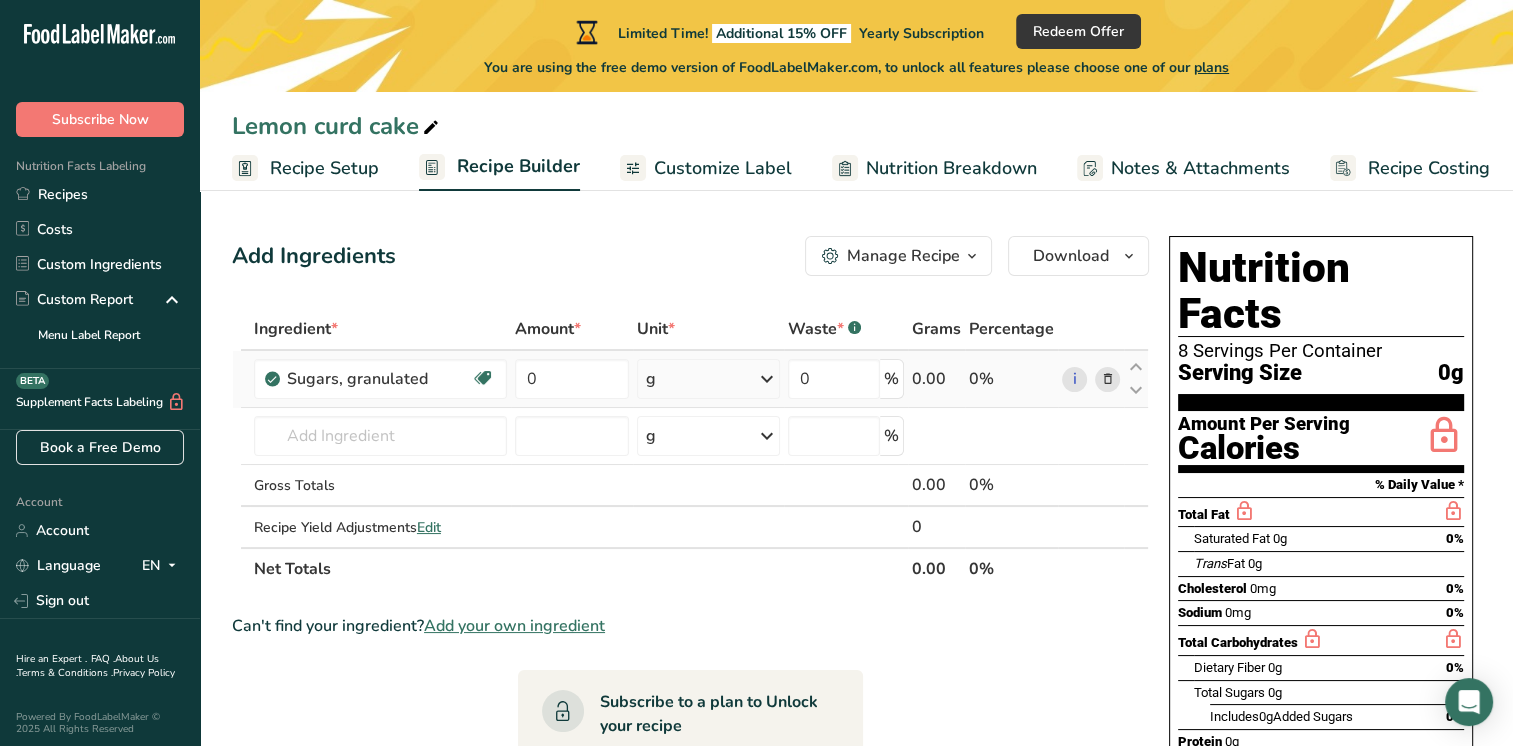 click on "g" at bounding box center (708, 379) 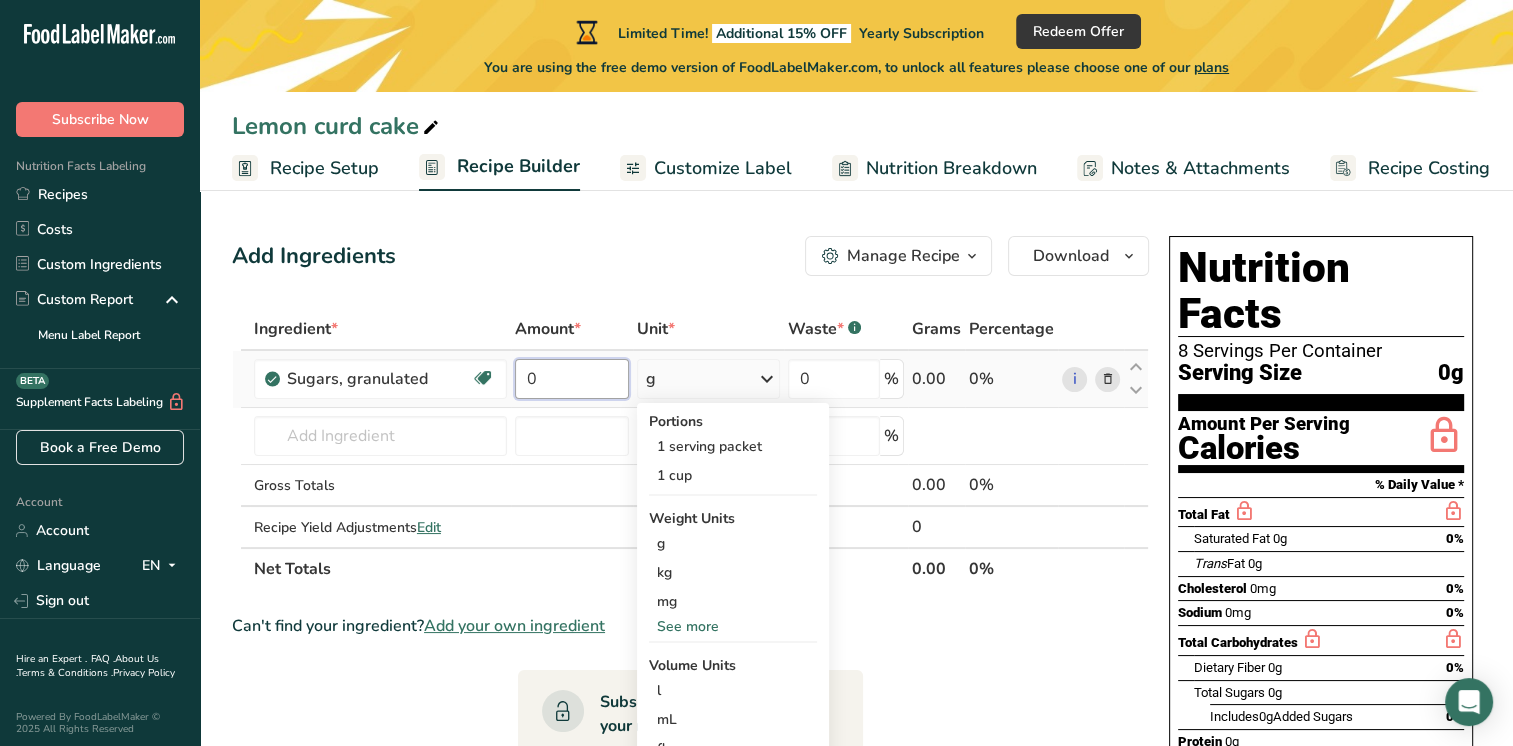 click on "0" at bounding box center [572, 379] 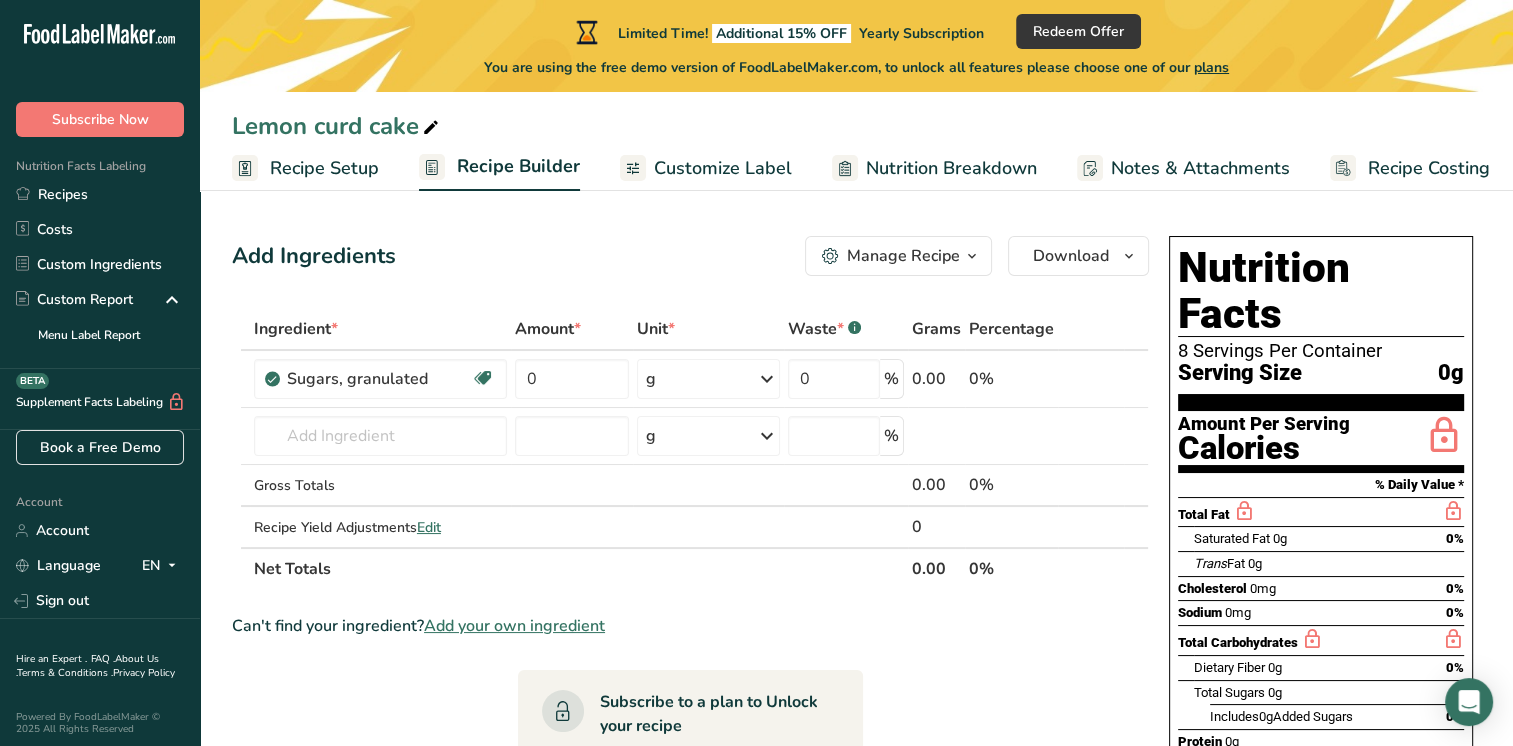 click on "Recipe Setup" at bounding box center (324, 168) 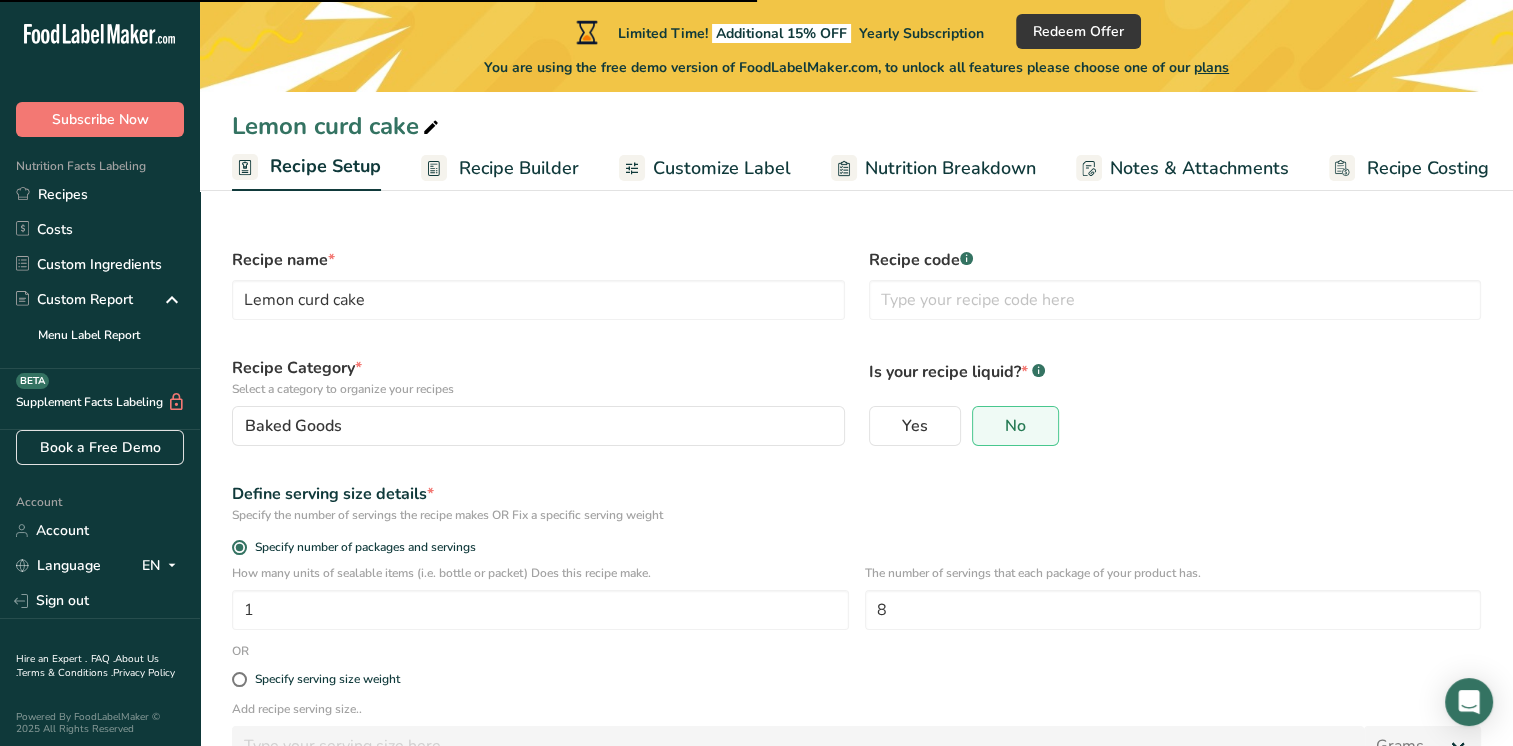 scroll, scrollTop: 0, scrollLeft: 7, axis: horizontal 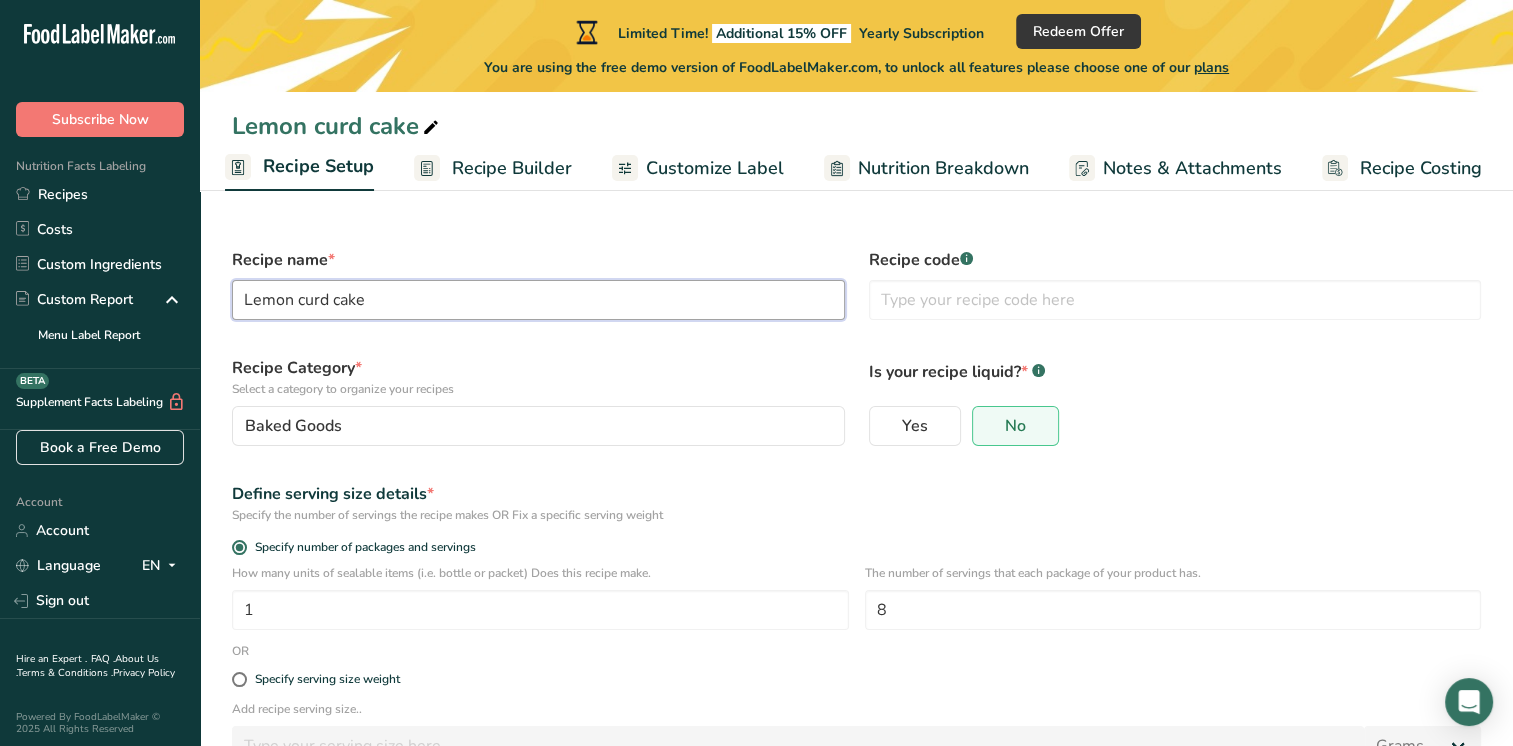 click on "Lemon curd cake" at bounding box center (538, 300) 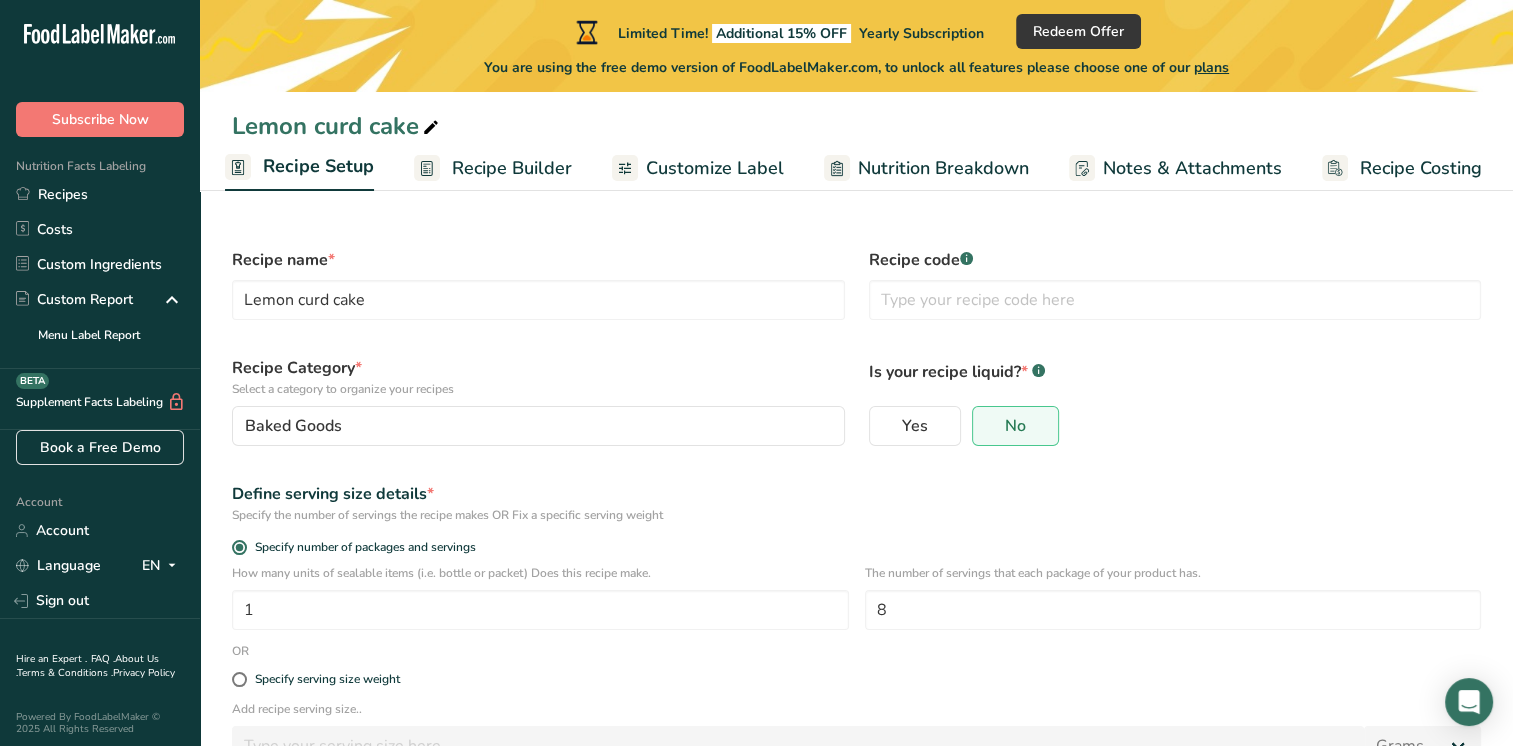 click on "Recipe Builder" at bounding box center [512, 168] 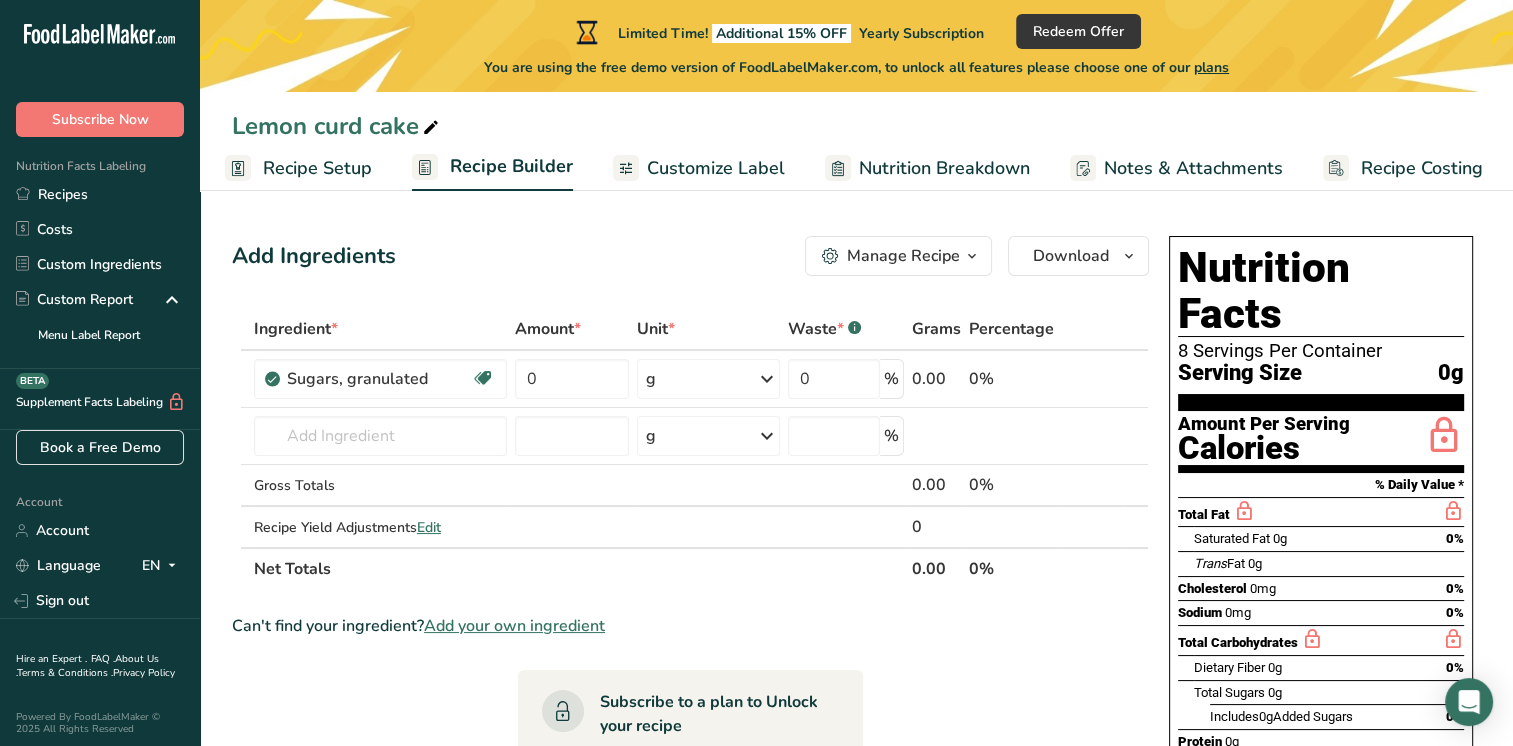 scroll, scrollTop: 0, scrollLeft: 8, axis: horizontal 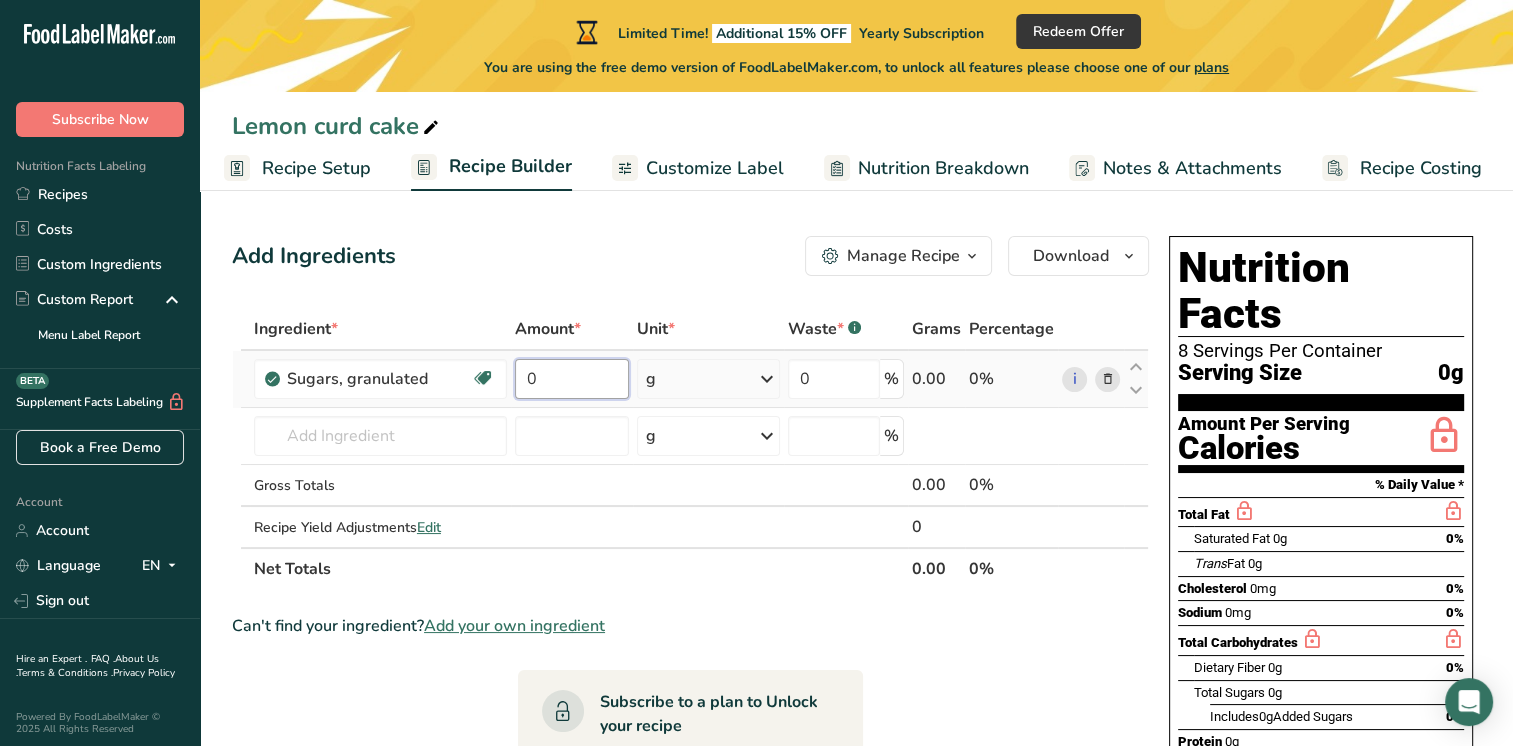click on "0" at bounding box center (572, 379) 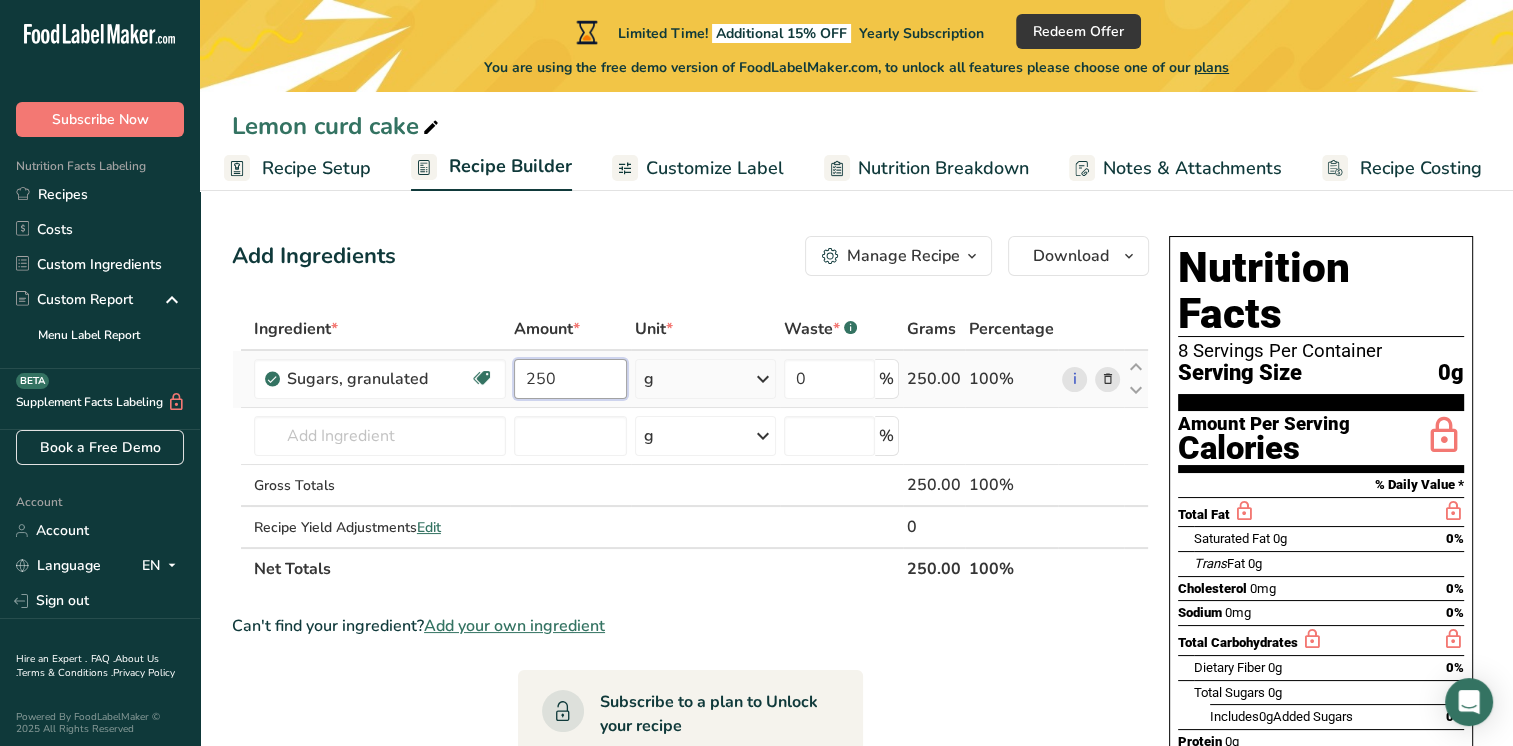 type on "250" 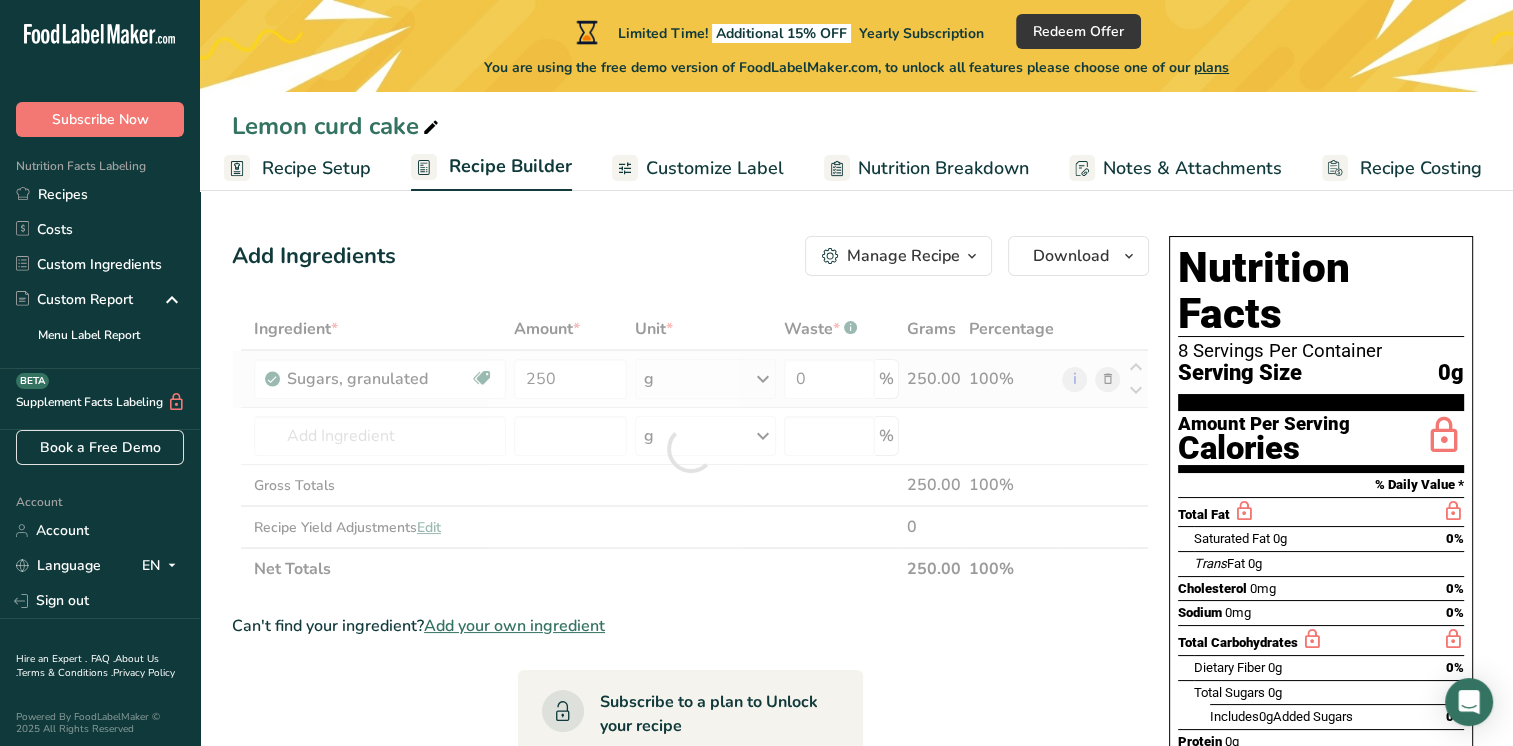 click on "Ingredient *
Amount *
Unit *
Waste *   .a-a{fill:#347362;}.b-a{fill:#fff;}          Grams
Percentage
Sugars, granulated
Dairy free
Gluten free
Vegan
Vegetarian
Soy free
250
g
Portions
1 serving packet
1 cup
Weight Units
g
kg
mg
See more
Volume Units
l
Volume units require a density conversion. If you know your ingredient's density enter it below. Otherwise, click on "RIA" our AI Regulatory bot - she will be able to help you
lb/ft3
g/cm3
Confirm
mL
lb/ft3" at bounding box center (690, 449) 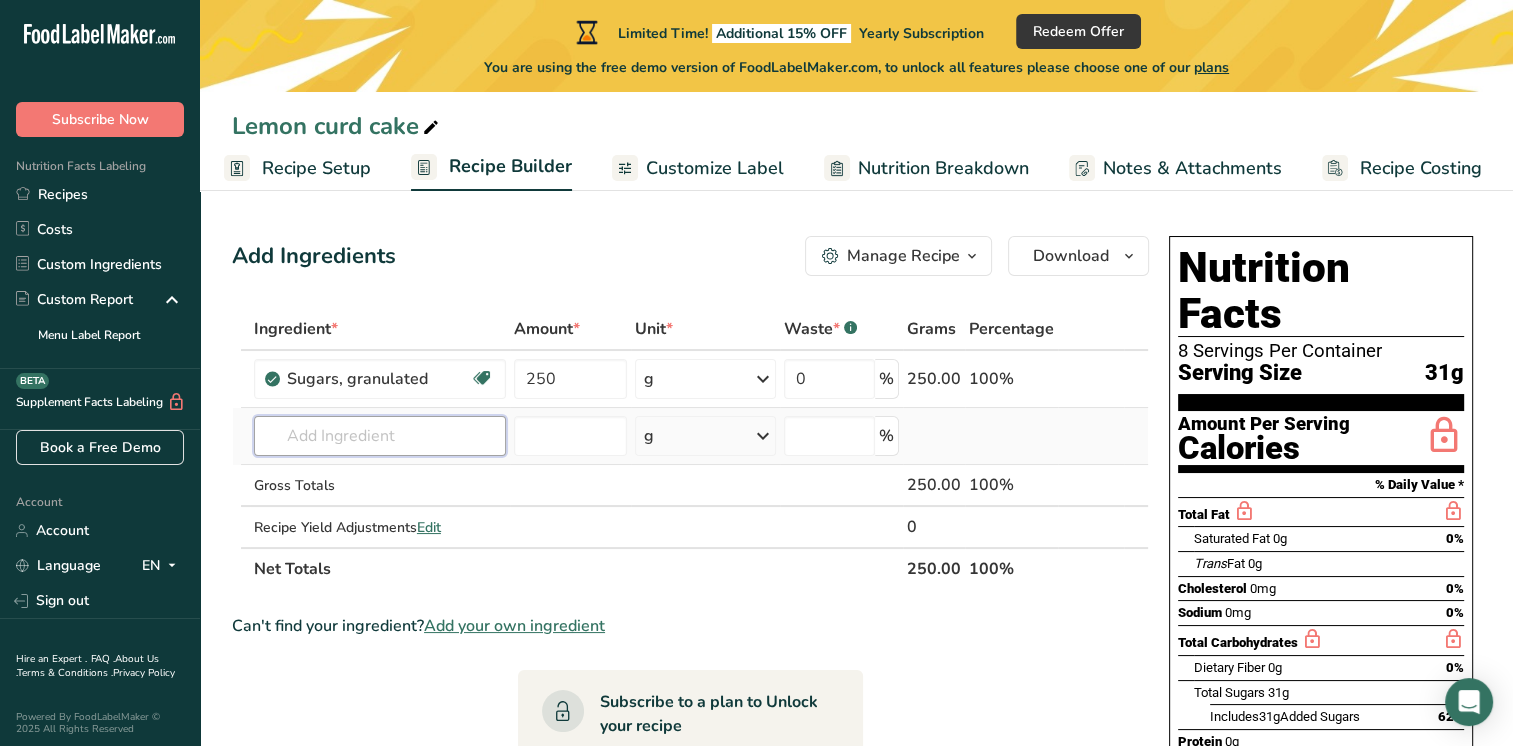 click at bounding box center (380, 436) 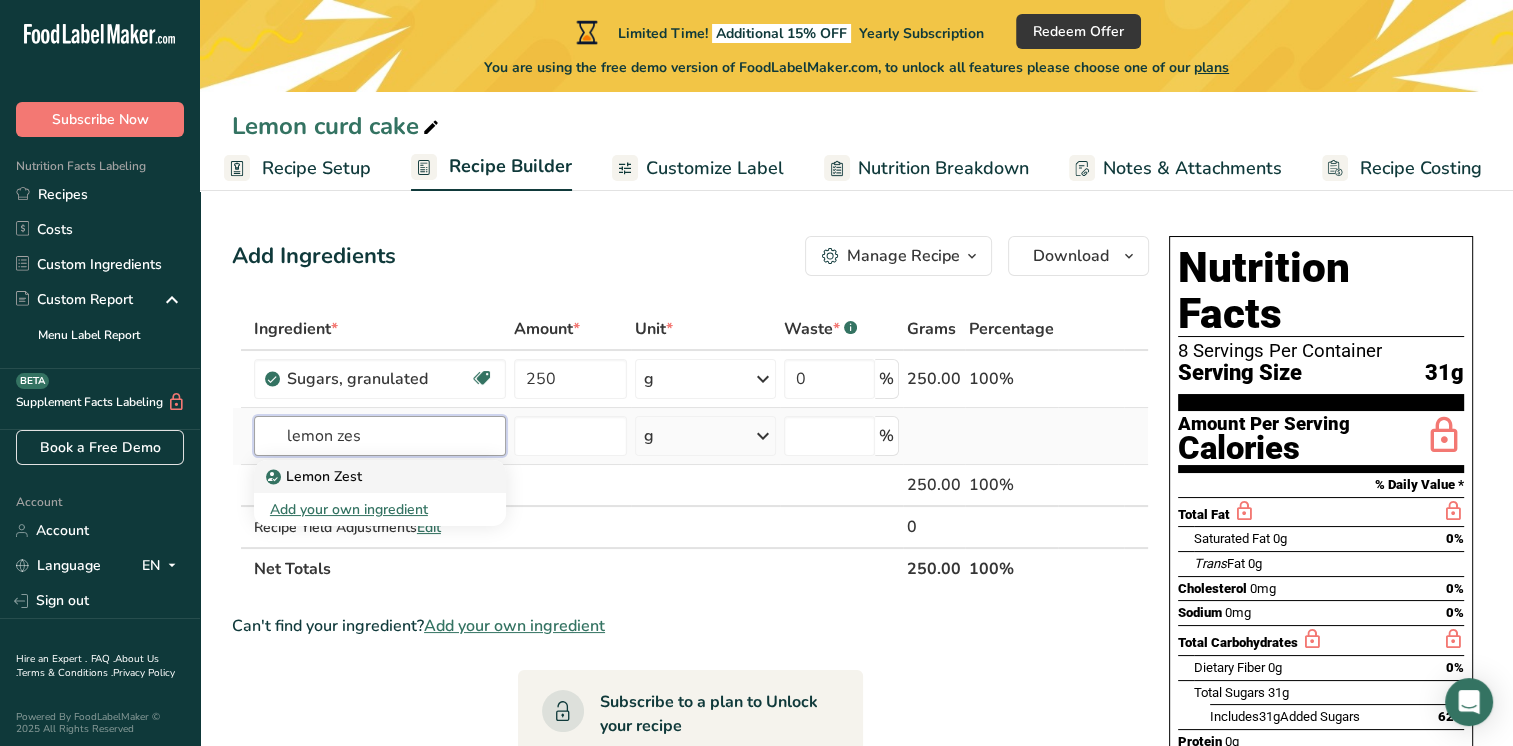 type on "lemon zes" 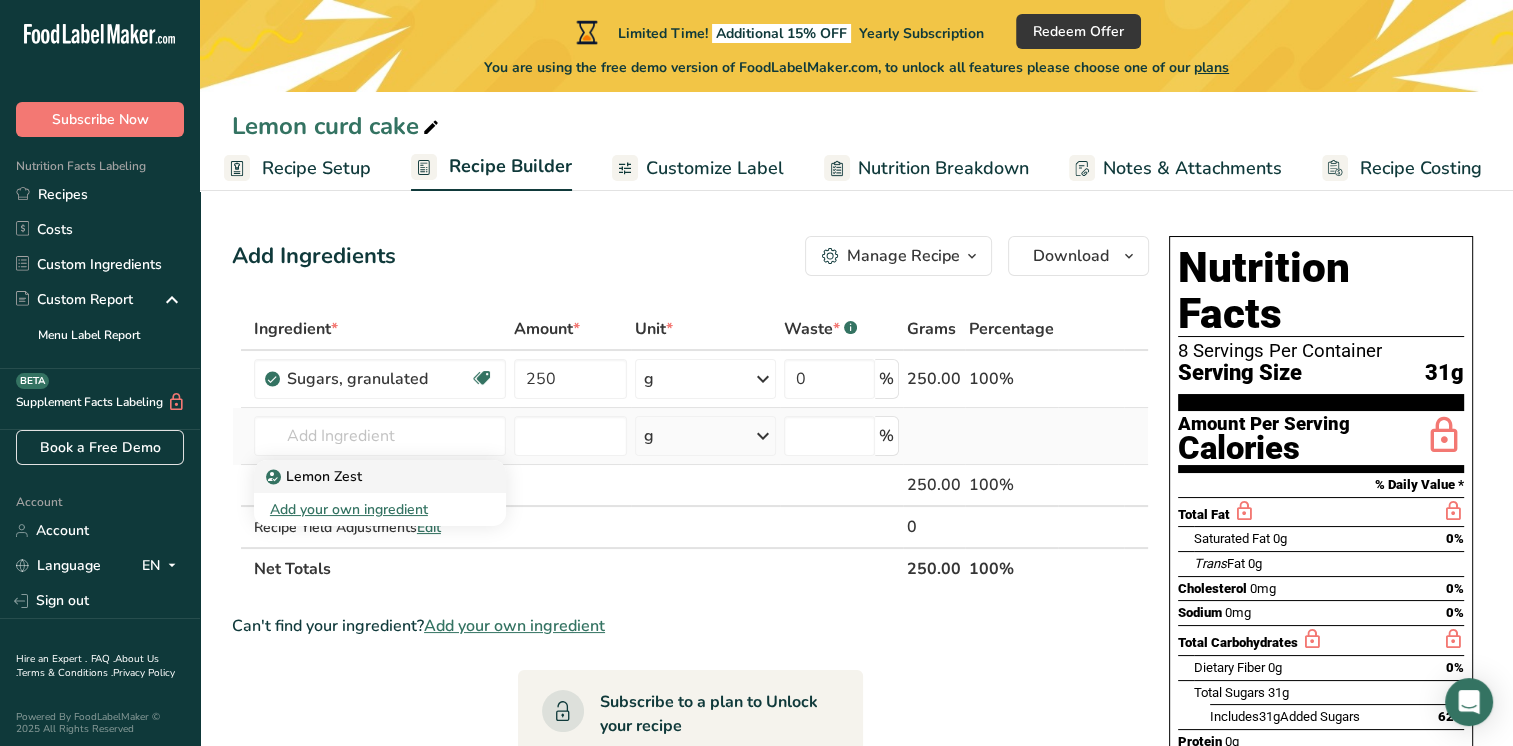 click on "Lemon Zest" at bounding box center (380, 476) 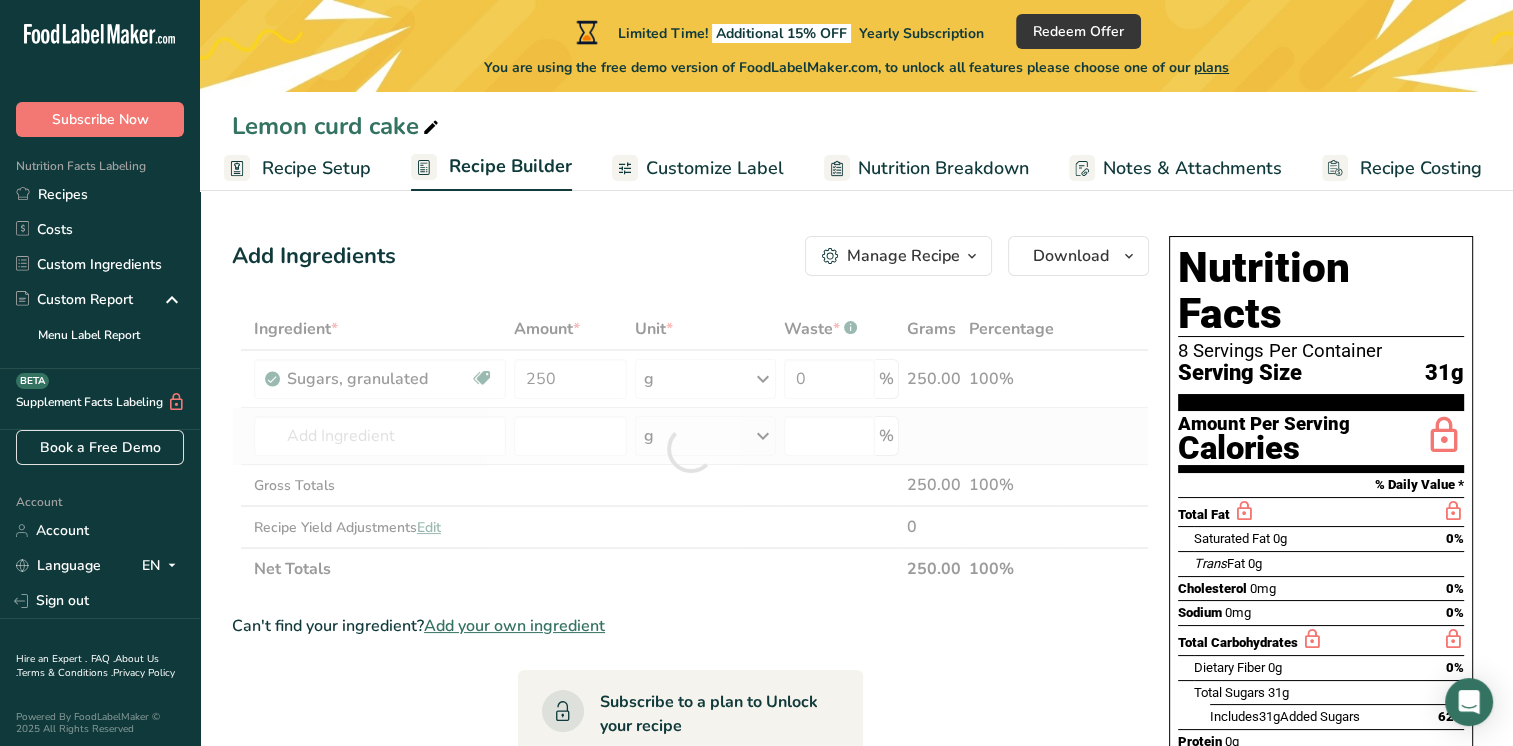 type on "Lemon Zest" 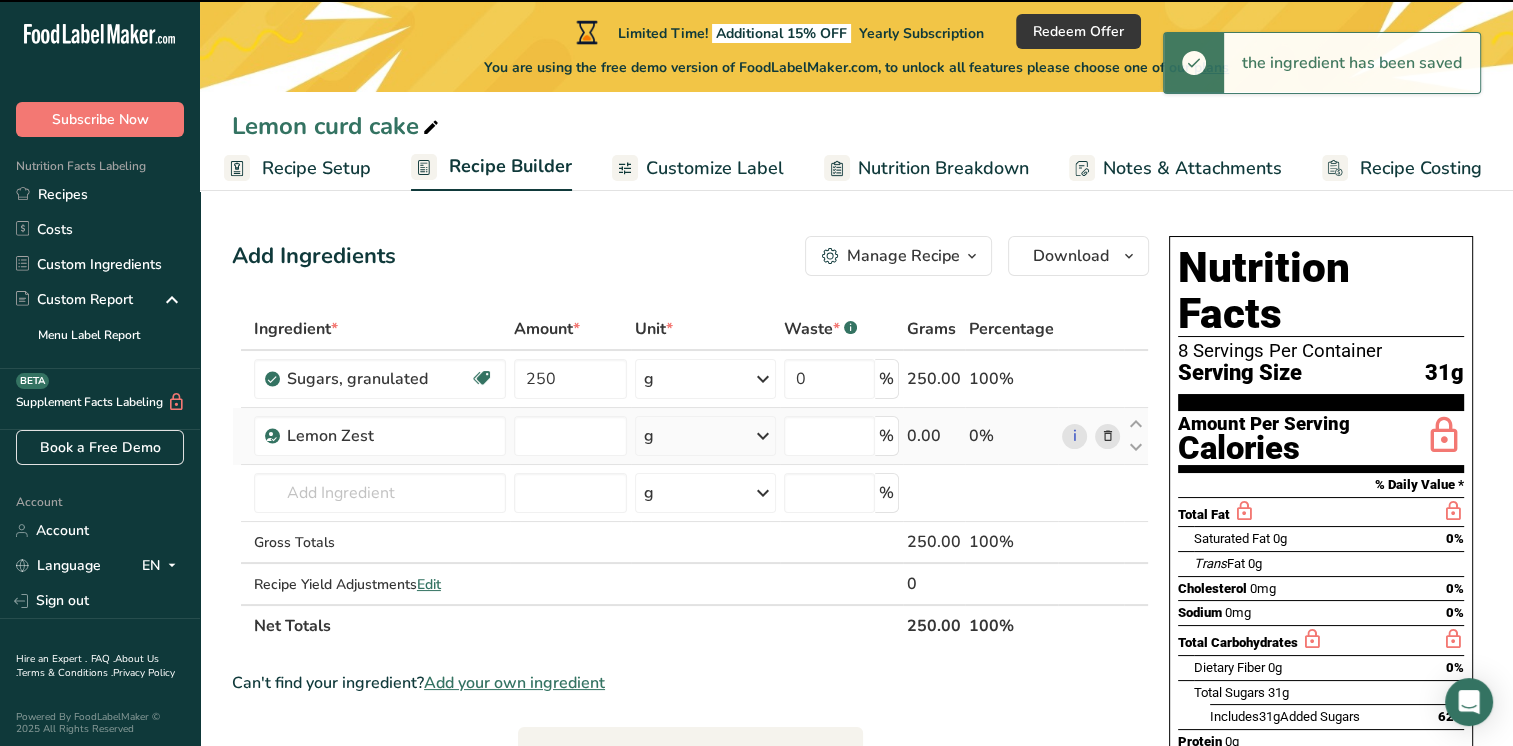 type on "0" 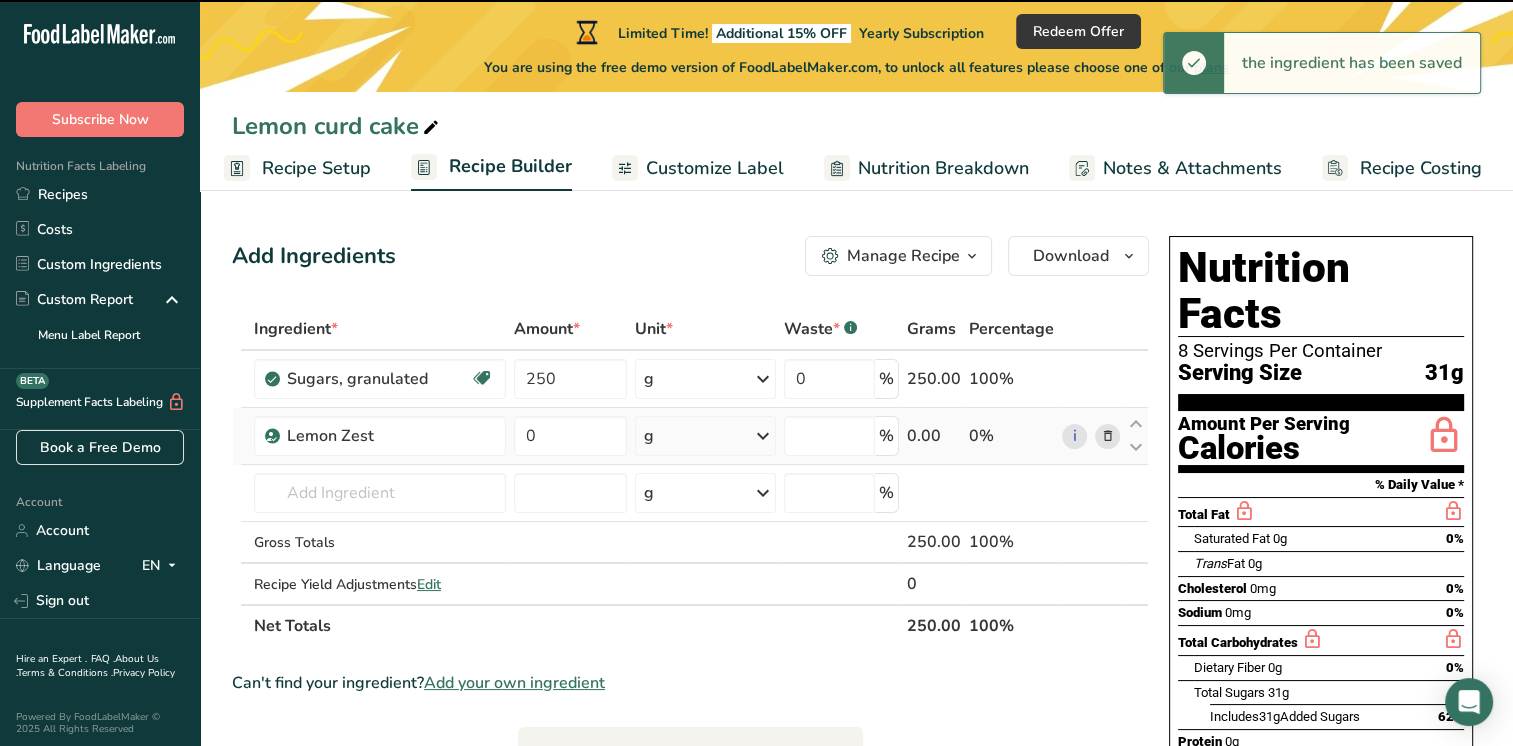 type on "0" 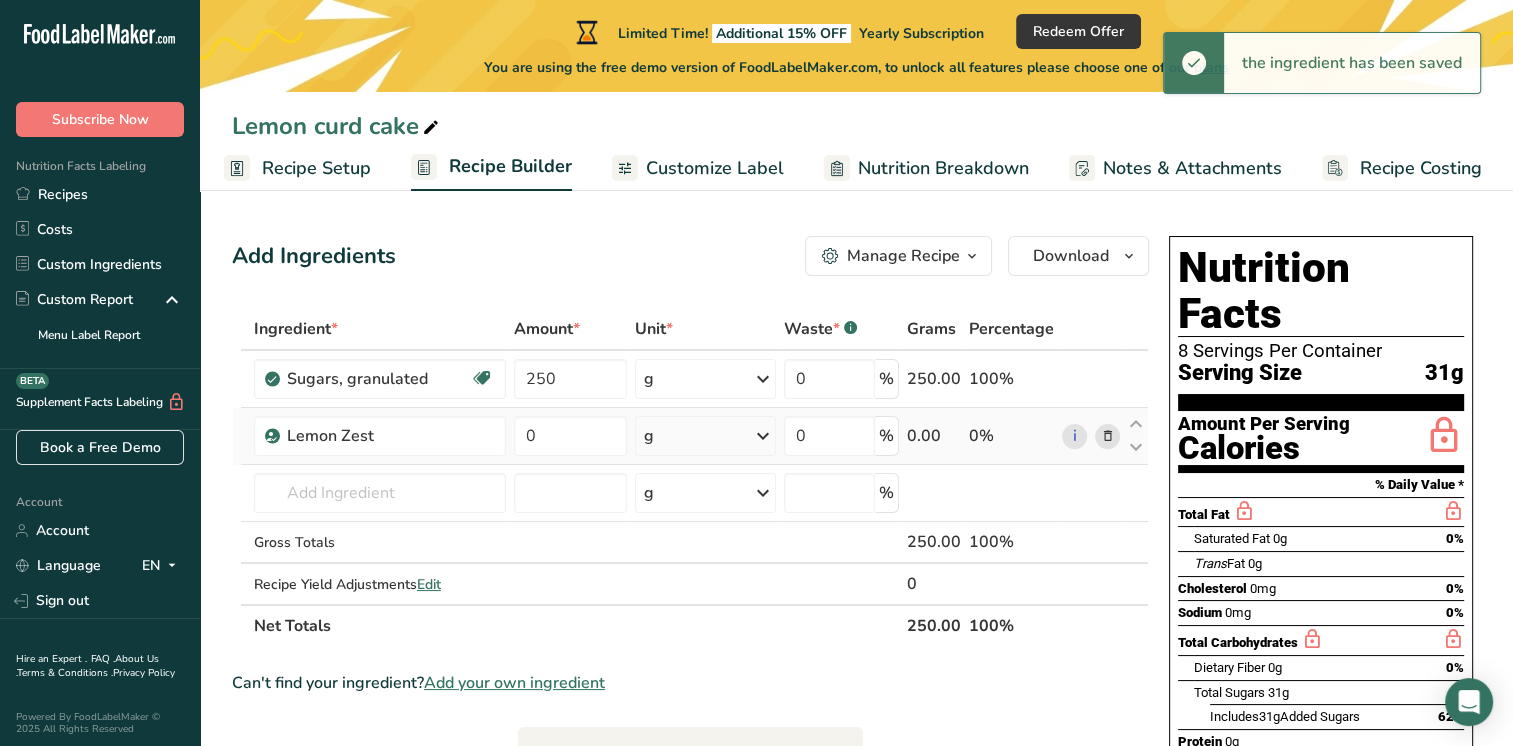 click on "g" at bounding box center [705, 436] 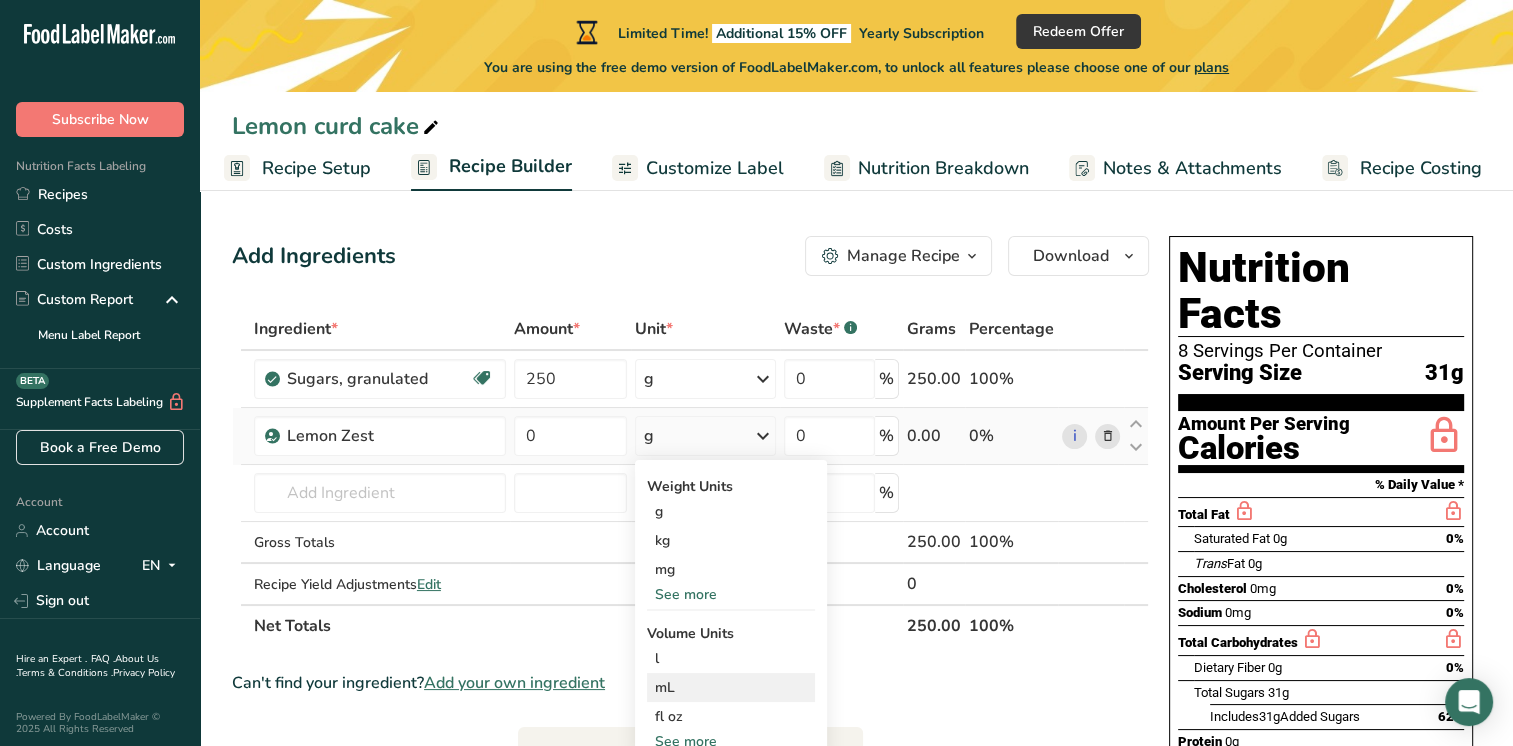 click on "mL" at bounding box center [731, 687] 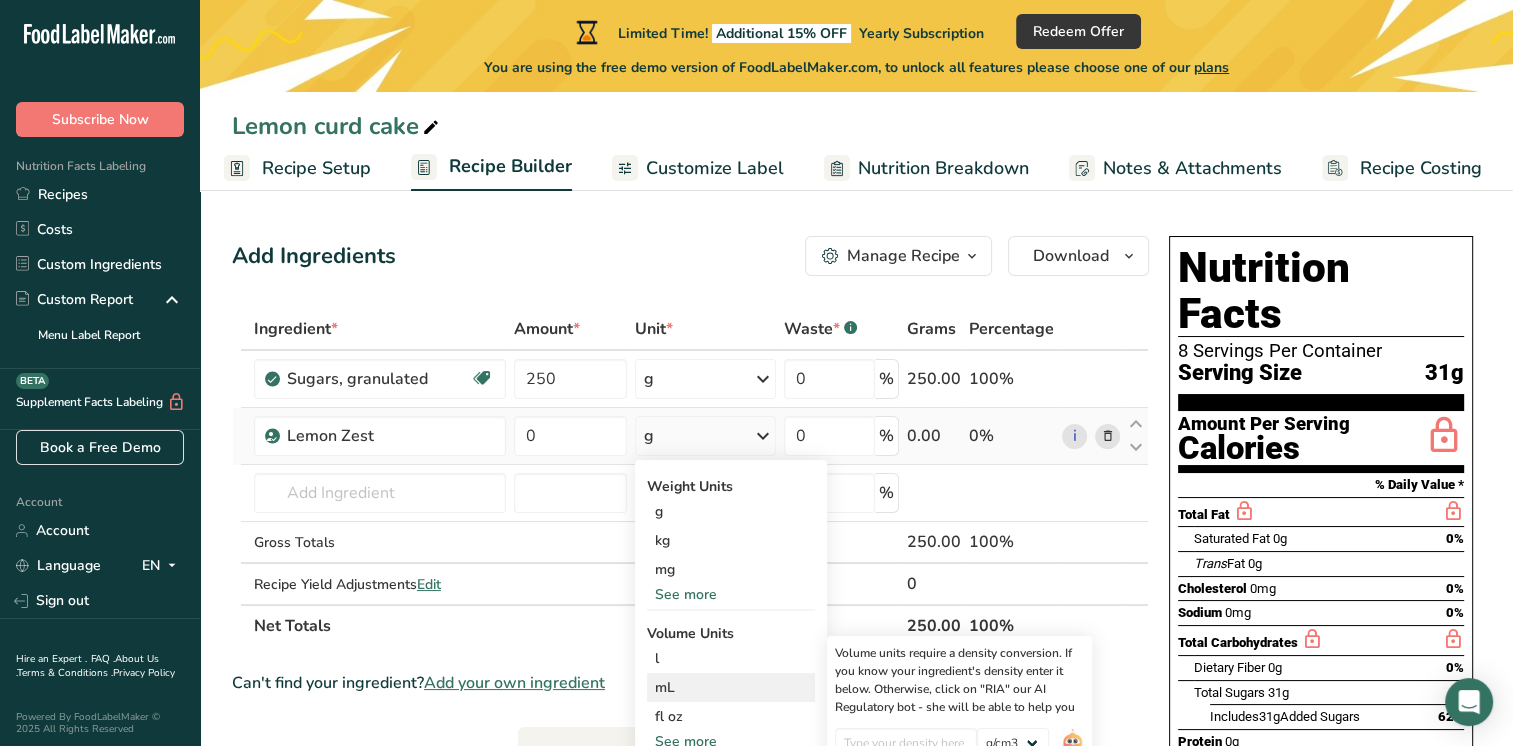 click on "mL" at bounding box center [731, 687] 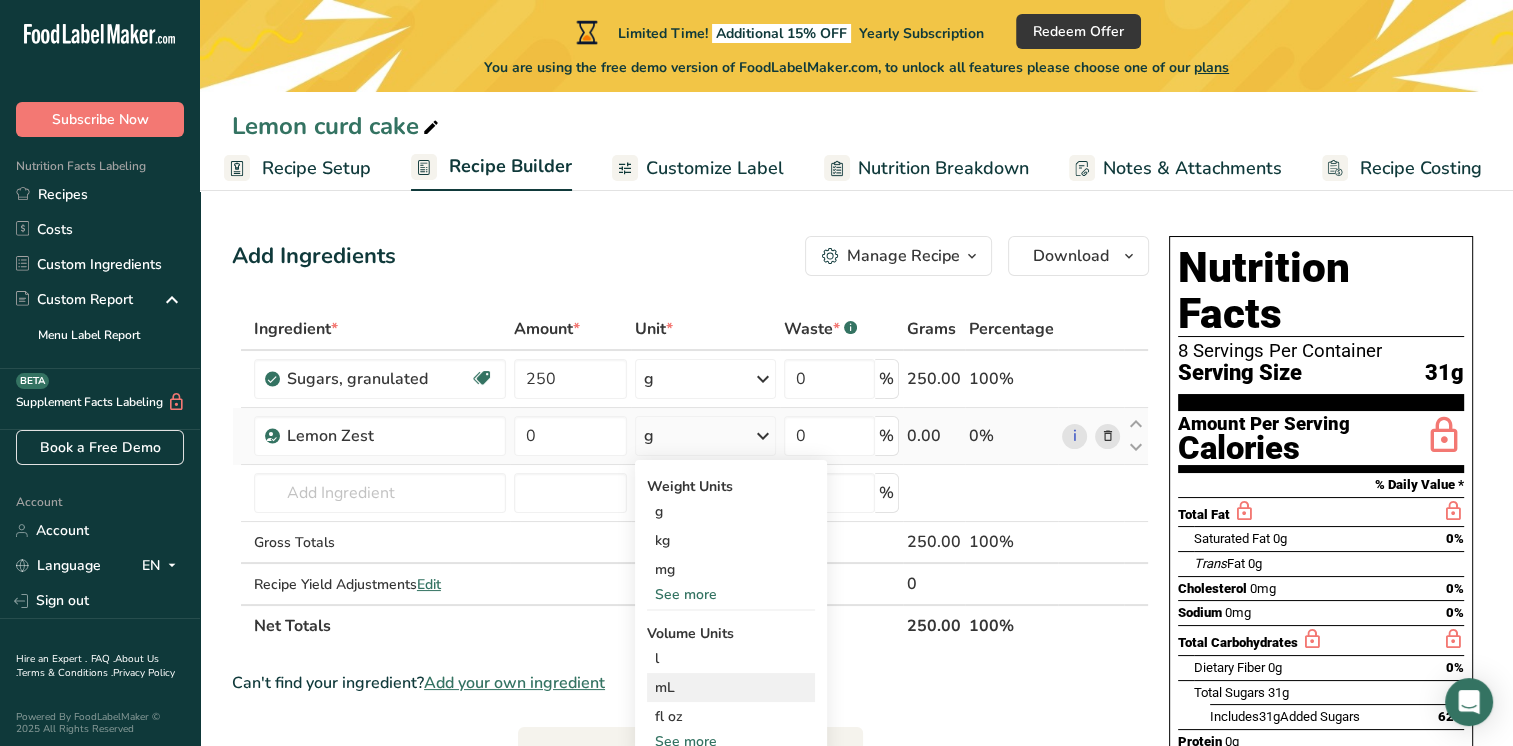 click on "mL" at bounding box center (731, 687) 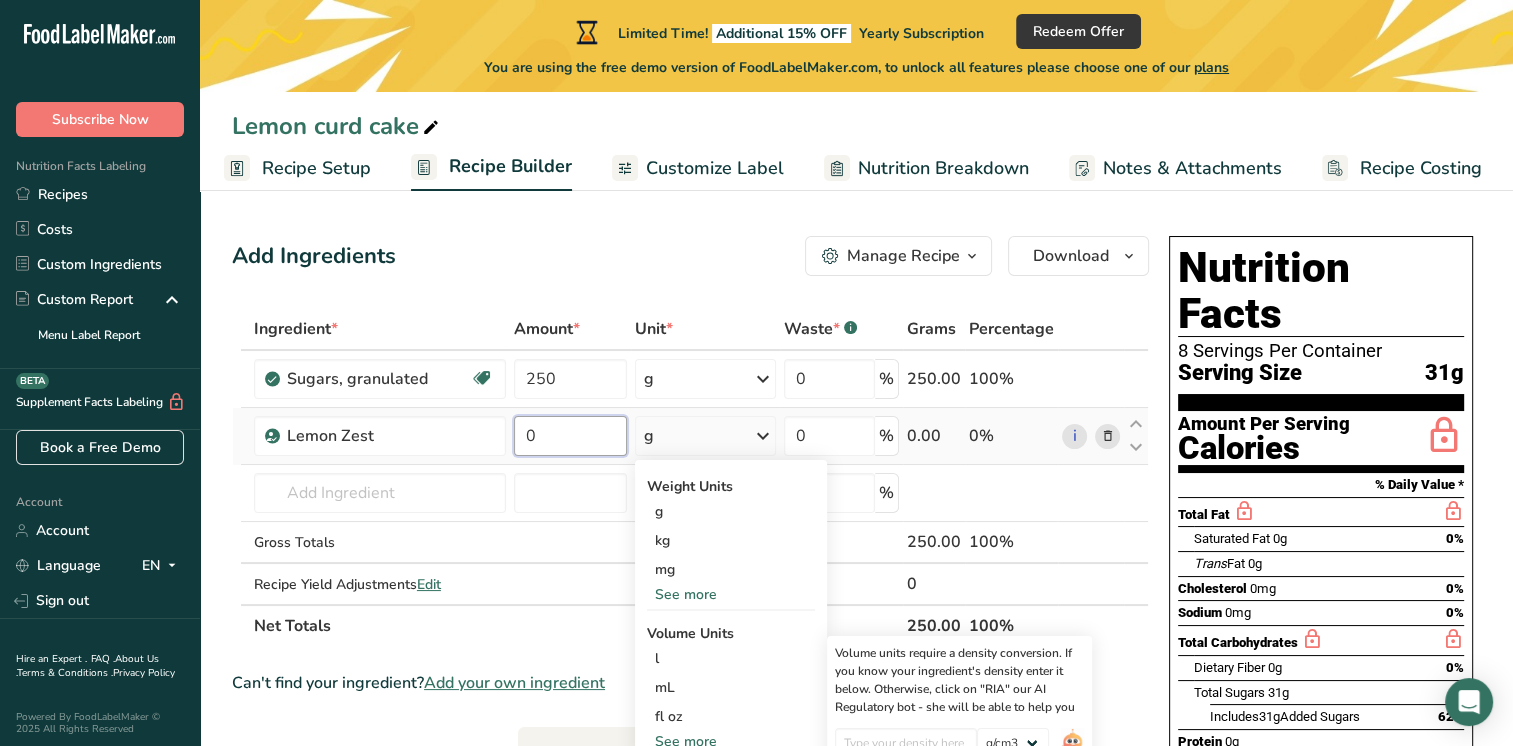 click on "0" at bounding box center (570, 436) 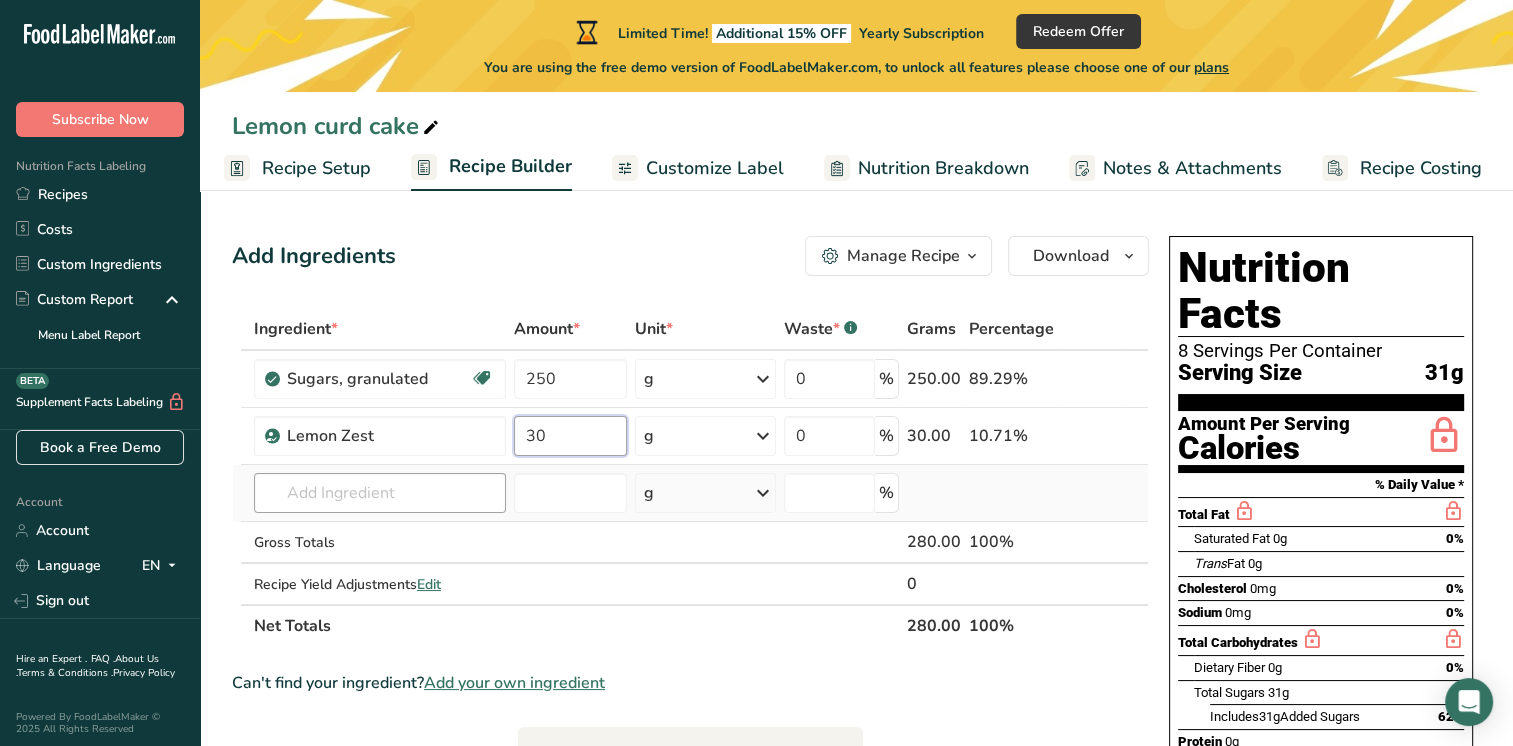 type on "30" 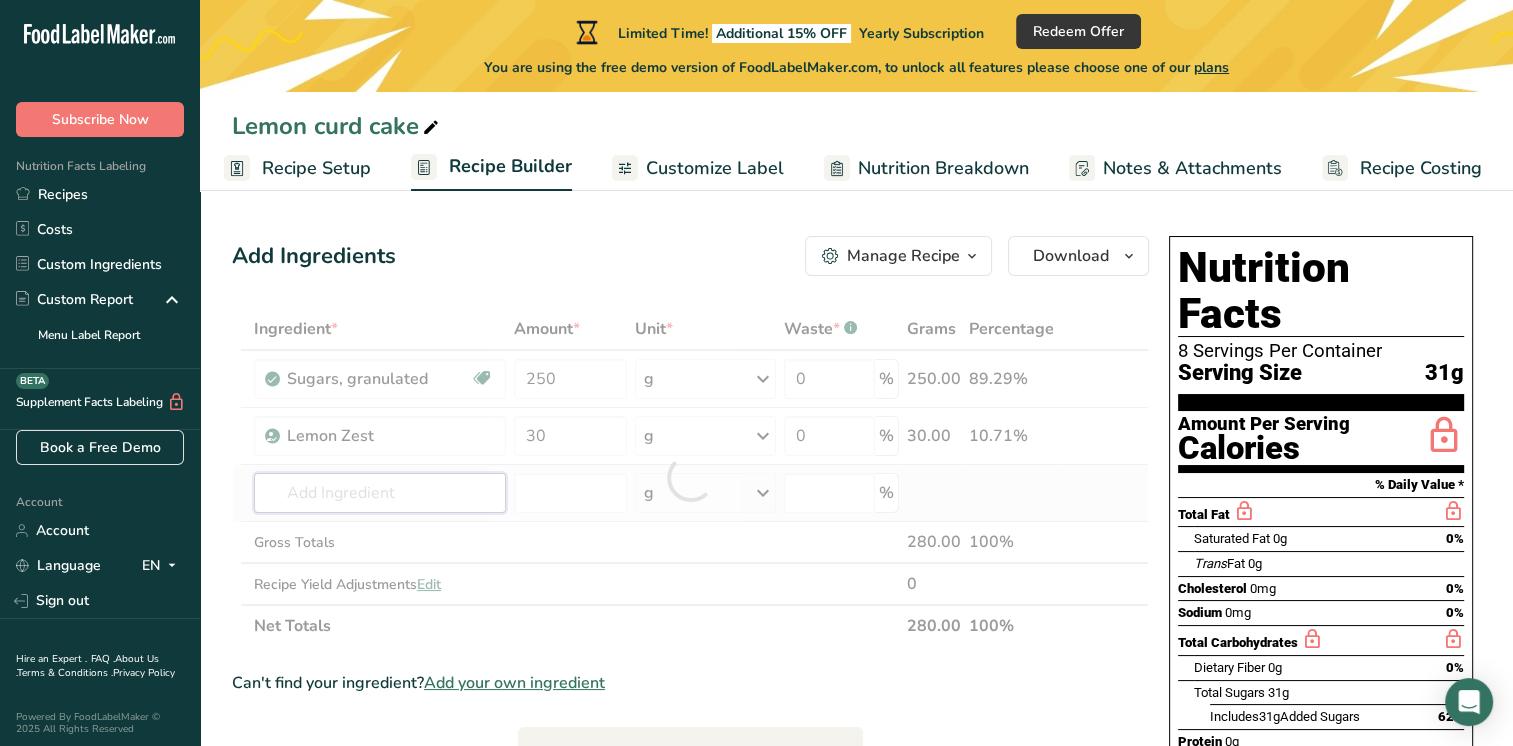 click on "Ingredient *
Amount *
Unit *
Waste *   .a-a{fill:#347362;}.b-a{fill:#fff;}          Grams
Percentage
Sugars, granulated
Dairy free
Gluten free
Vegan
Vegetarian
Soy free
250
g
Portions
1 serving packet
1 cup
Weight Units
g
kg
mg
See more
Volume Units
l
Volume units require a density conversion. If you know your ingredient's density enter it below. Otherwise, click on "RIA" our AI Regulatory bot - she will be able to help you
lb/ft3
g/cm3
Confirm
mL
lb/ft3" at bounding box center [690, 477] 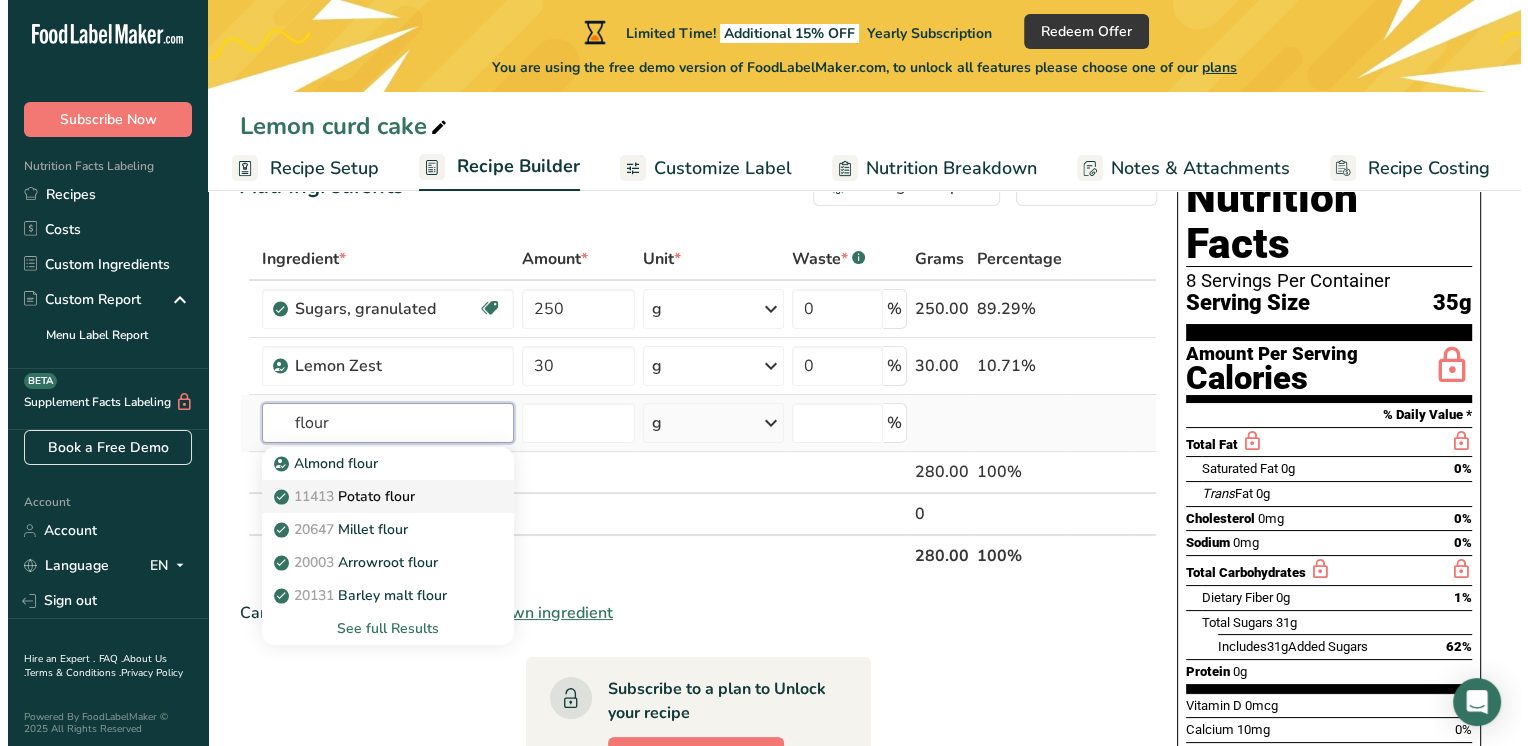 scroll, scrollTop: 60, scrollLeft: 0, axis: vertical 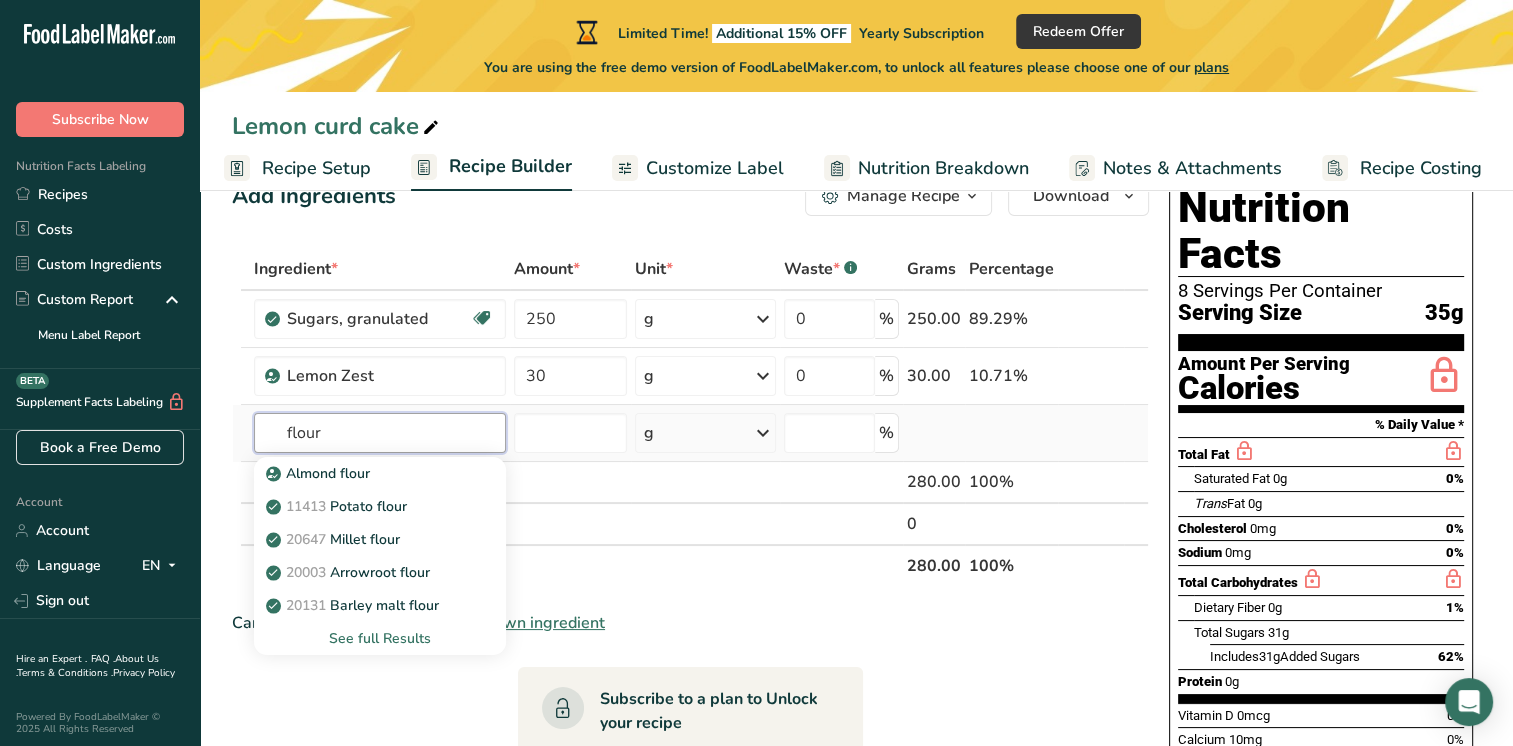 click on "flour" at bounding box center [380, 433] 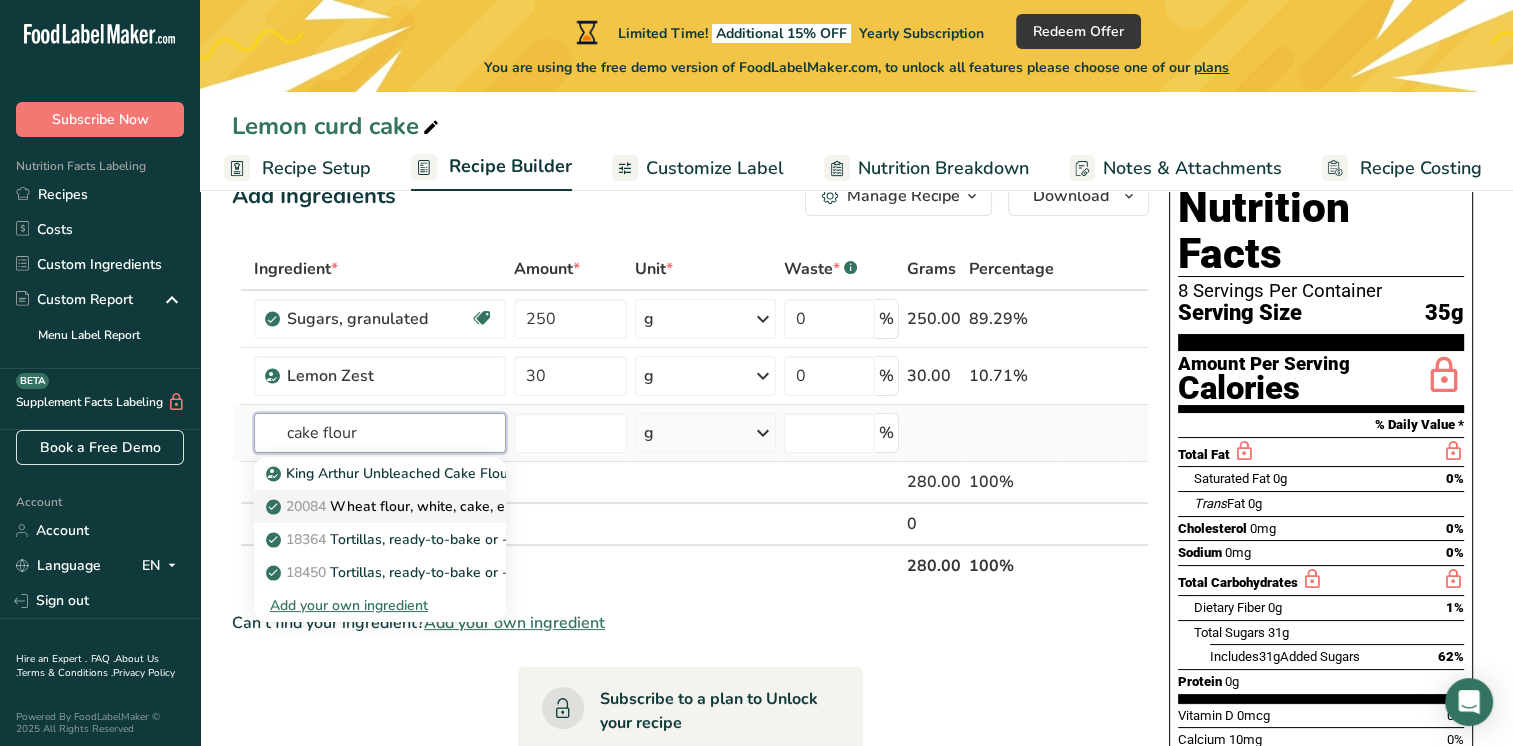 type on "cake flour" 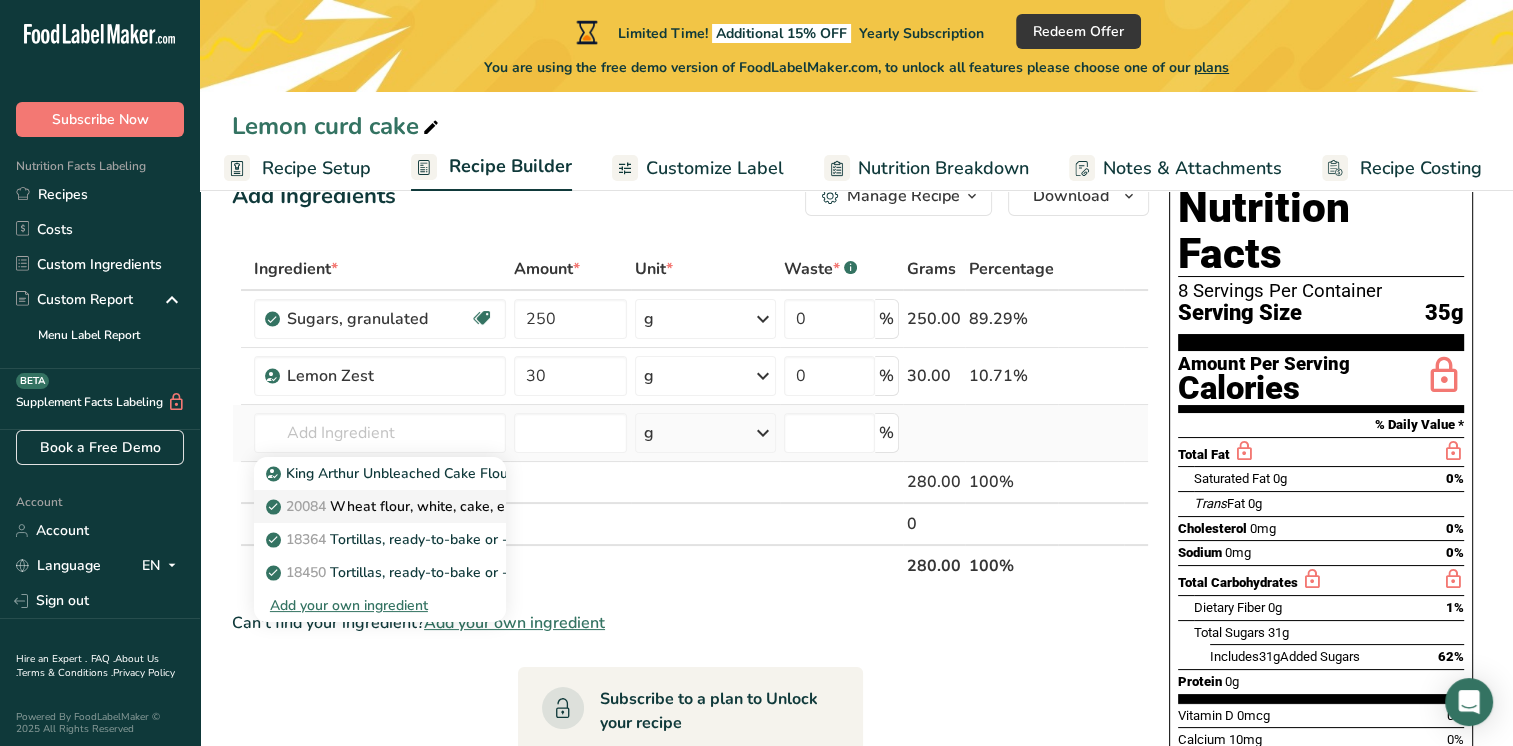 click on "20084
Wheat flour, white, cake, enriched" at bounding box center (411, 506) 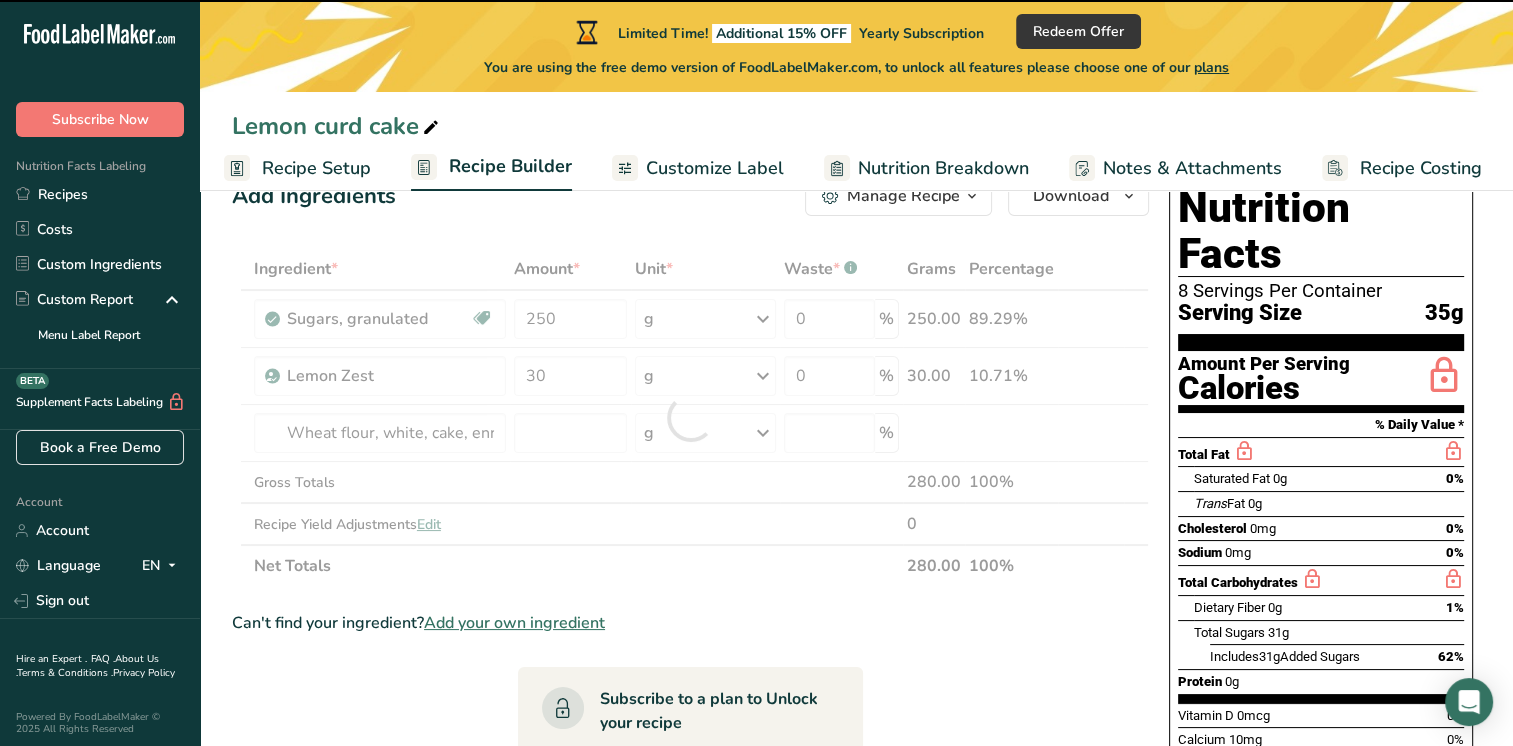 type on "0" 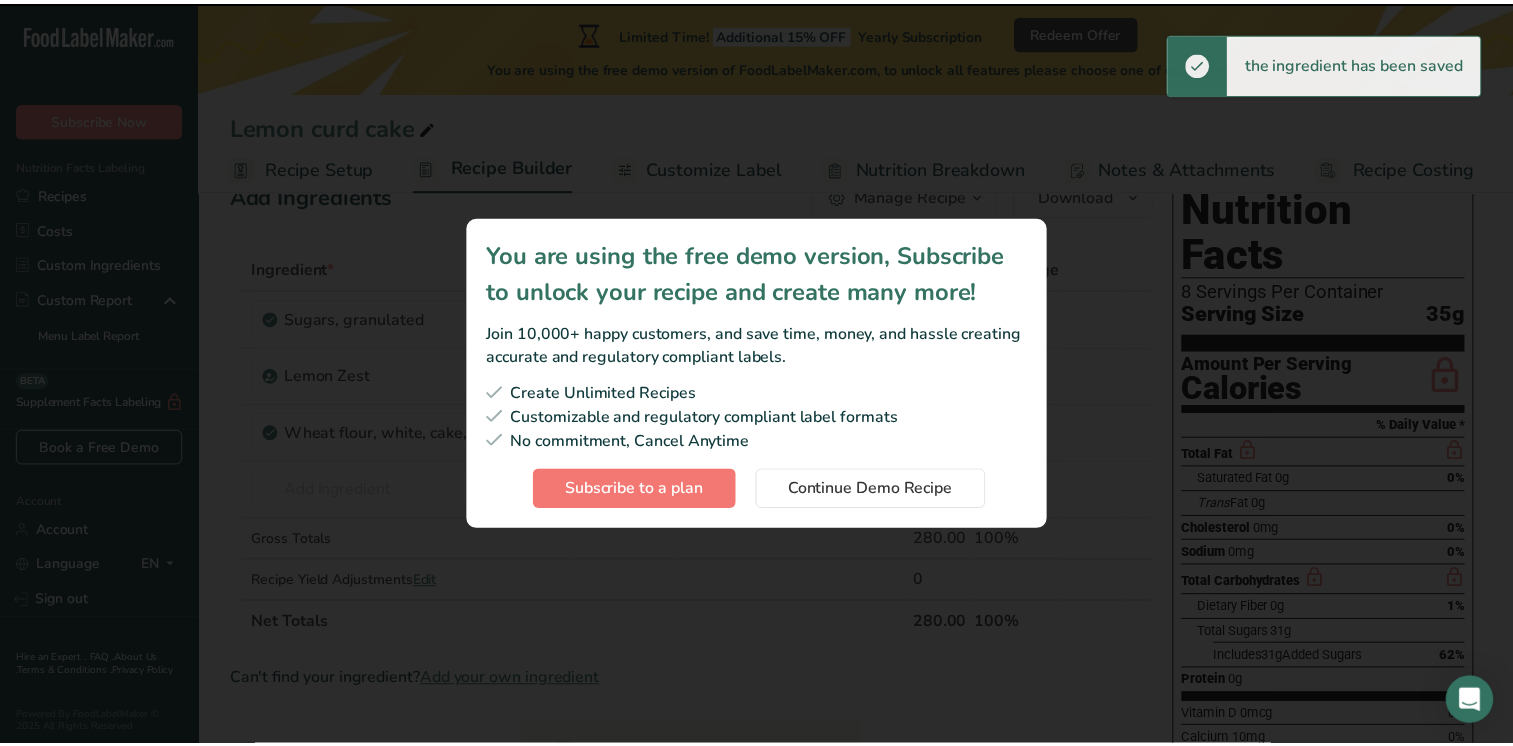 scroll, scrollTop: 0, scrollLeft: 0, axis: both 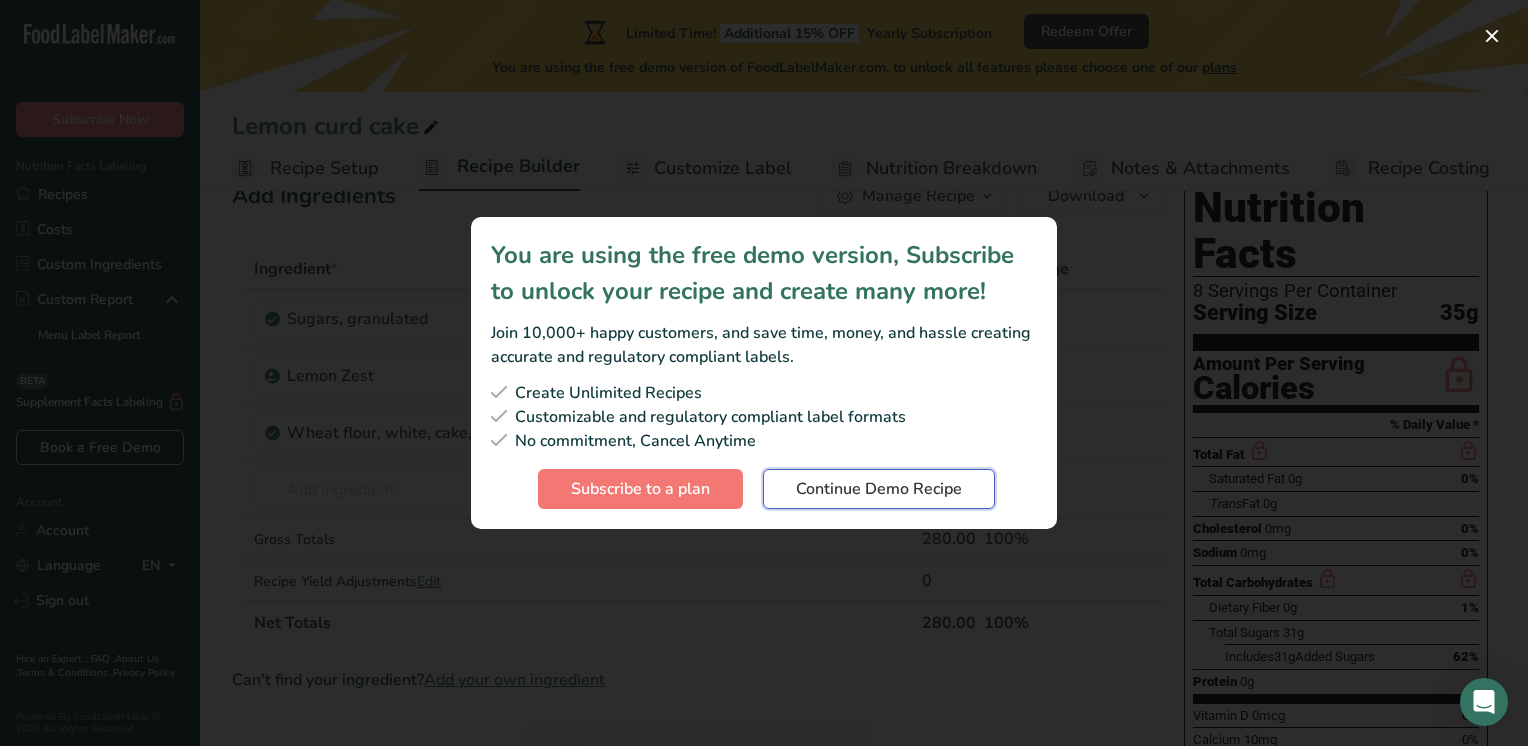 click on "Continue Demo Recipe" at bounding box center [879, 489] 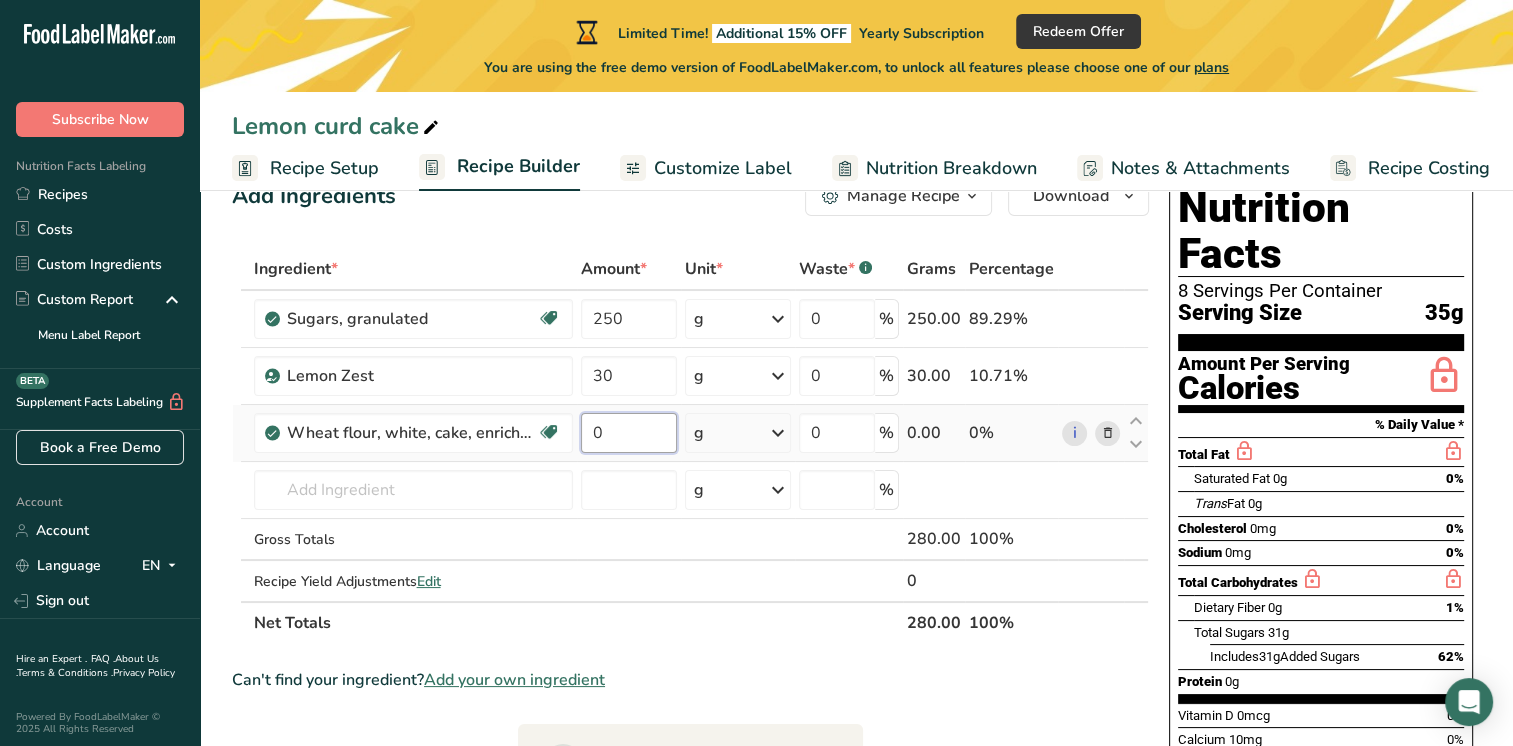 click on "0" at bounding box center [629, 433] 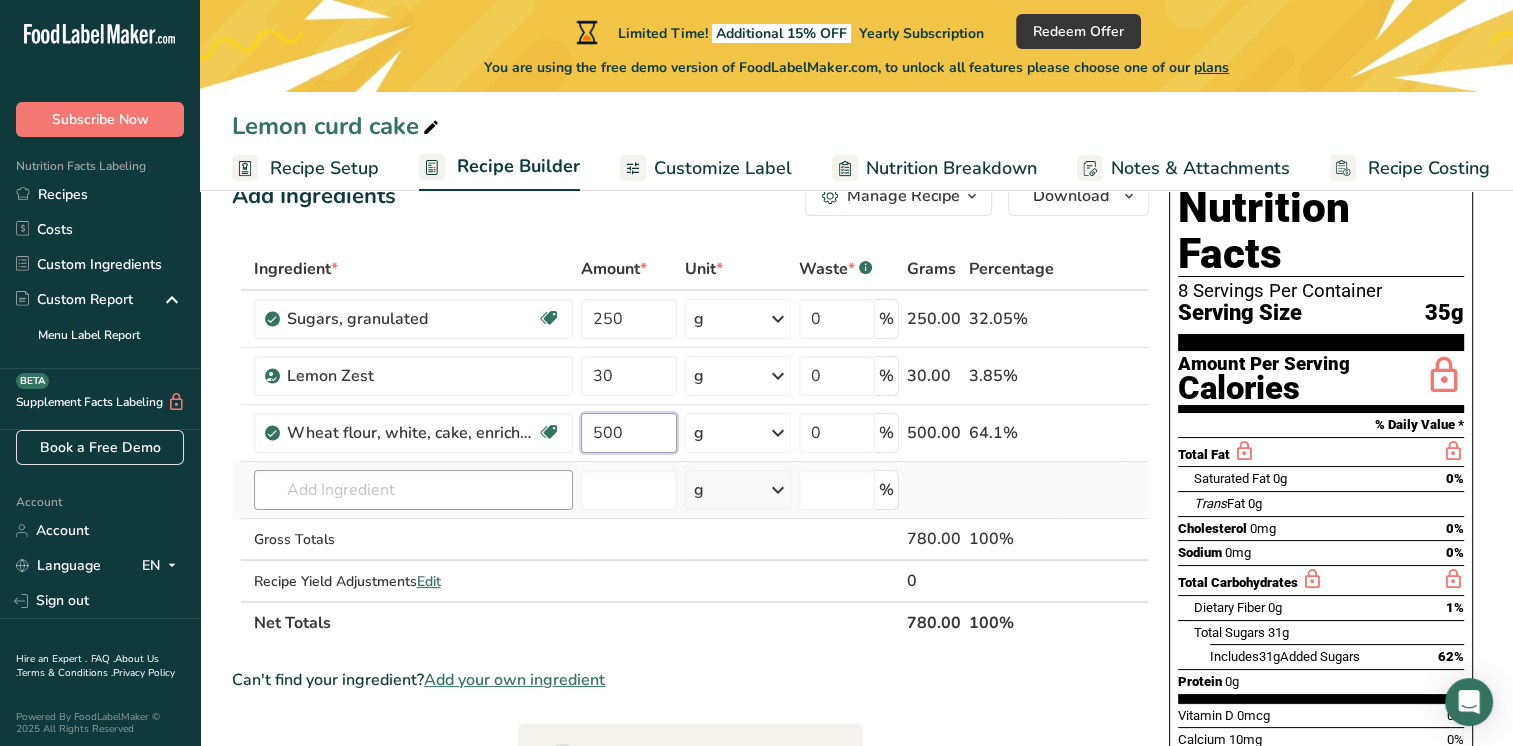 type on "500" 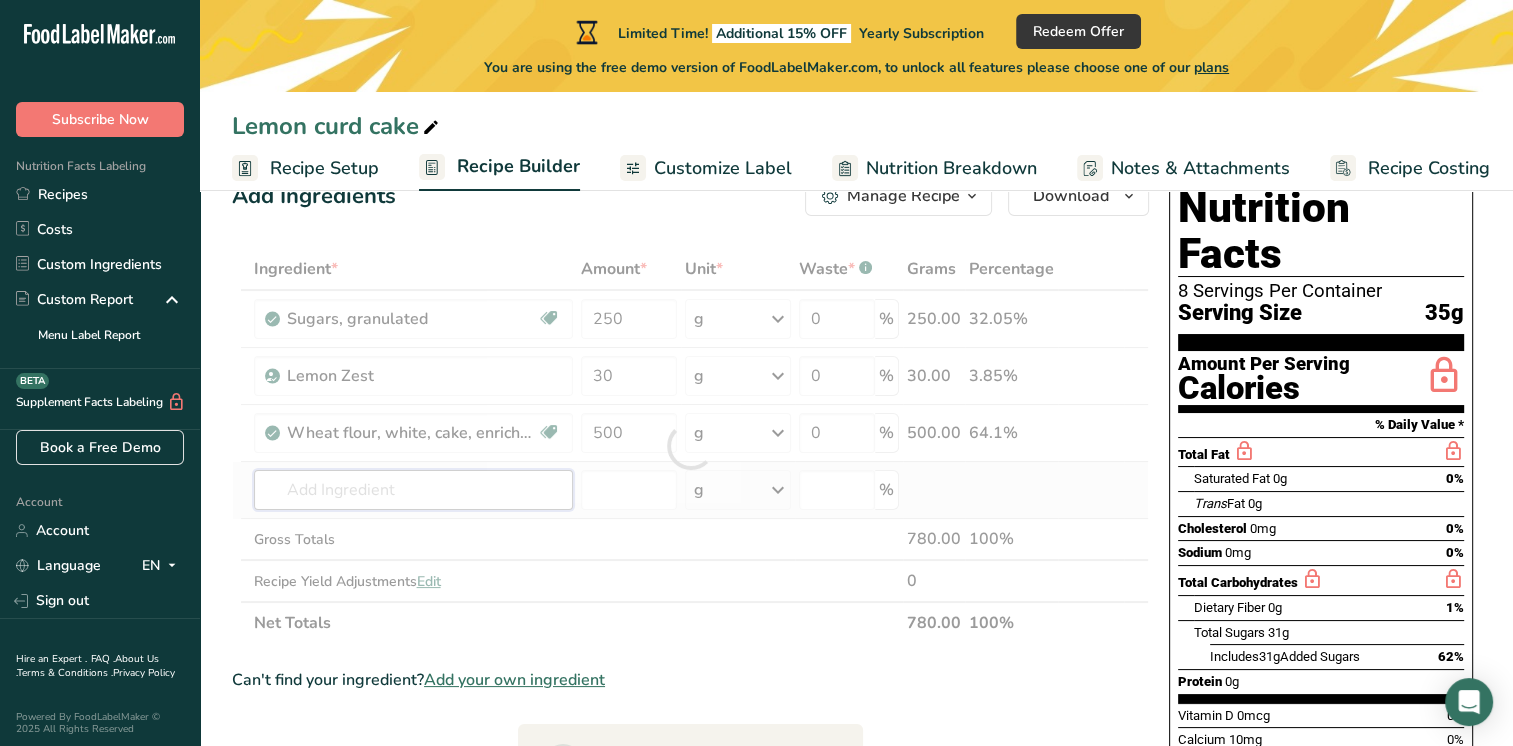 click on "Ingredient *
Amount *
Unit *
Waste *   .a-a{fill:#347362;}.b-a{fill:#fff;}          Grams
Percentage
Sugars, granulated
Dairy free
Gluten free
Vegan
Vegetarian
Soy free
250
g
Portions
1 serving packet
1 cup
Weight Units
g
kg
mg
See more
Volume Units
l
Volume units require a density conversion. If you know your ingredient's density enter it below. Otherwise, click on "RIA" our AI Regulatory bot - she will be able to help you
lb/ft3
g/cm3
Confirm
mL
lb/ft3" at bounding box center (690, 446) 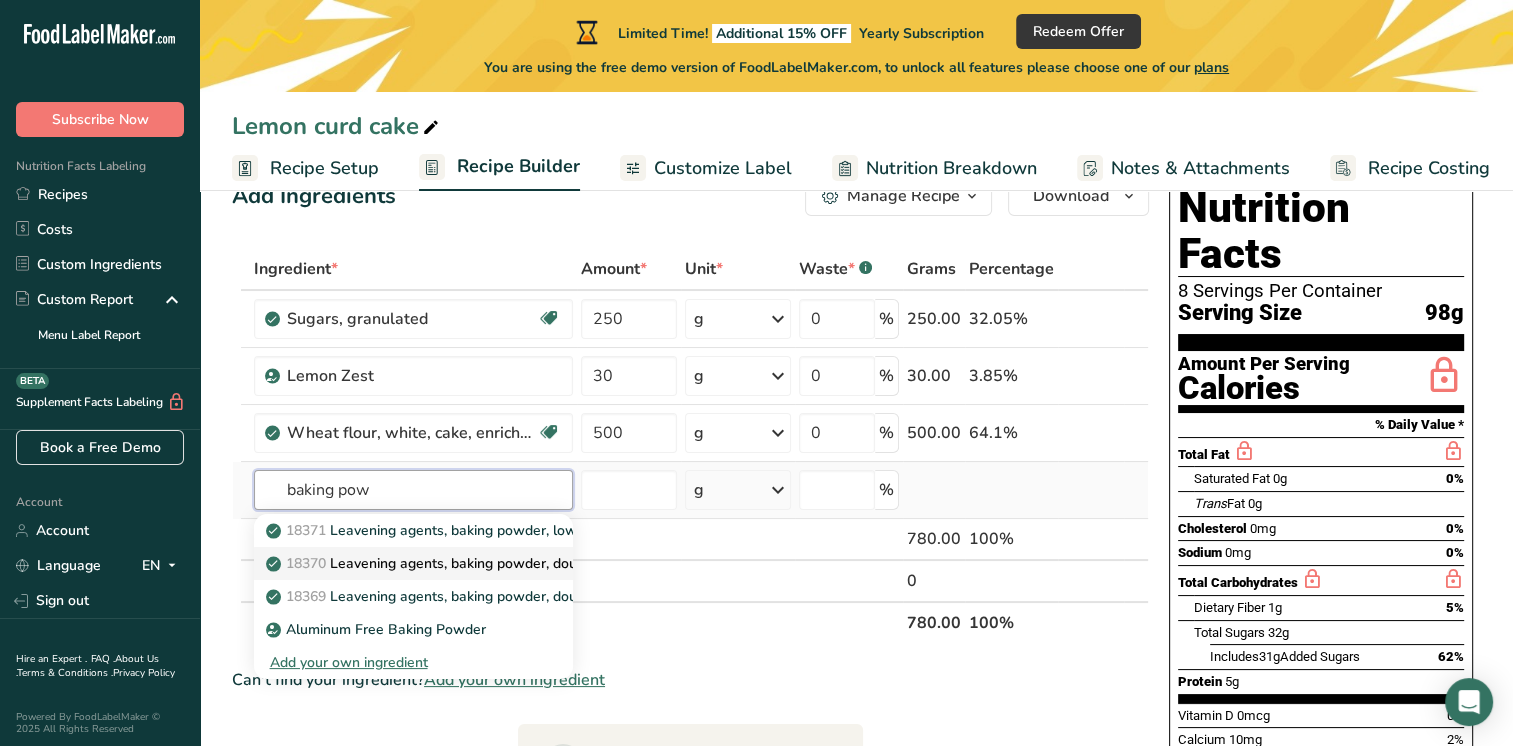 type on "baking pow" 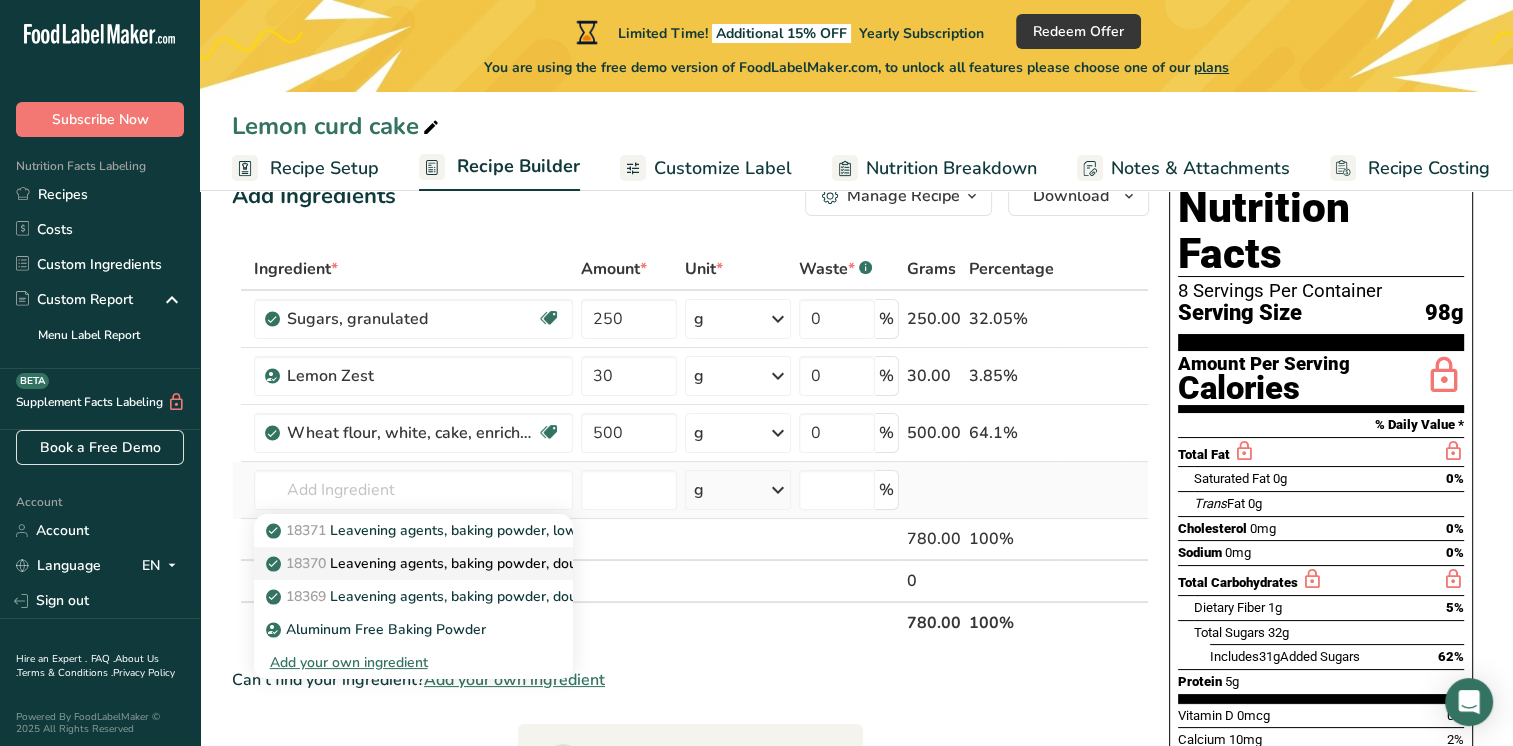 click on "18370
Leavening agents, baking powder, double-acting, straight phosphate" at bounding box center [520, 563] 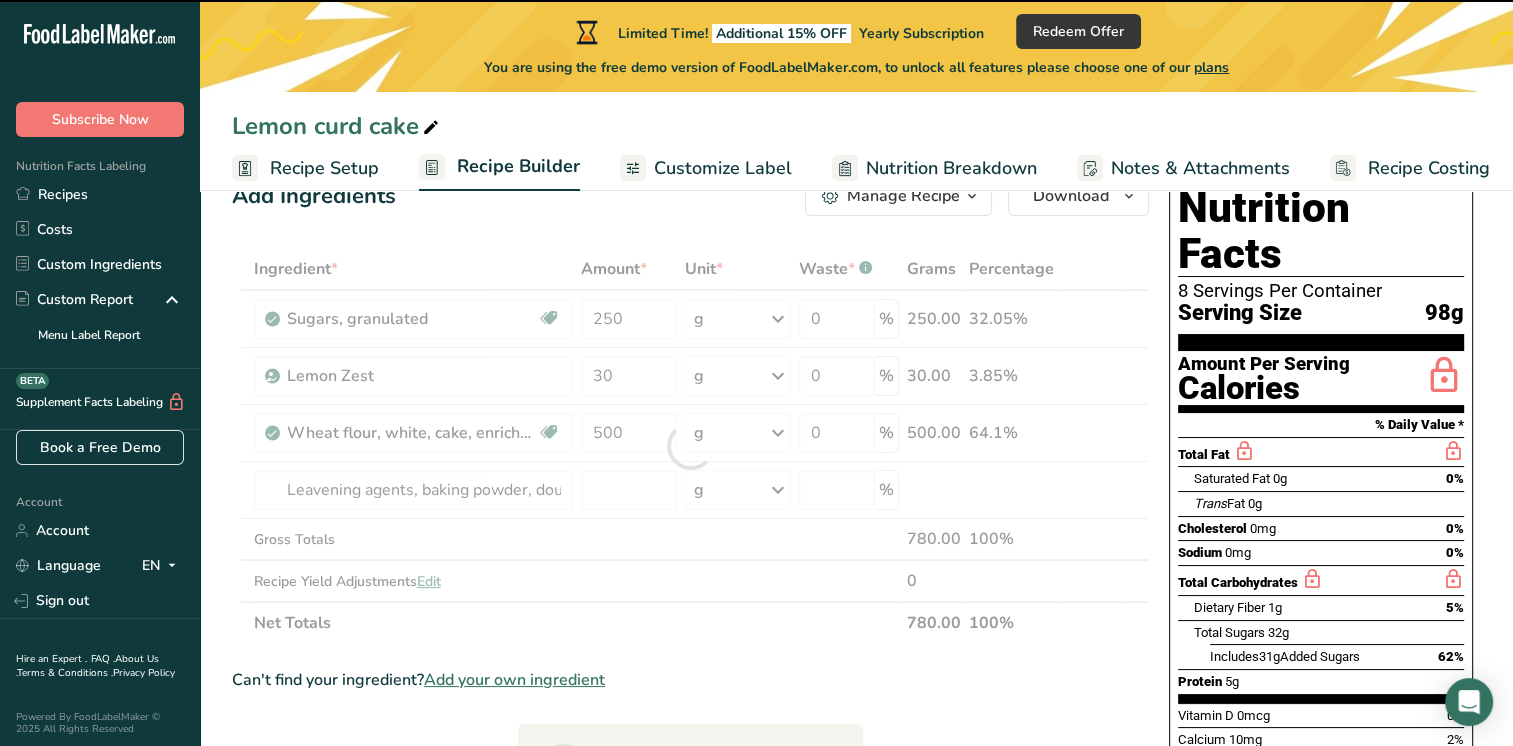 type on "0" 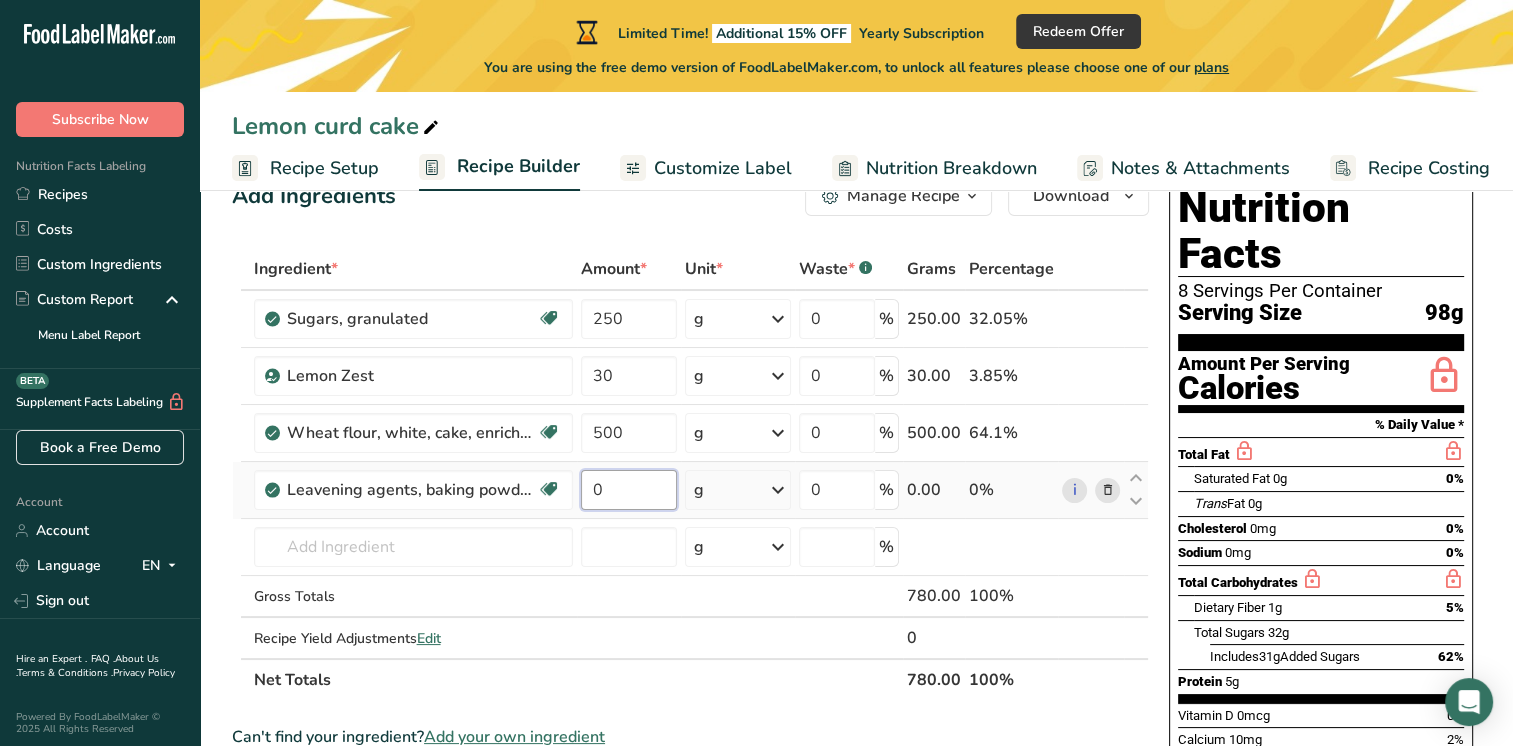 click on "0" at bounding box center (629, 490) 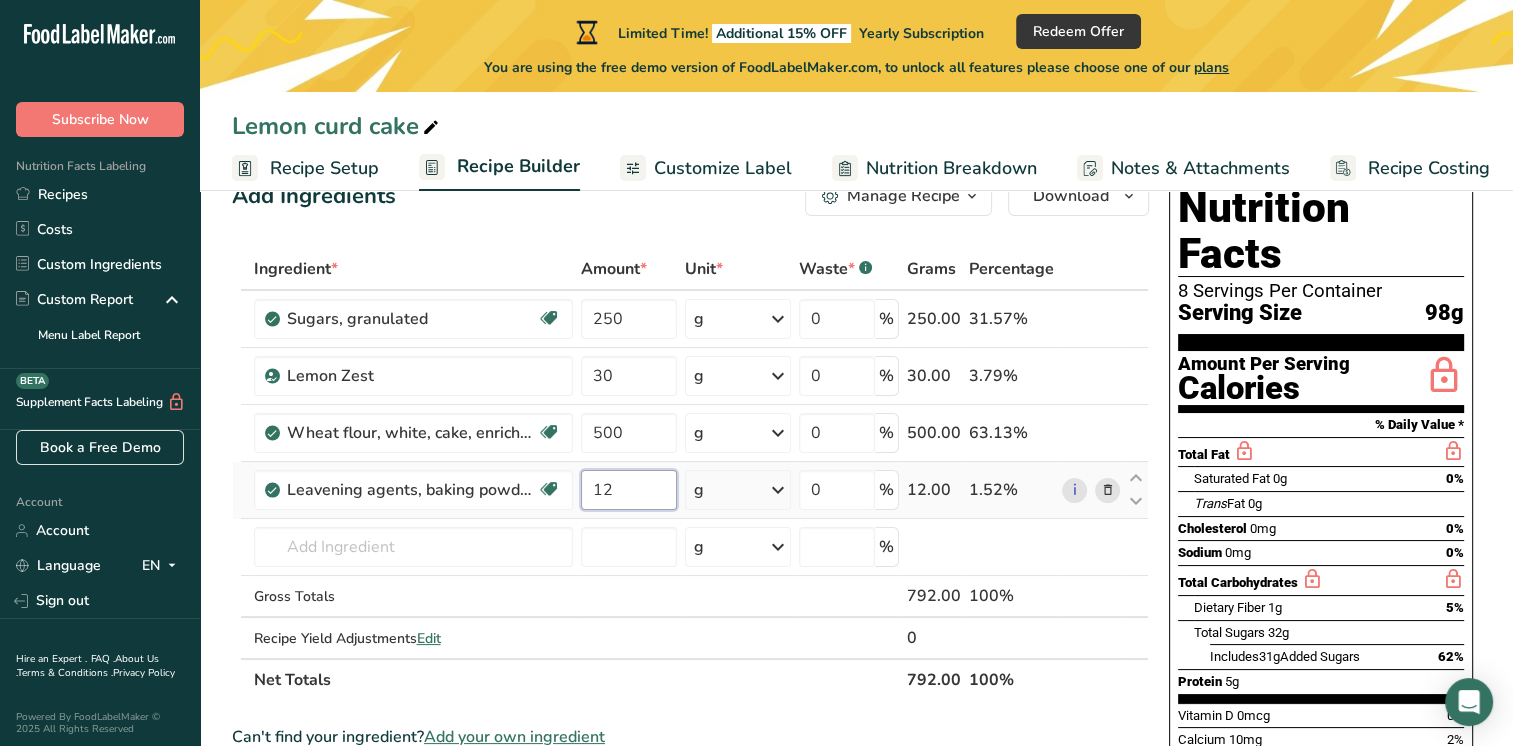 type on "12" 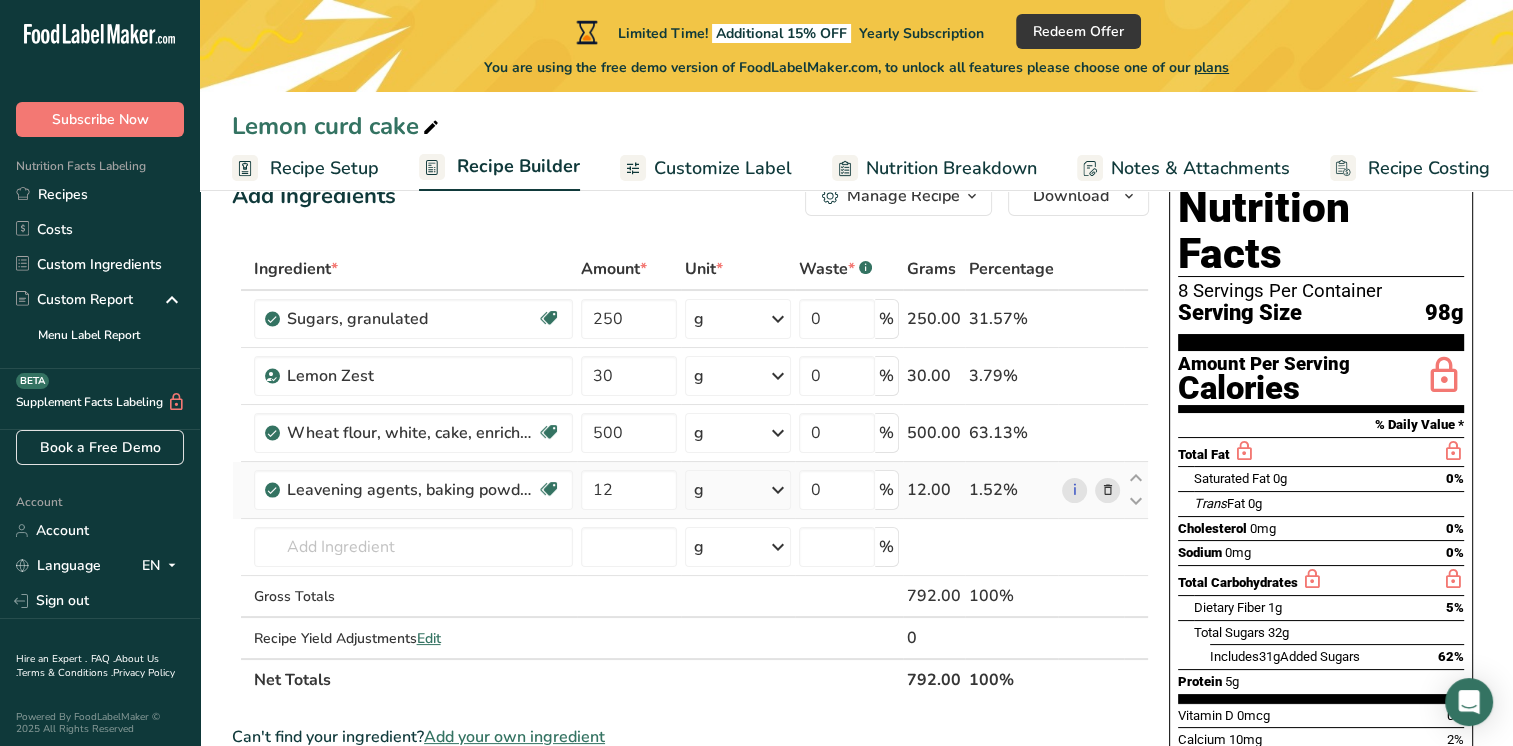 click on "Ingredient *
Amount *
Unit *
Waste *   .a-a{fill:#347362;}.b-a{fill:#fff;}          Grams
Percentage
Sugars, granulated
Dairy free
Gluten free
Vegan
Vegetarian
Soy free
250
g
Portions
1 serving packet
1 cup
Weight Units
g
kg
mg
See more
Volume Units
l
Volume units require a density conversion. If you know your ingredient's density enter it below. Otherwise, click on "RIA" our AI Regulatory bot - she will be able to help you
lb/ft3
g/cm3
Confirm
mL
lb/ft3" at bounding box center (690, 474) 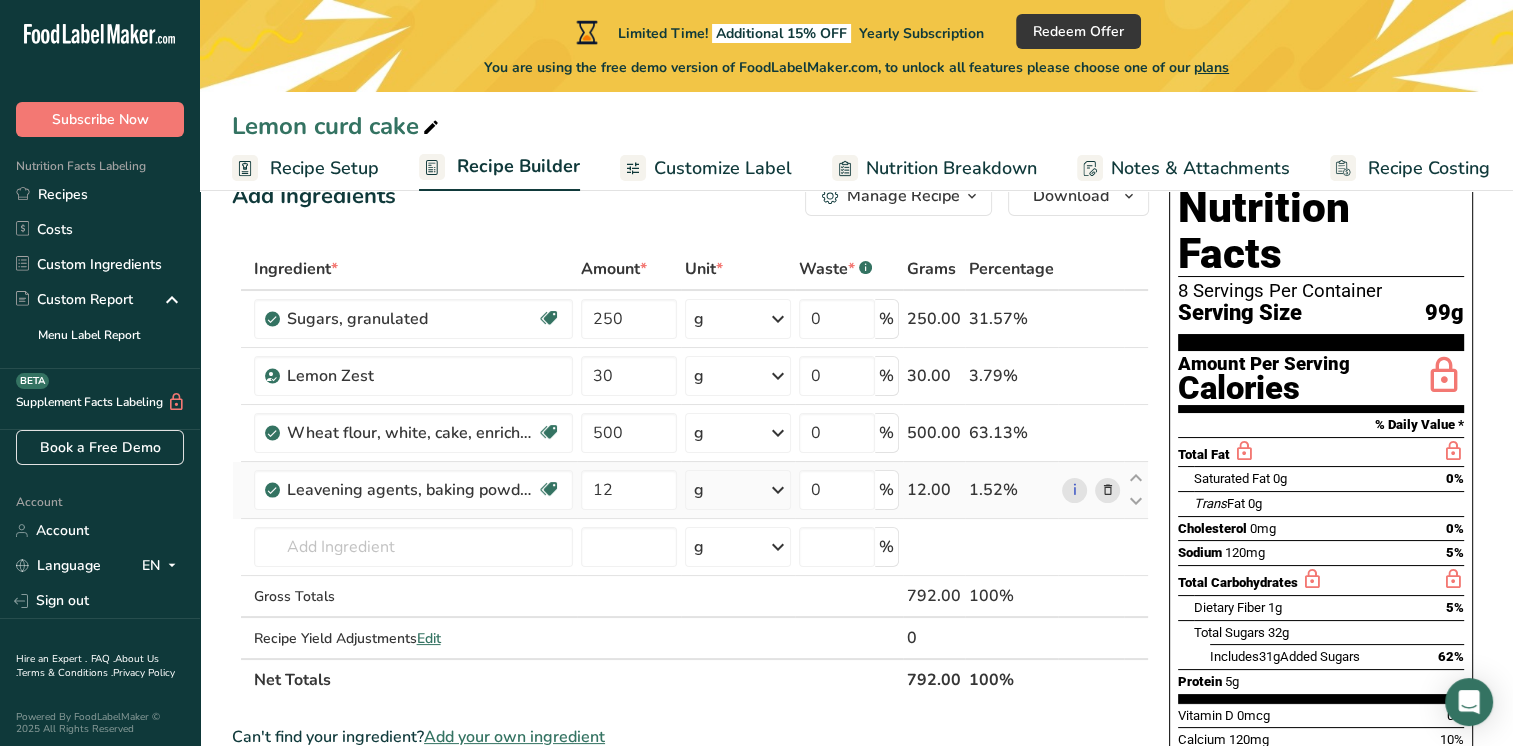 click at bounding box center (778, 490) 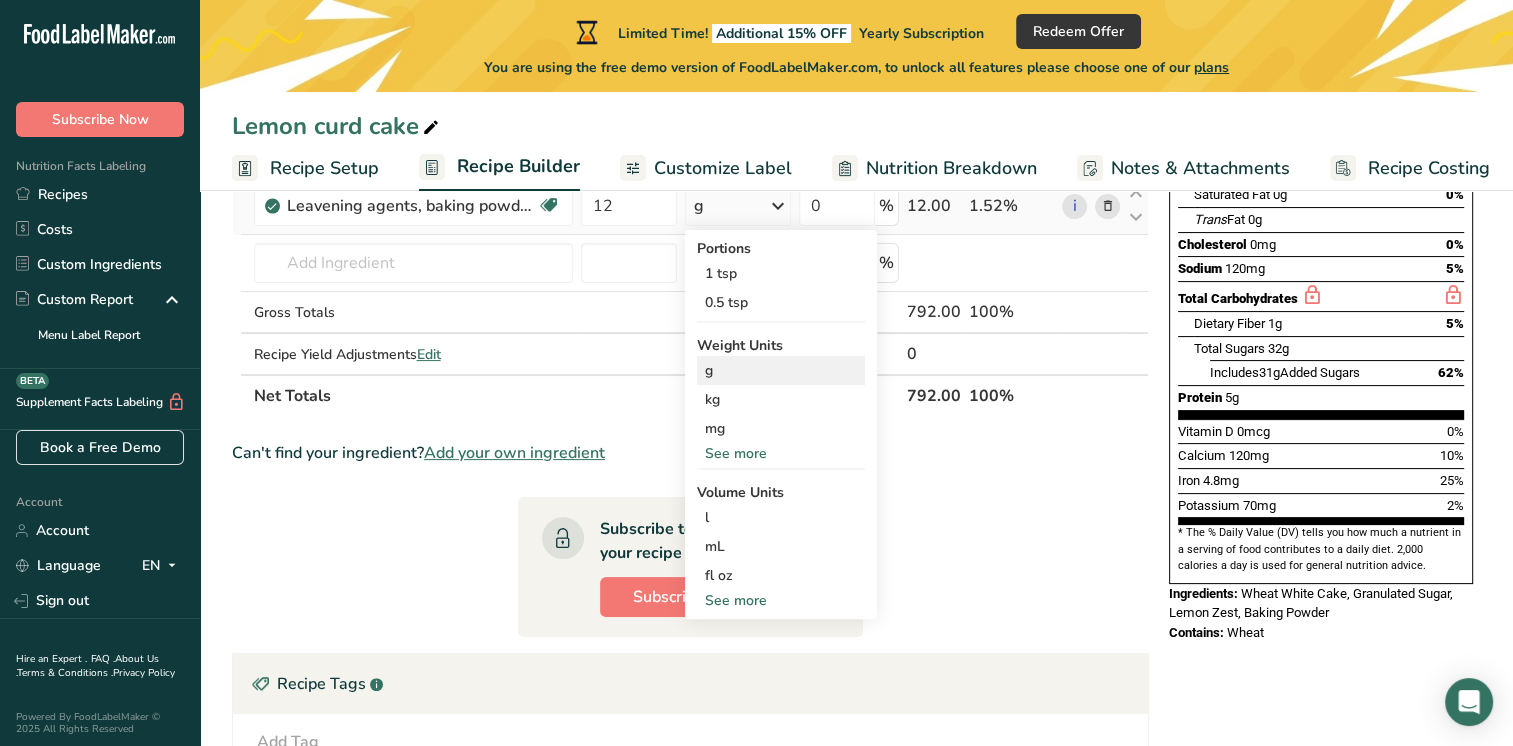 scroll, scrollTop: 204, scrollLeft: 0, axis: vertical 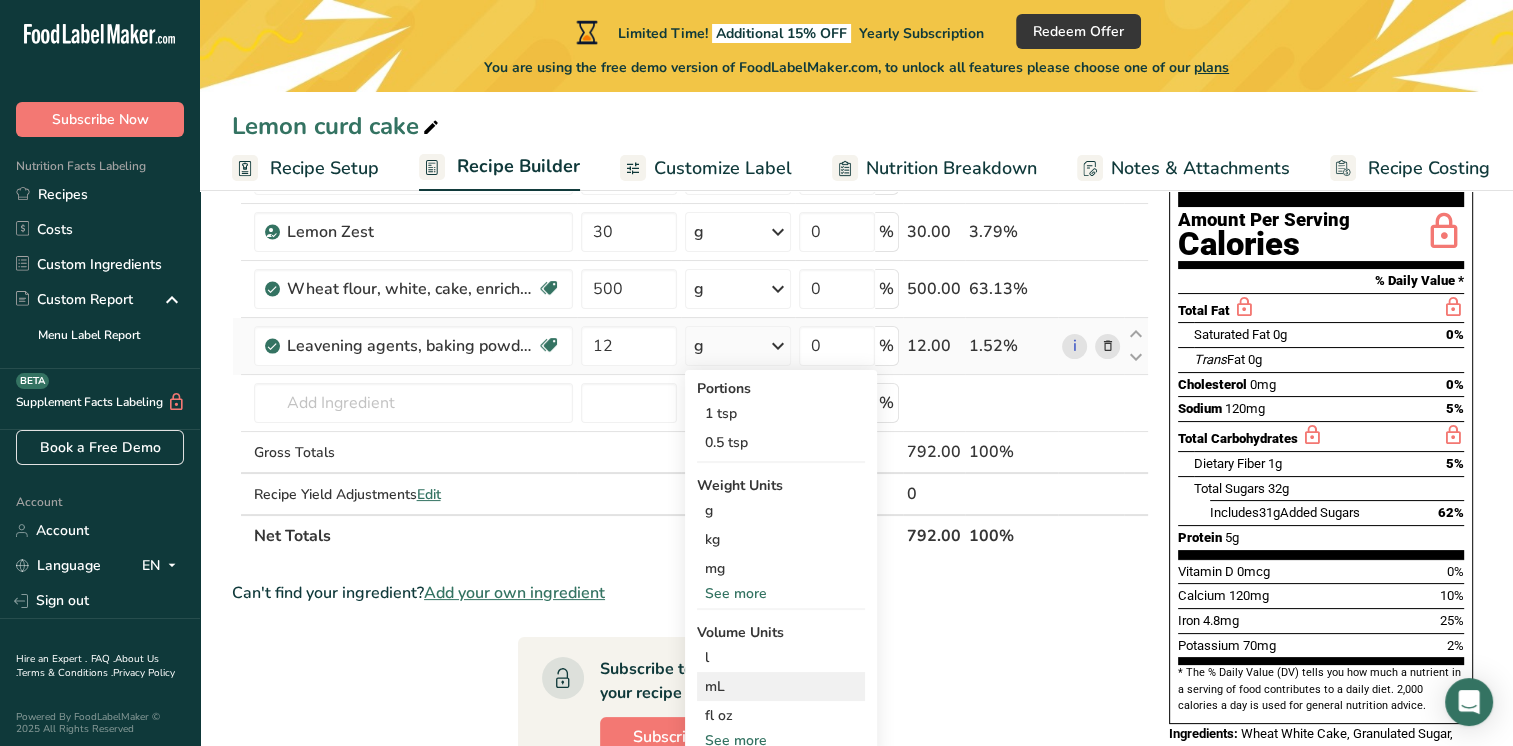 click on "mL" at bounding box center (781, 686) 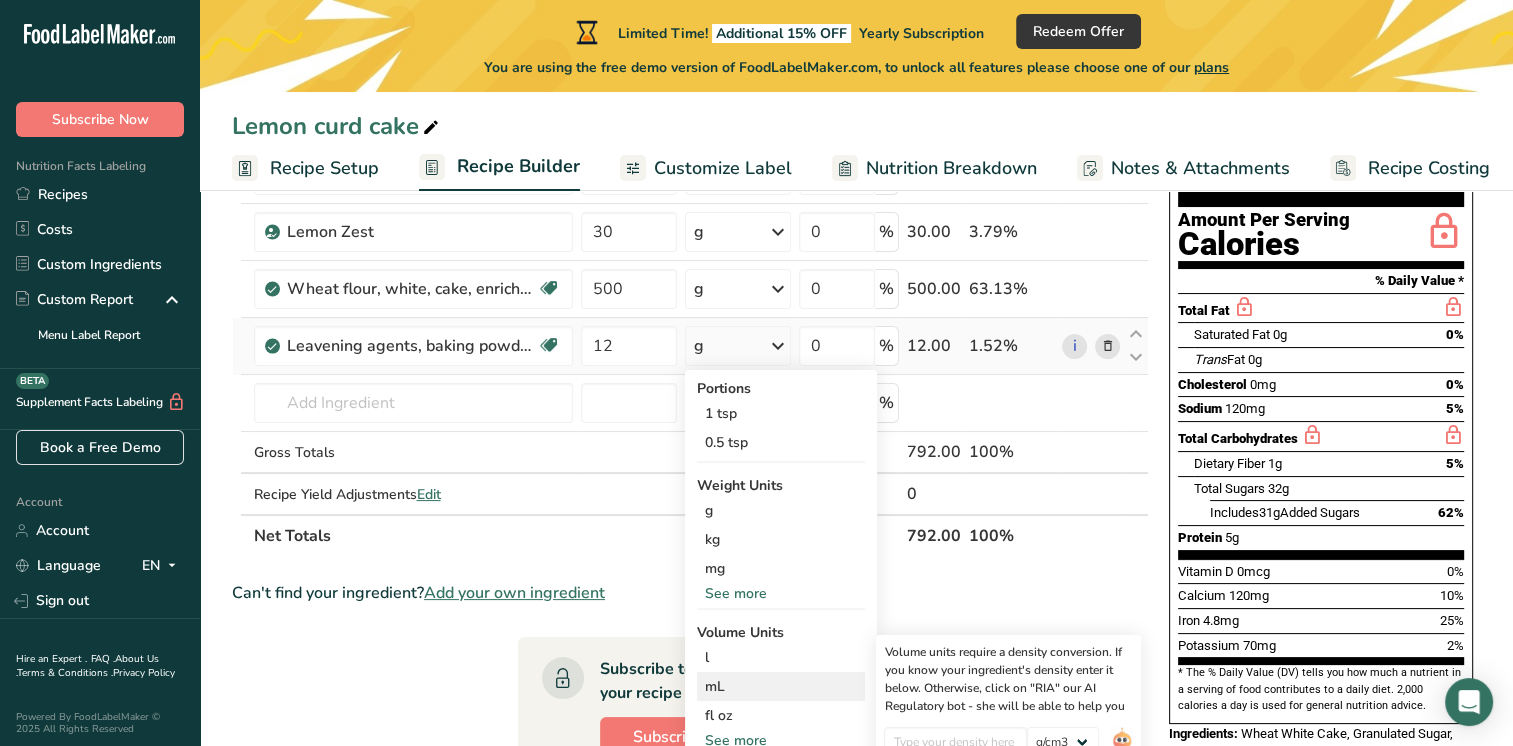 click on "mL" at bounding box center (781, 686) 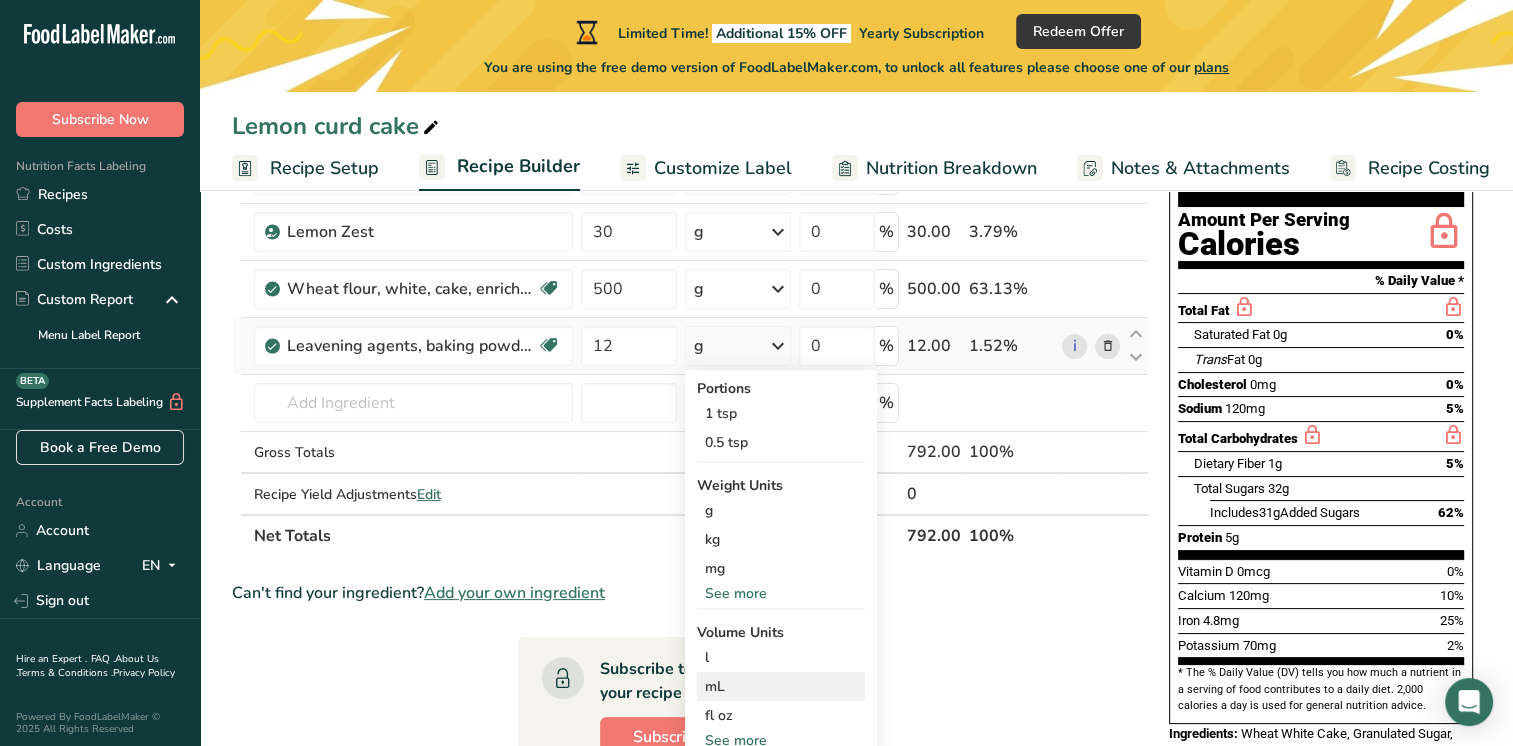 click on "mL" at bounding box center (781, 686) 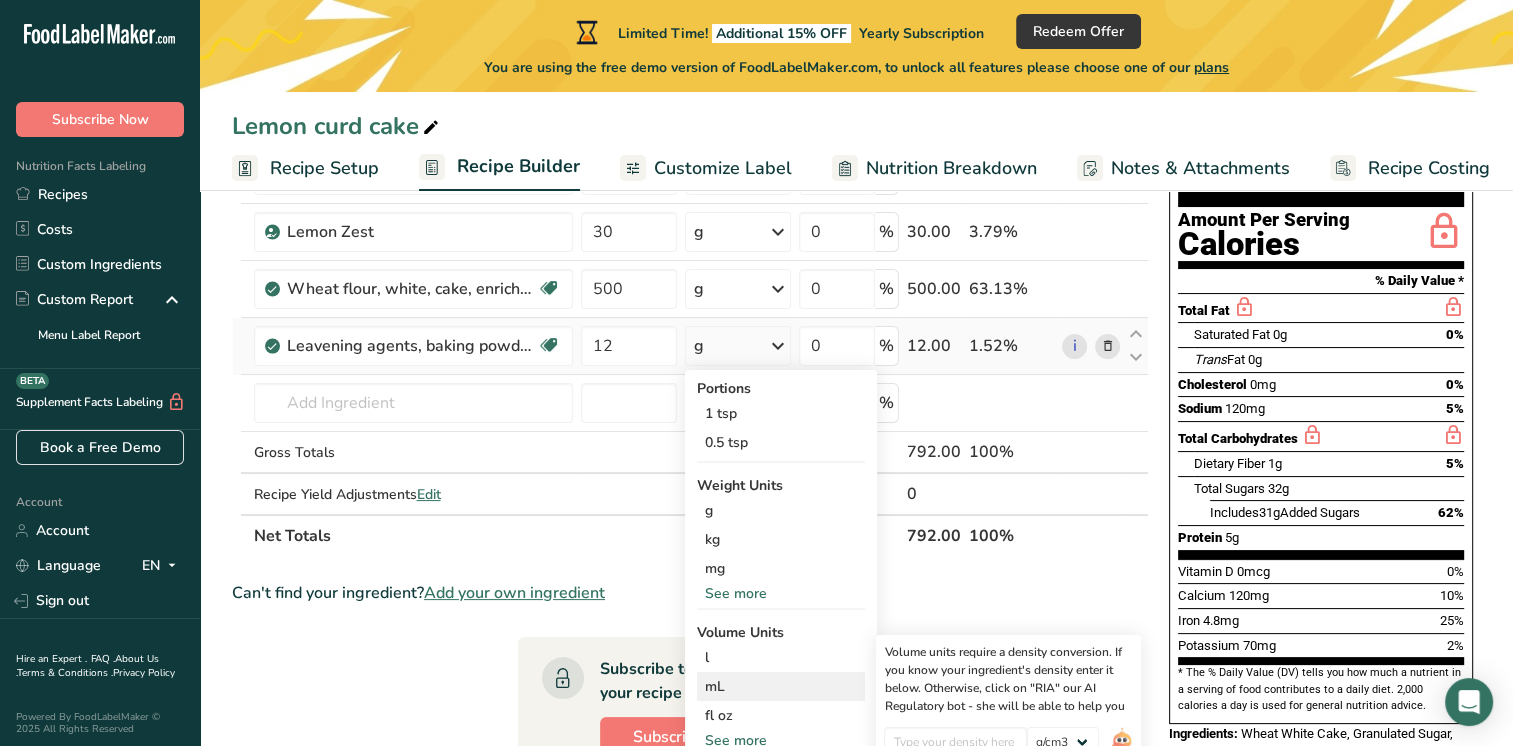 click on "mL" at bounding box center (781, 686) 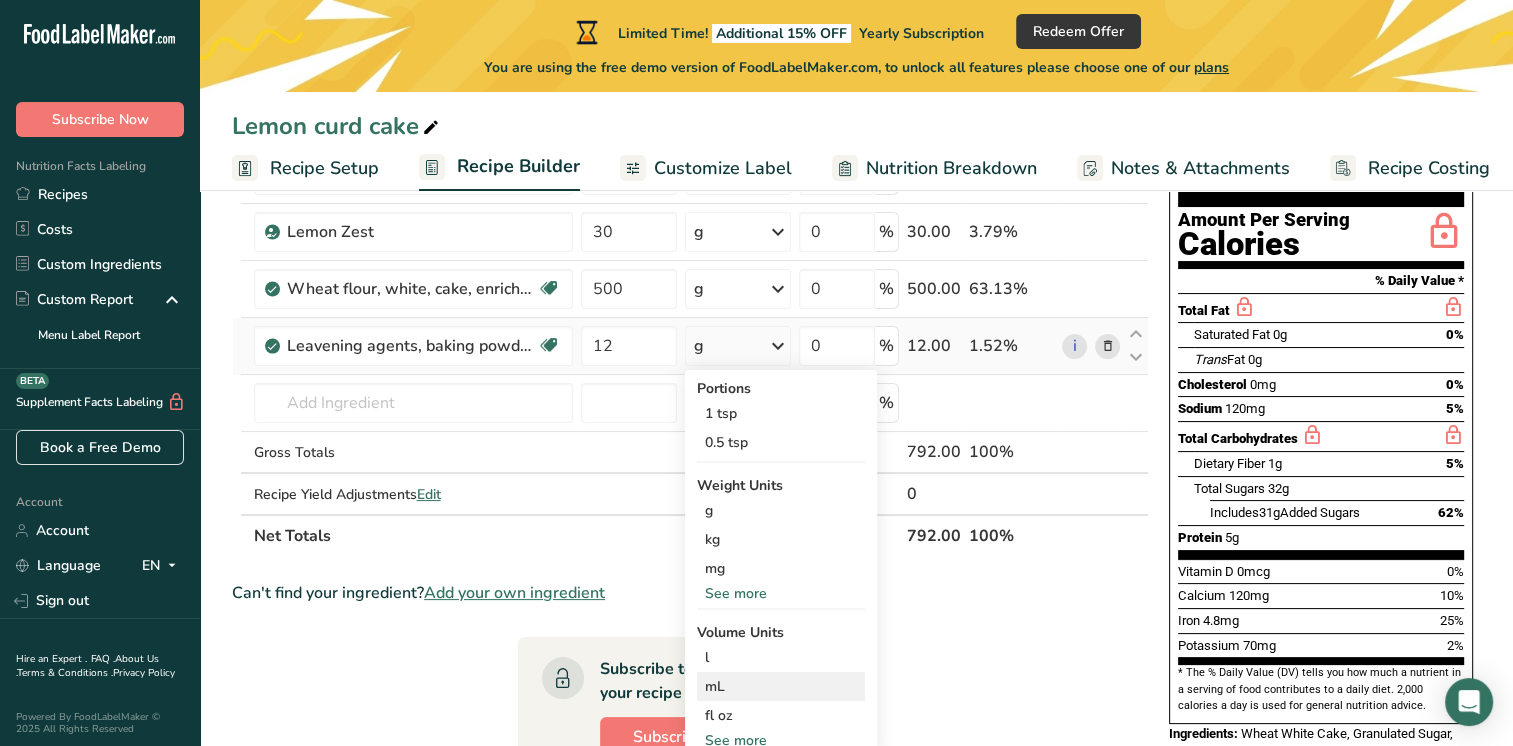 click on "mL" at bounding box center [781, 686] 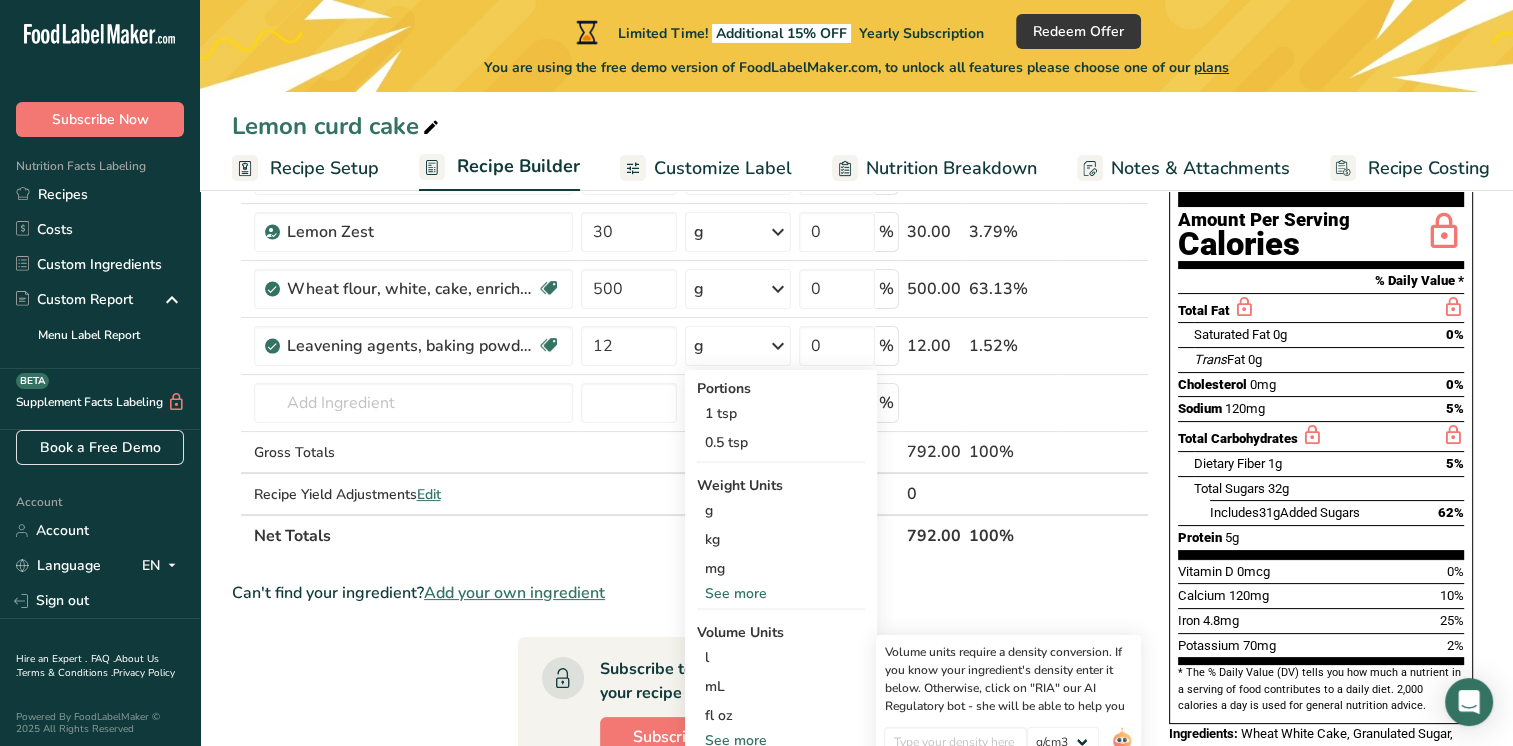click on "Net Totals" at bounding box center (576, 535) 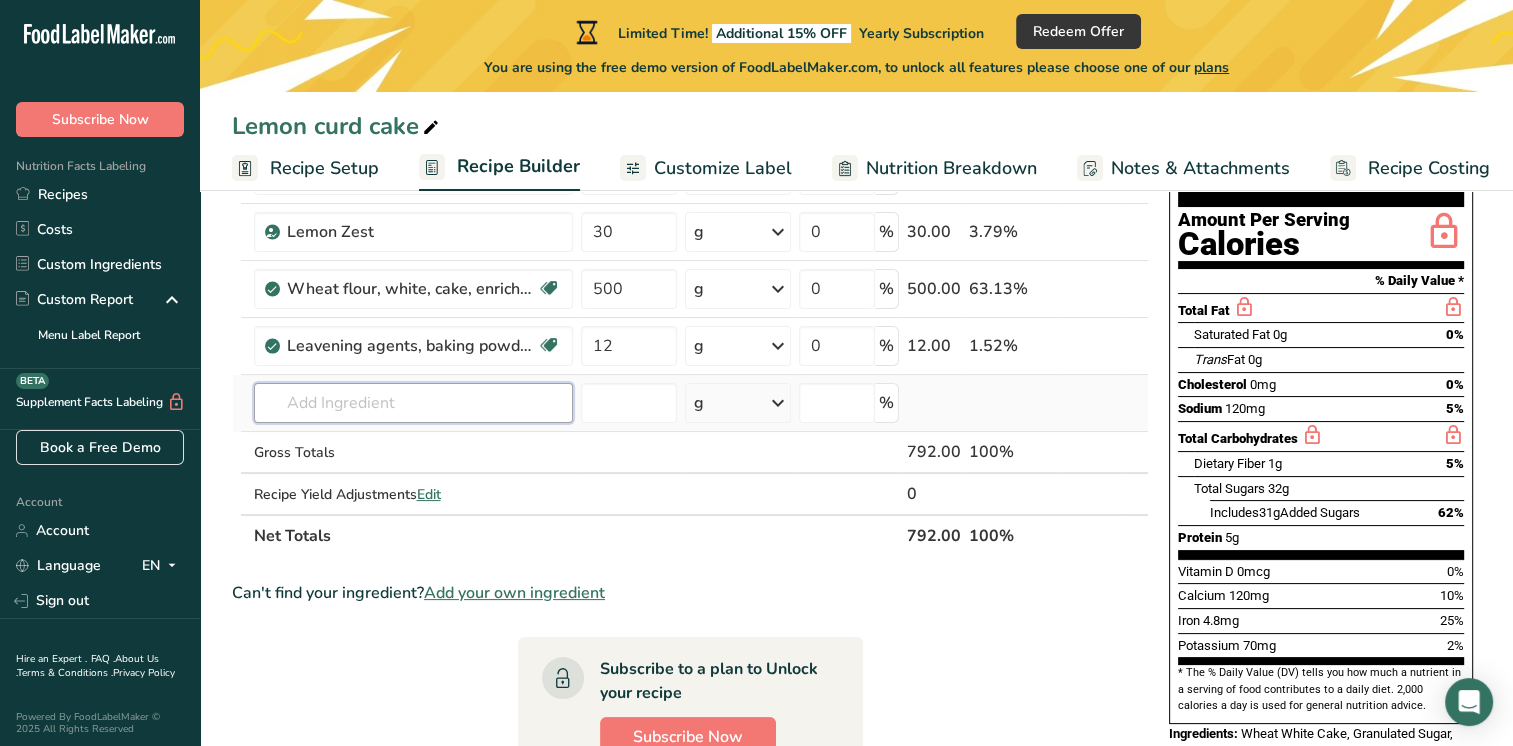 click at bounding box center [413, 403] 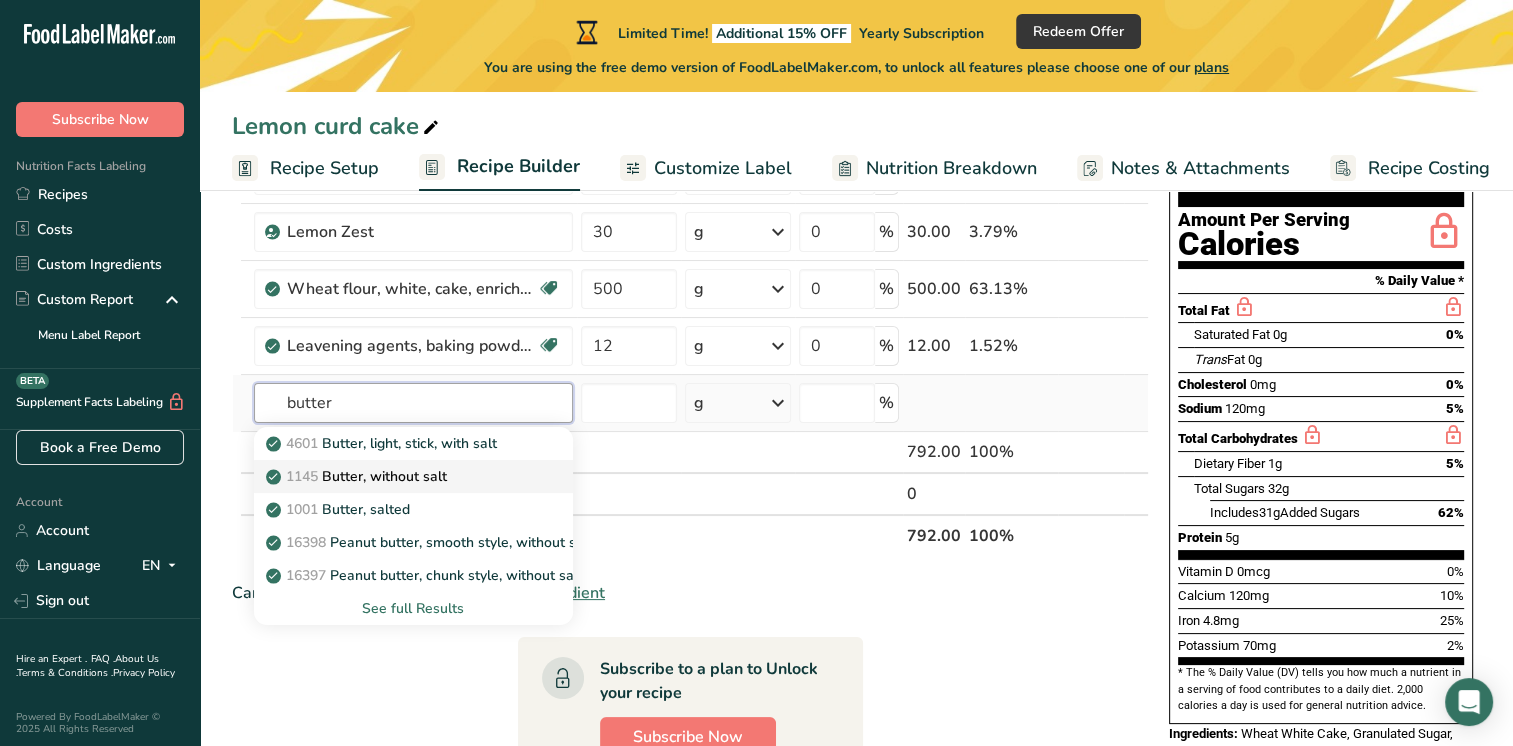 type on "butter" 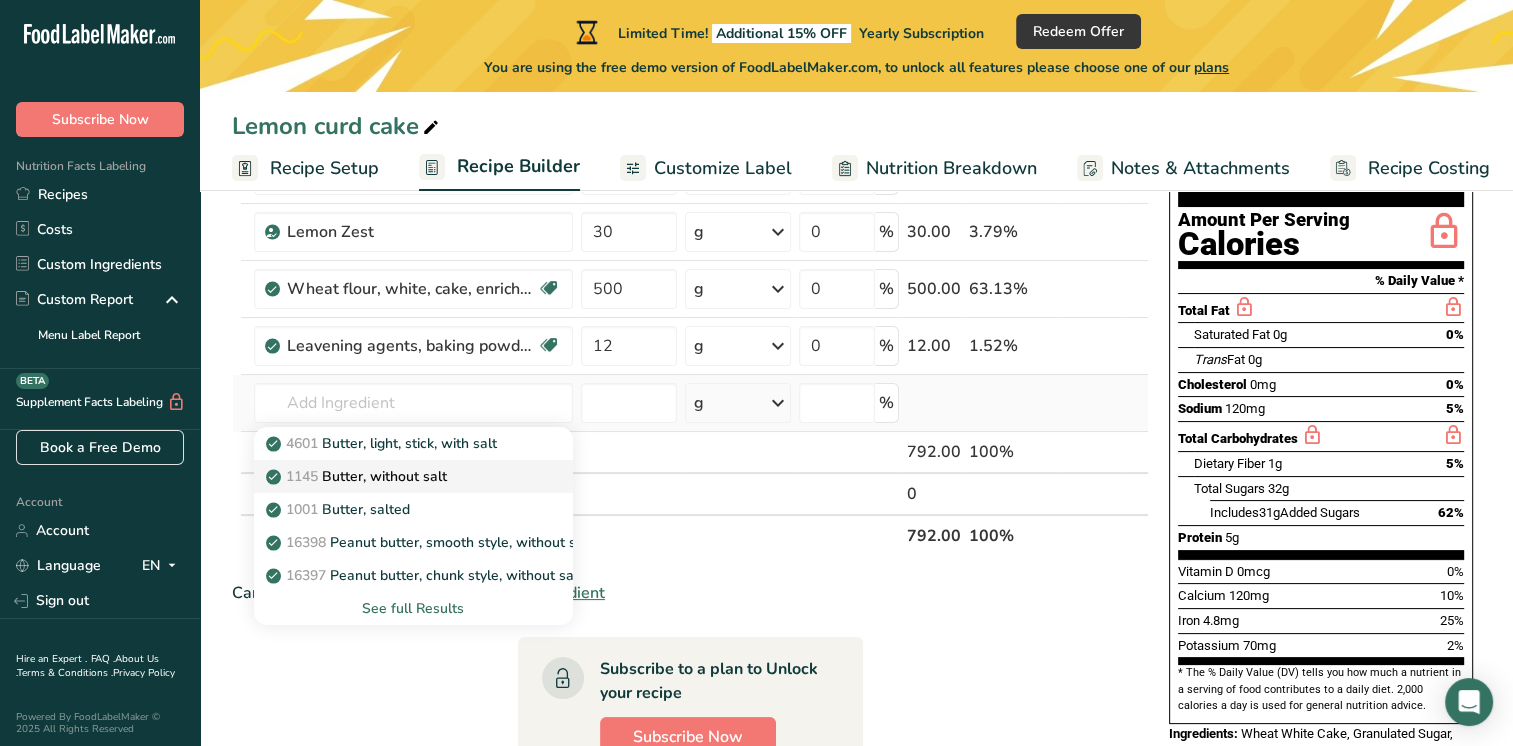 click on "1145
Butter, without salt" at bounding box center (413, 476) 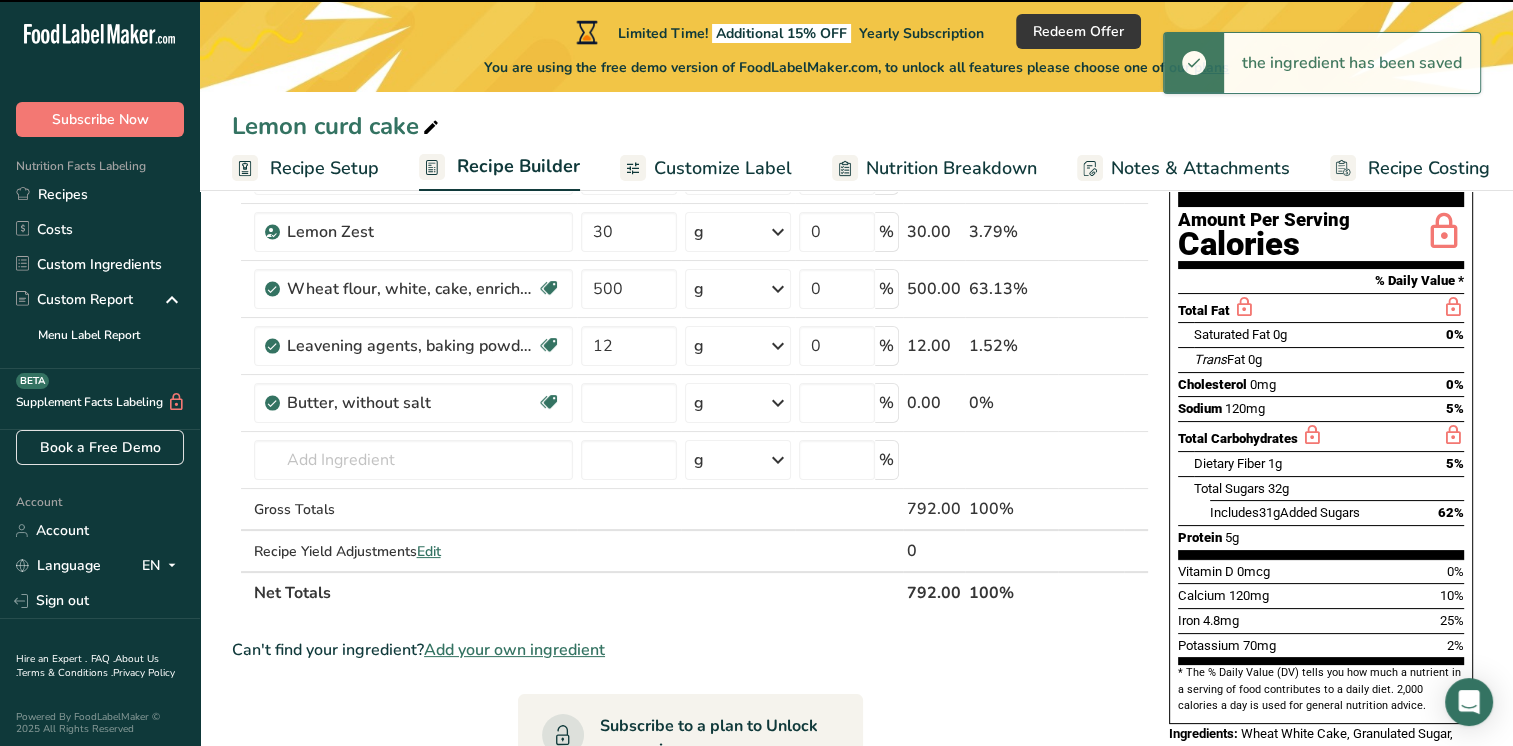 type on "0" 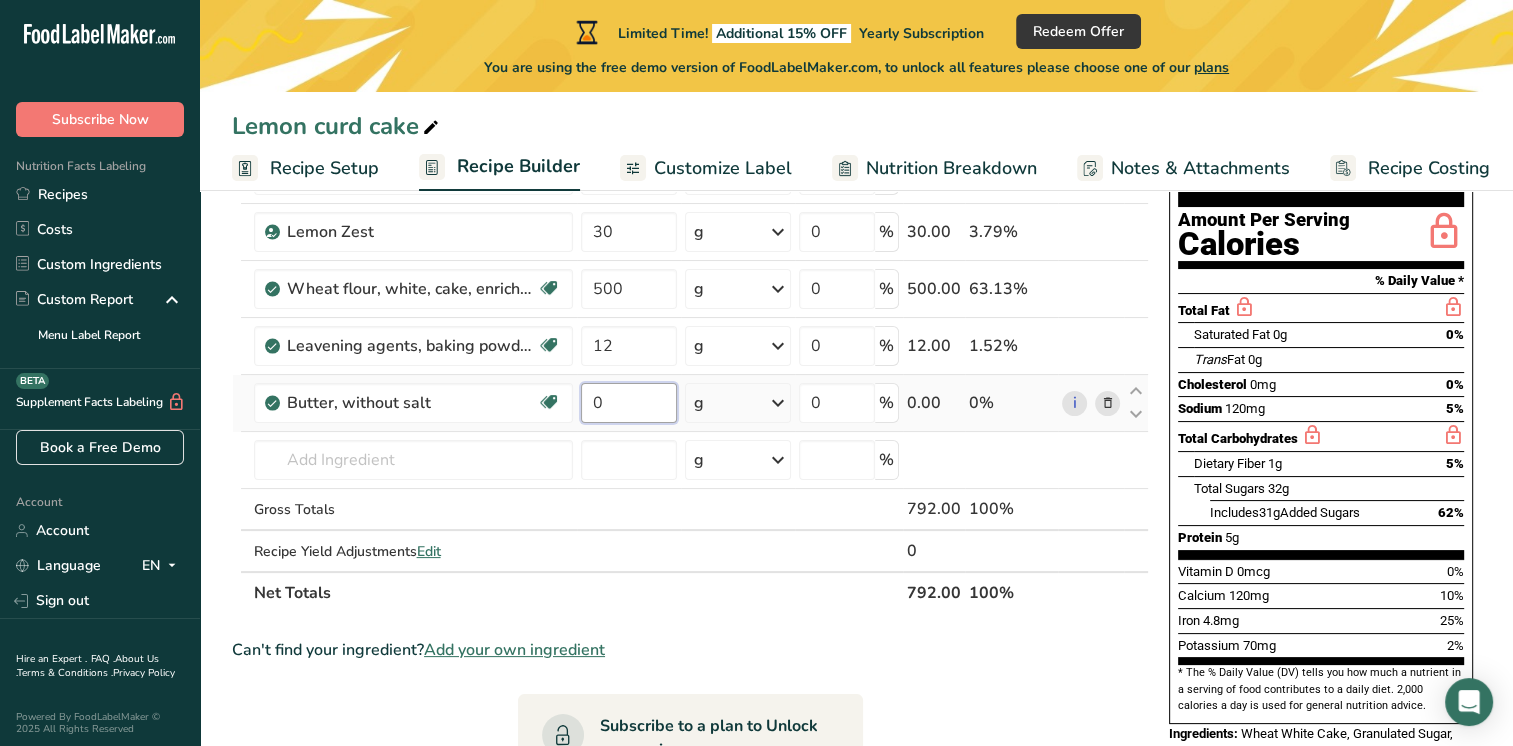 click on "0" at bounding box center (629, 403) 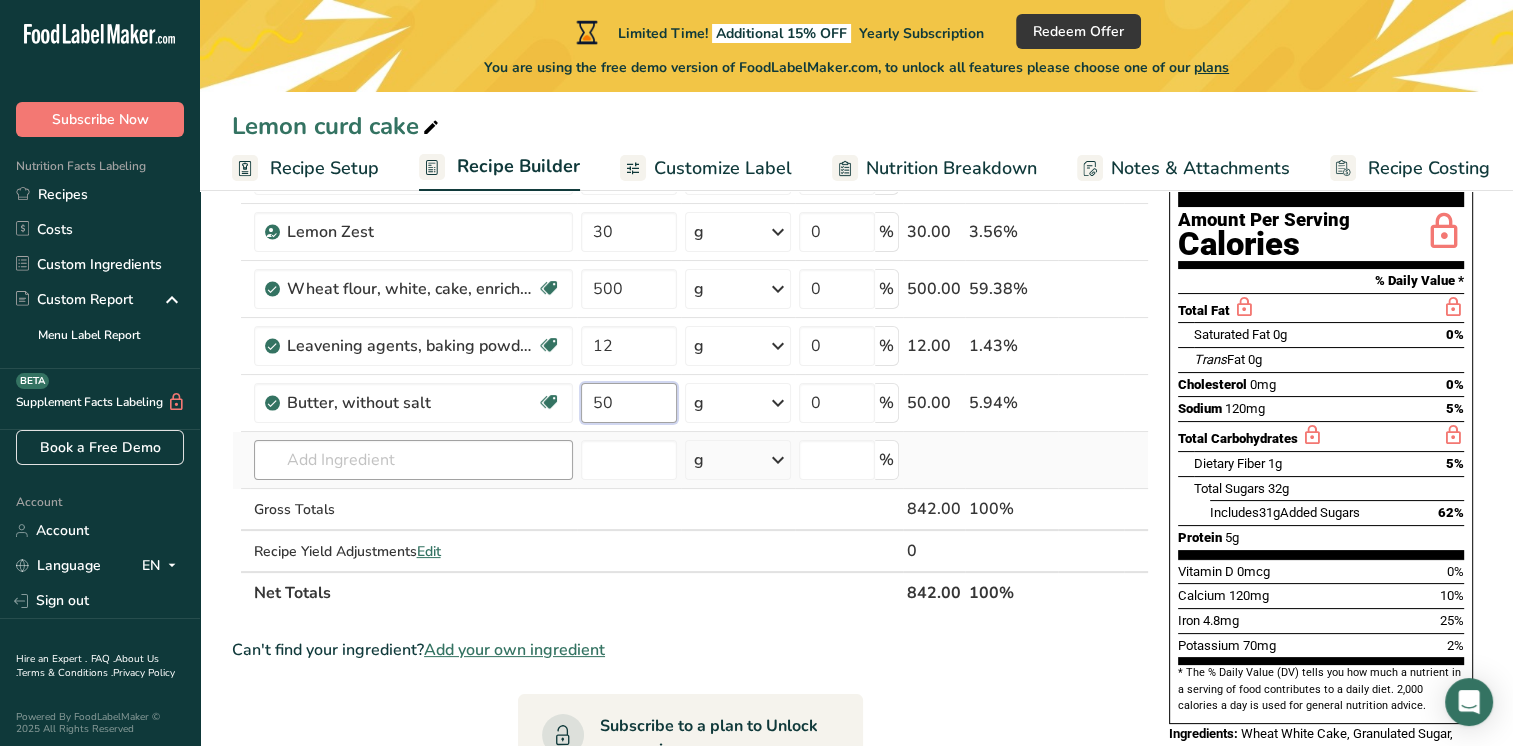 type on "50" 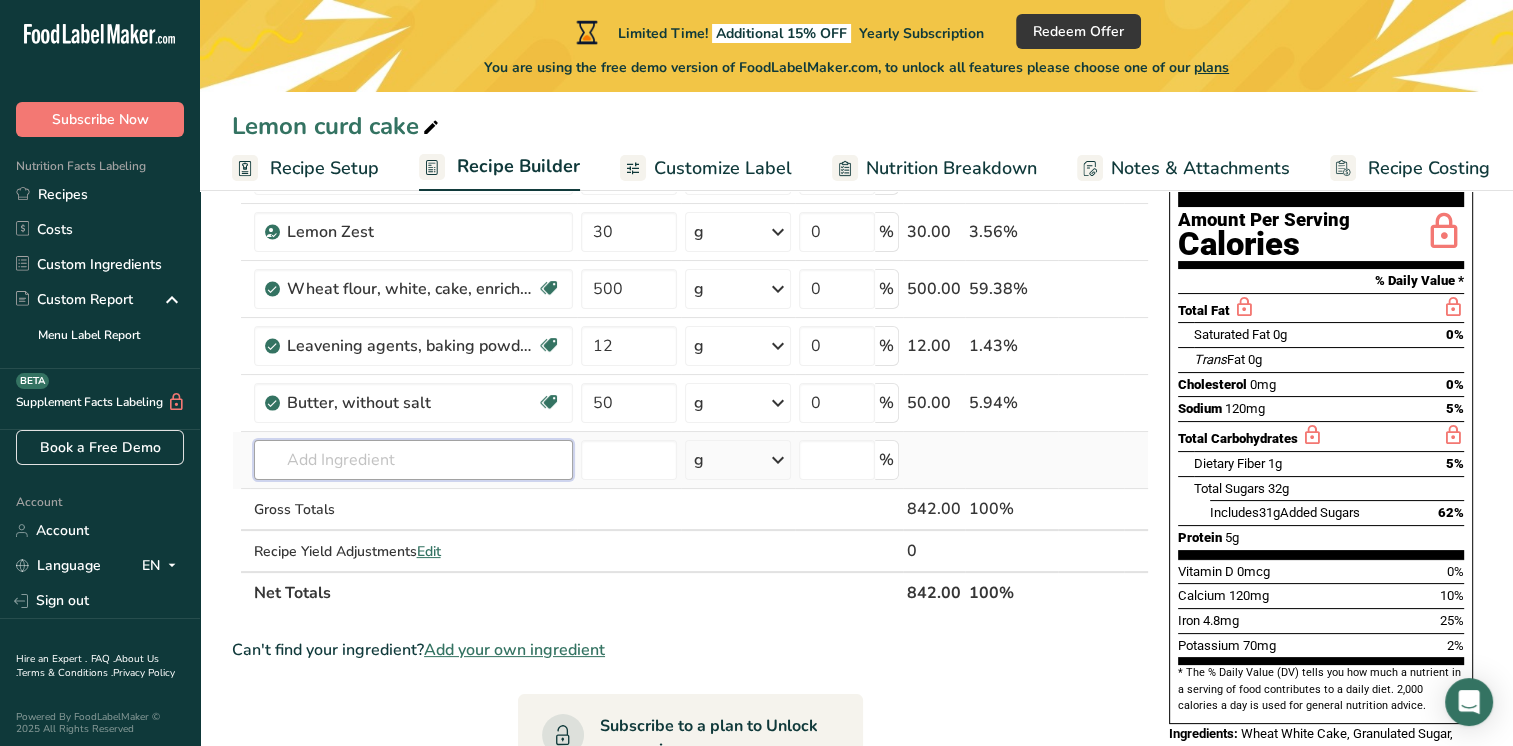 click on "Ingredient *
Amount *
Unit *
Waste *   .a-a{fill:#347362;}.b-a{fill:#fff;}          Grams
Percentage
Sugars, granulated
Dairy free
Gluten free
Vegan
Vegetarian
Soy free
250
g
Portions
1 serving packet
1 cup
Weight Units
g
kg
mg
See more
Volume Units
l
Volume units require a density conversion. If you know your ingredient's density enter it below. Otherwise, click on "RIA" our AI Regulatory bot - she will be able to help you
lb/ft3
g/cm3
Confirm
mL
lb/ft3" at bounding box center (690, 359) 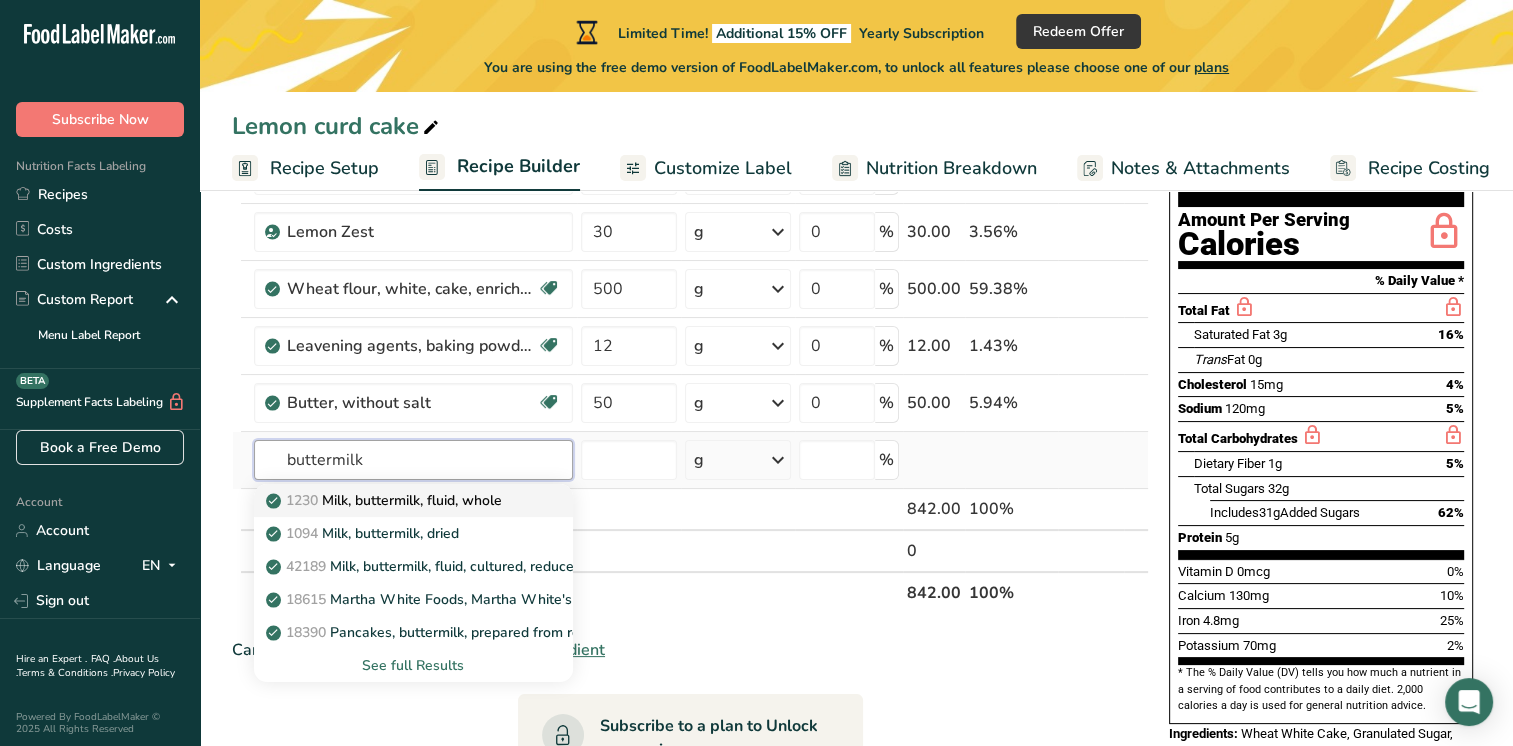 type on "buttermilk" 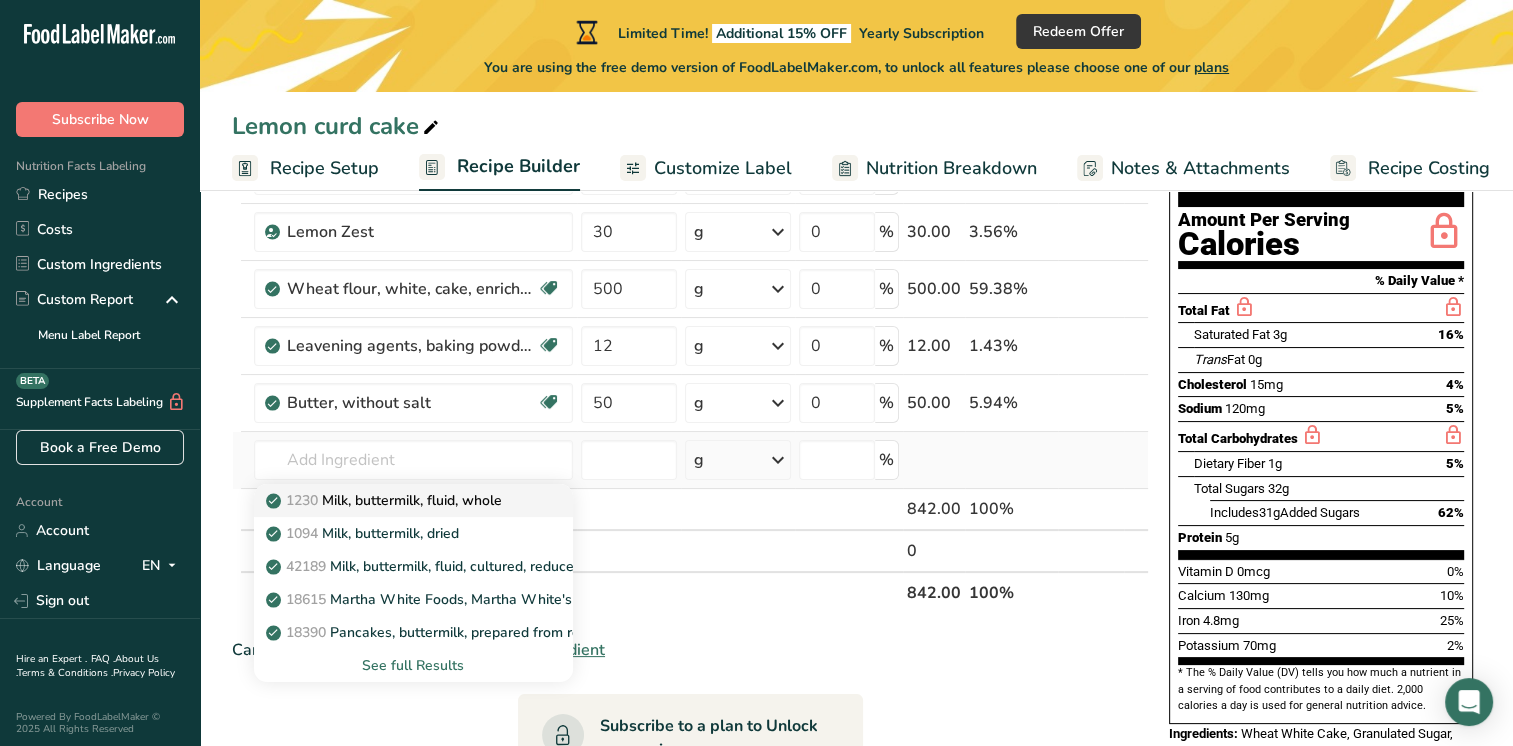 click on "1230
Milk, buttermilk, fluid, whole" at bounding box center [413, 500] 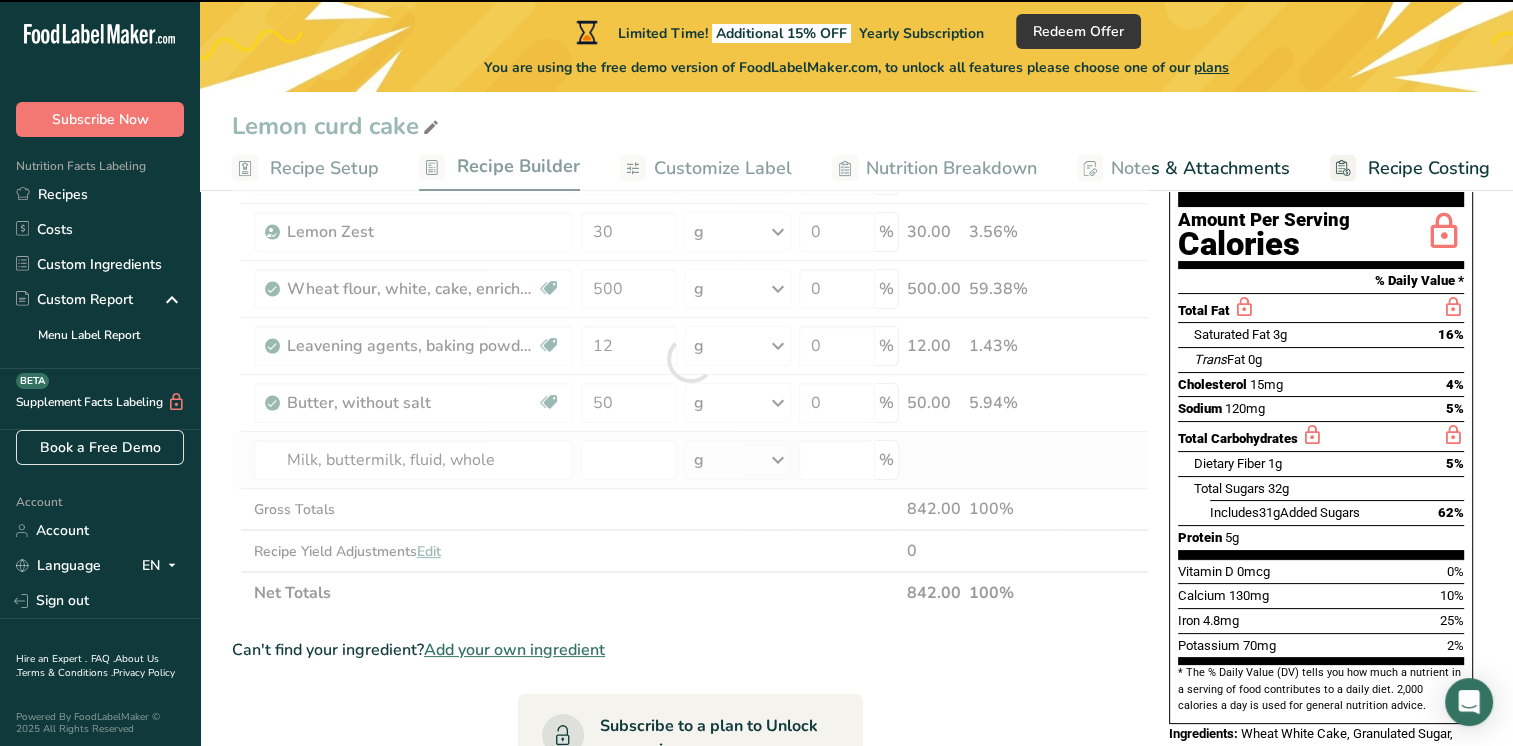 type on "0" 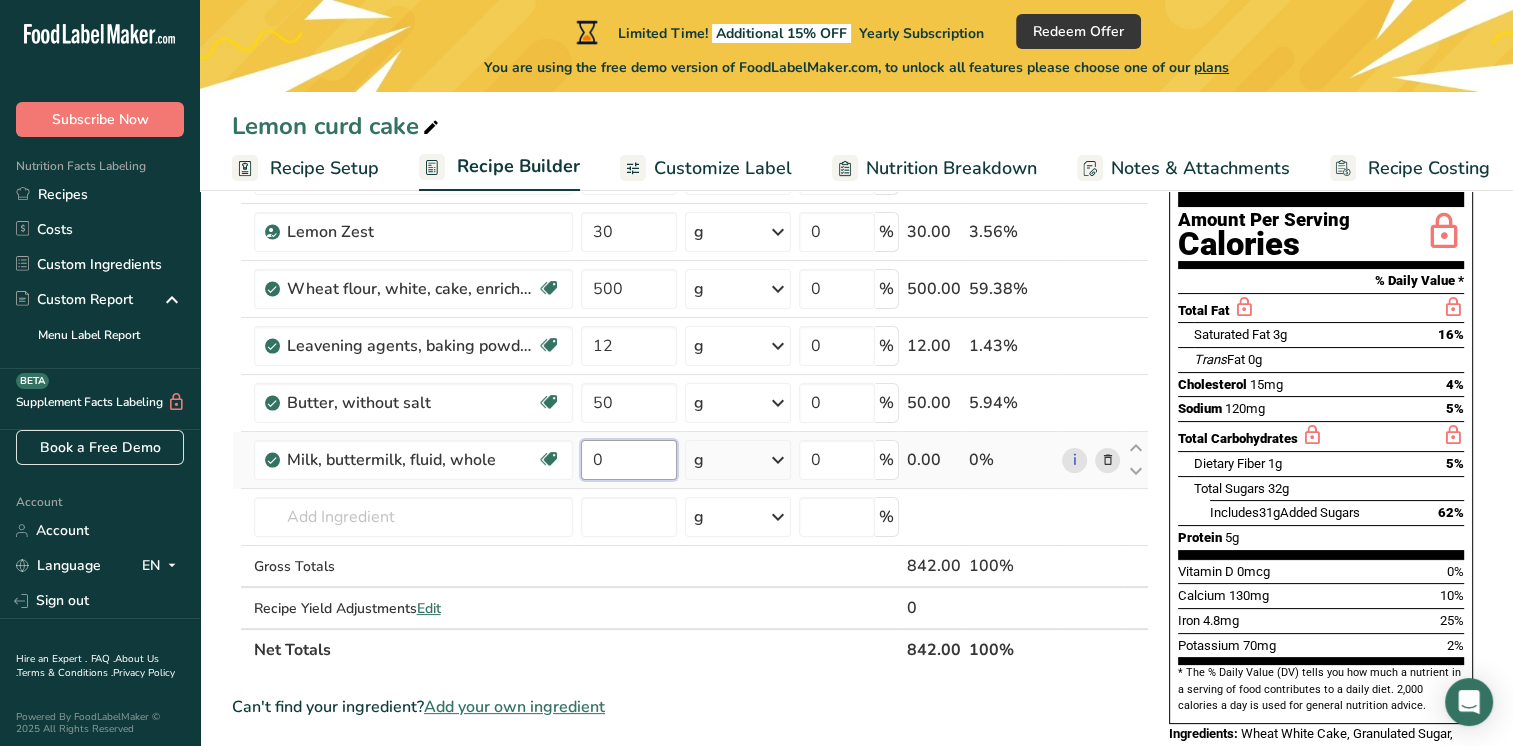 click on "0" at bounding box center (629, 460) 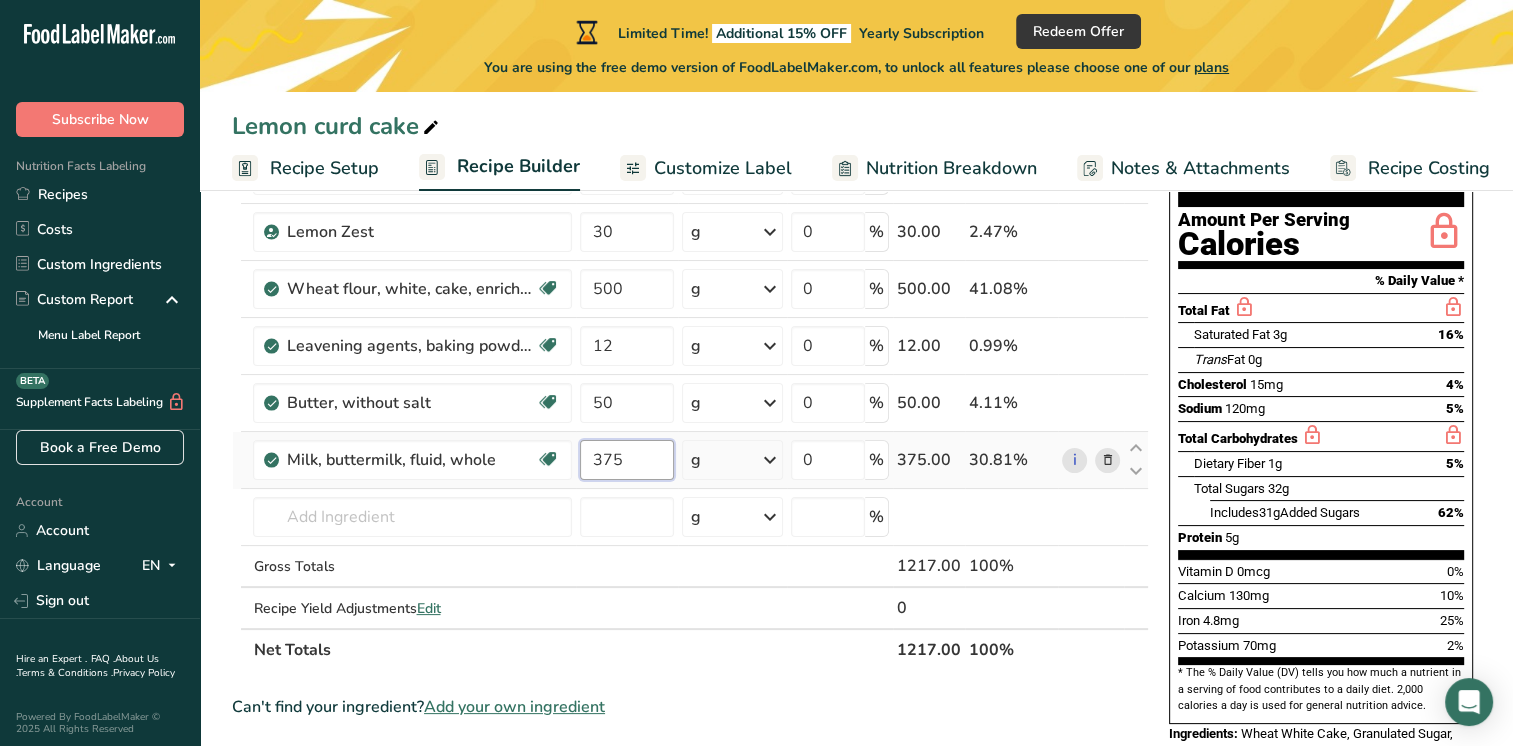 type on "375" 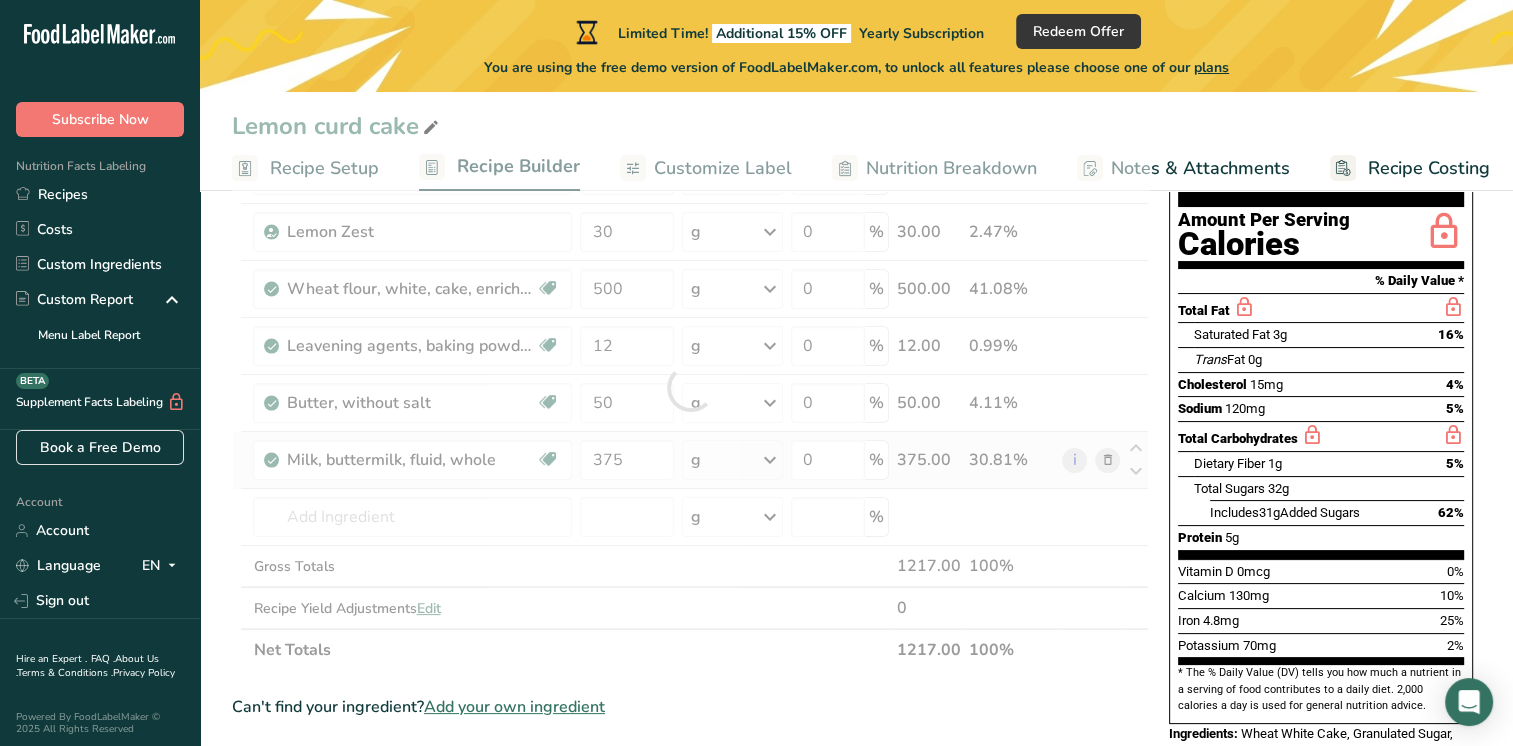 click on "Ingredient *
Amount *
Unit *
Waste *   .a-a{fill:#347362;}.b-a{fill:#fff;}          Grams
Percentage
Sugars, granulated
Dairy free
Gluten free
Vegan
Vegetarian
Soy free
250
g
Portions
1 serving packet
1 cup
Weight Units
g
kg
mg
See more
Volume Units
l
Volume units require a density conversion. If you know your ingredient's density enter it below. Otherwise, click on "RIA" our AI Regulatory bot - she will be able to help you
lb/ft3
g/cm3
Confirm
mL
lb/ft3" at bounding box center (690, 387) 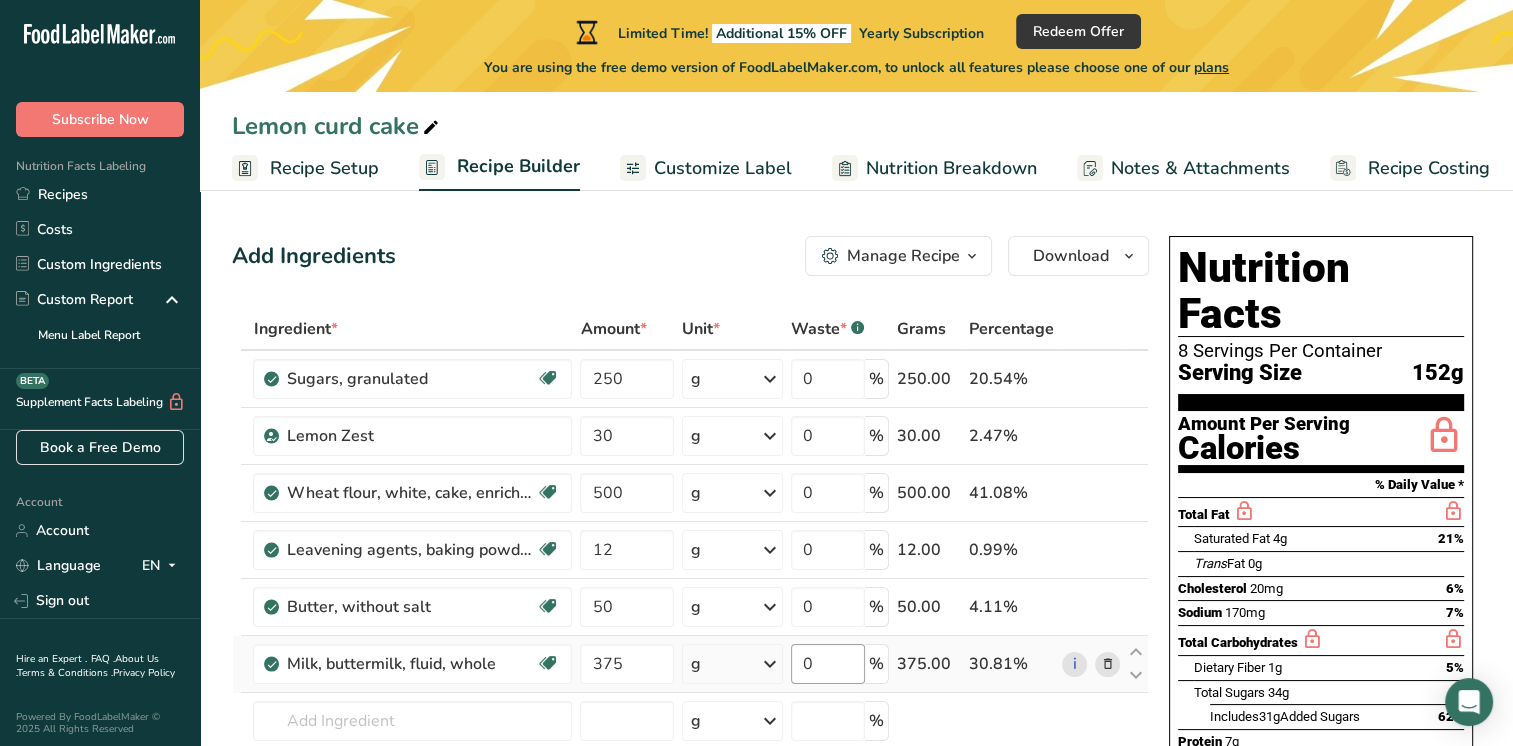 scroll, scrollTop: 0, scrollLeft: 0, axis: both 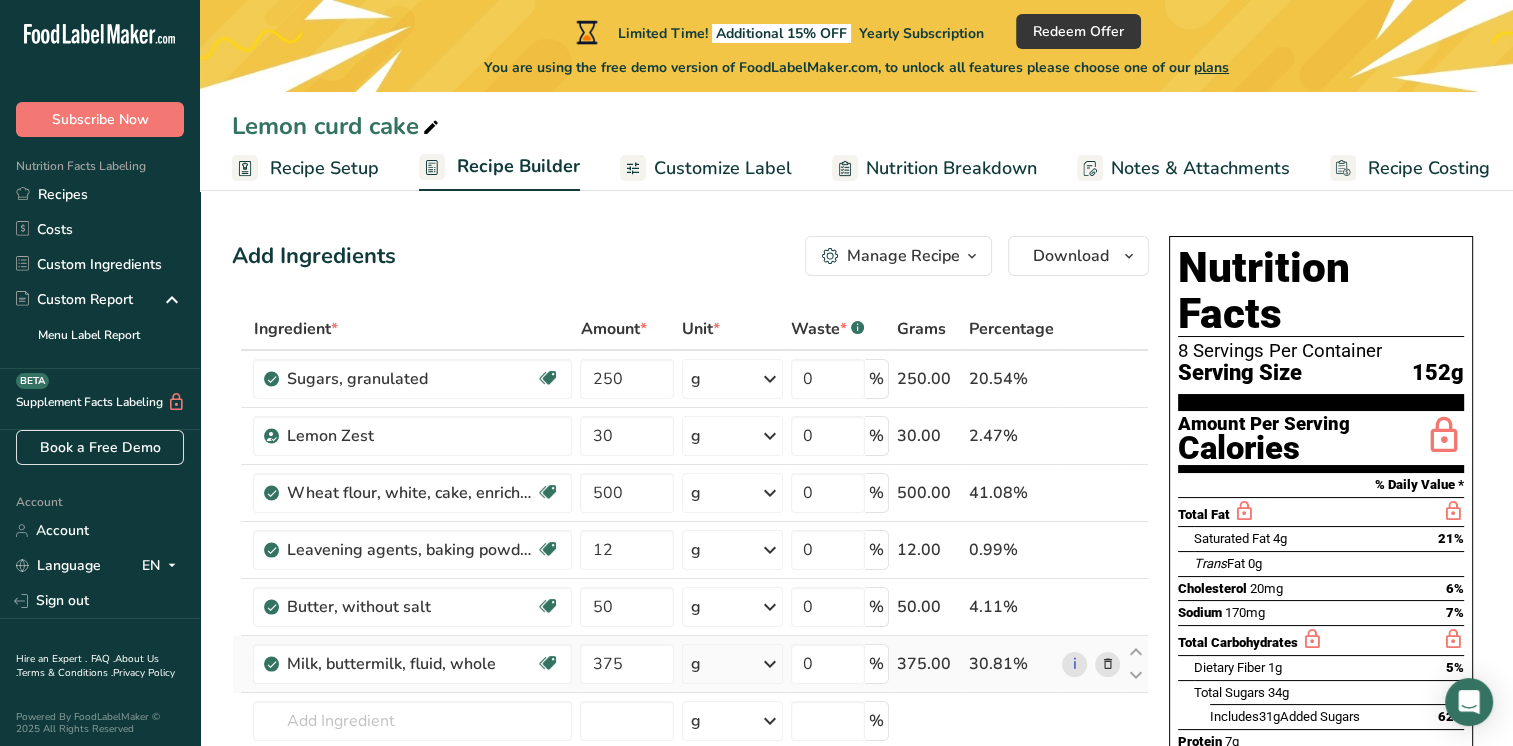 click at bounding box center (770, 664) 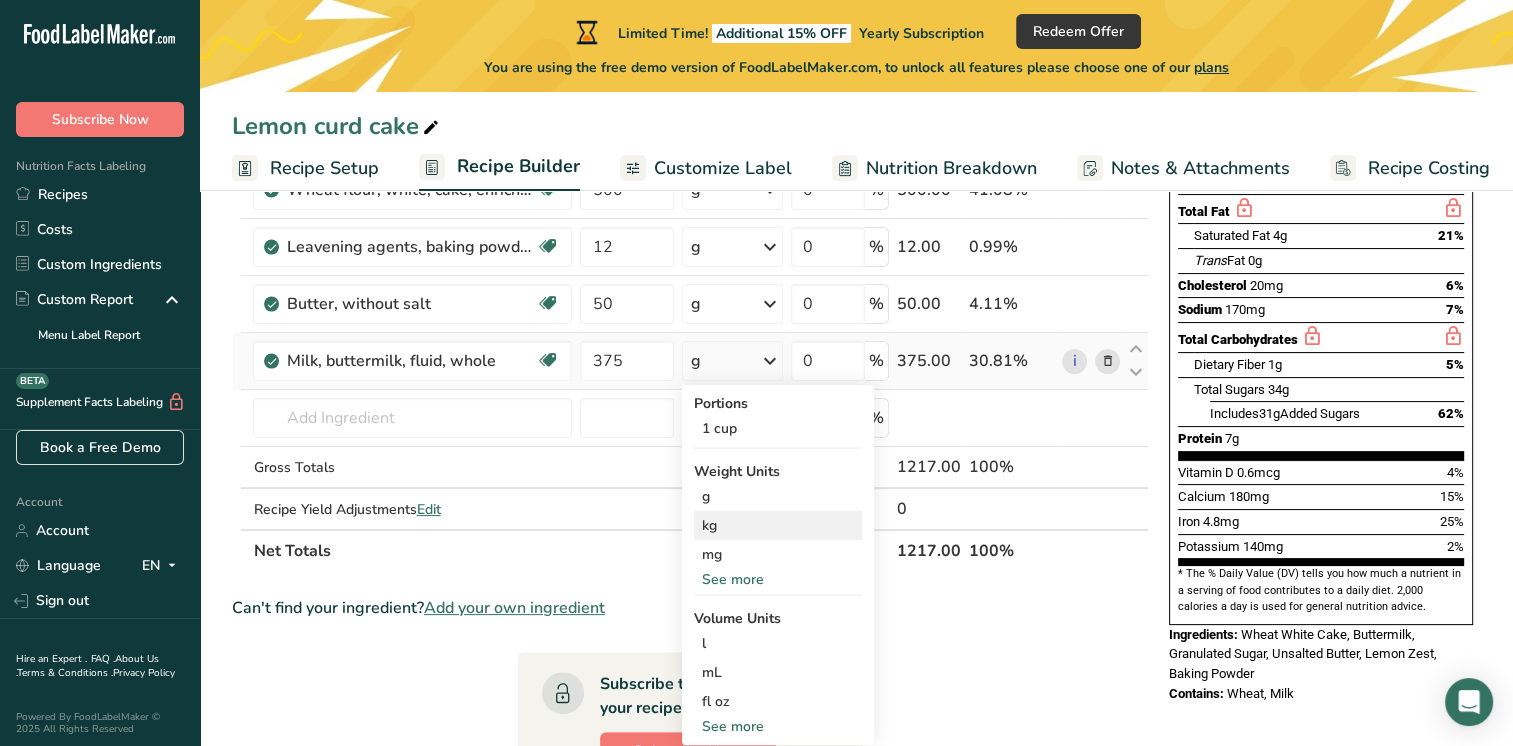 scroll, scrollTop: 304, scrollLeft: 0, axis: vertical 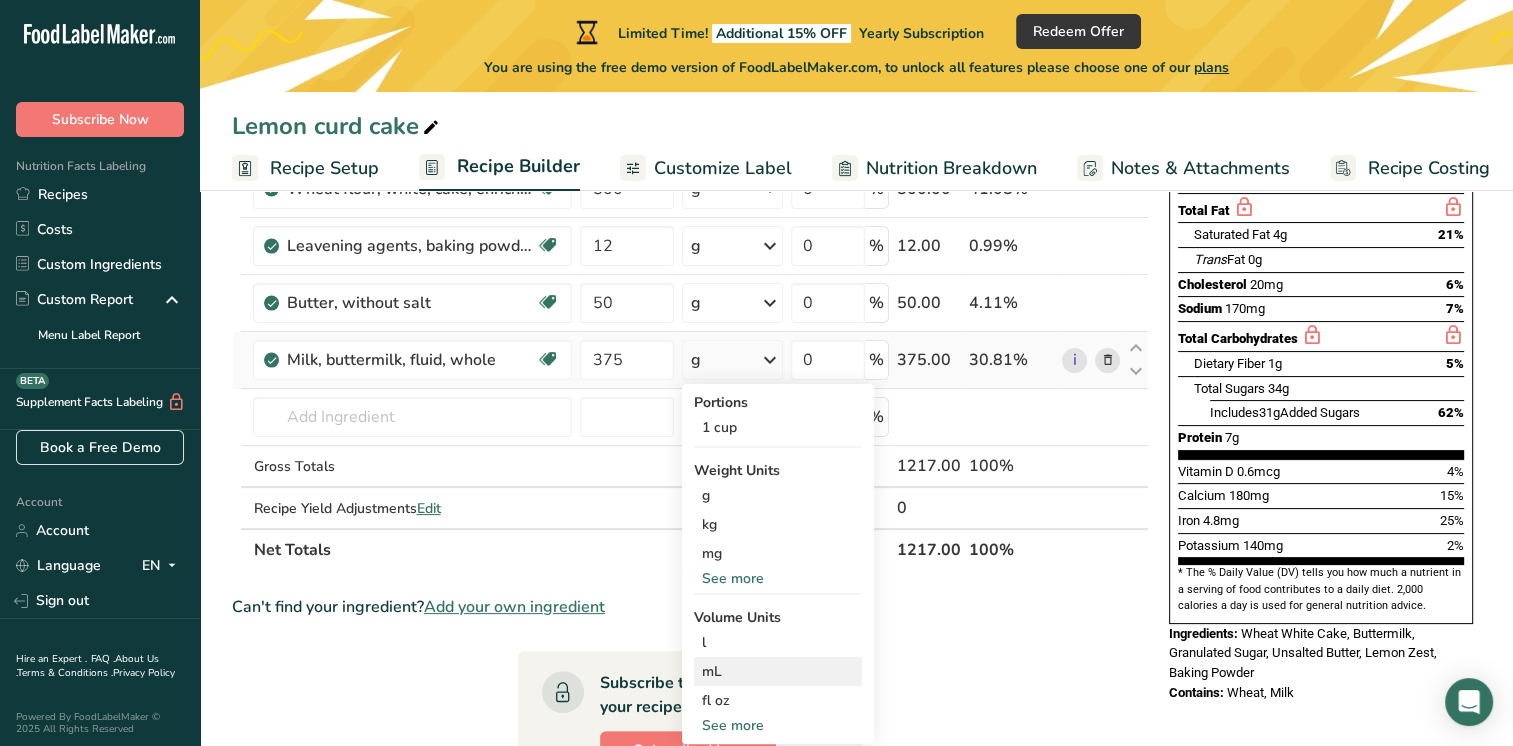 click on "mL" at bounding box center [778, 671] 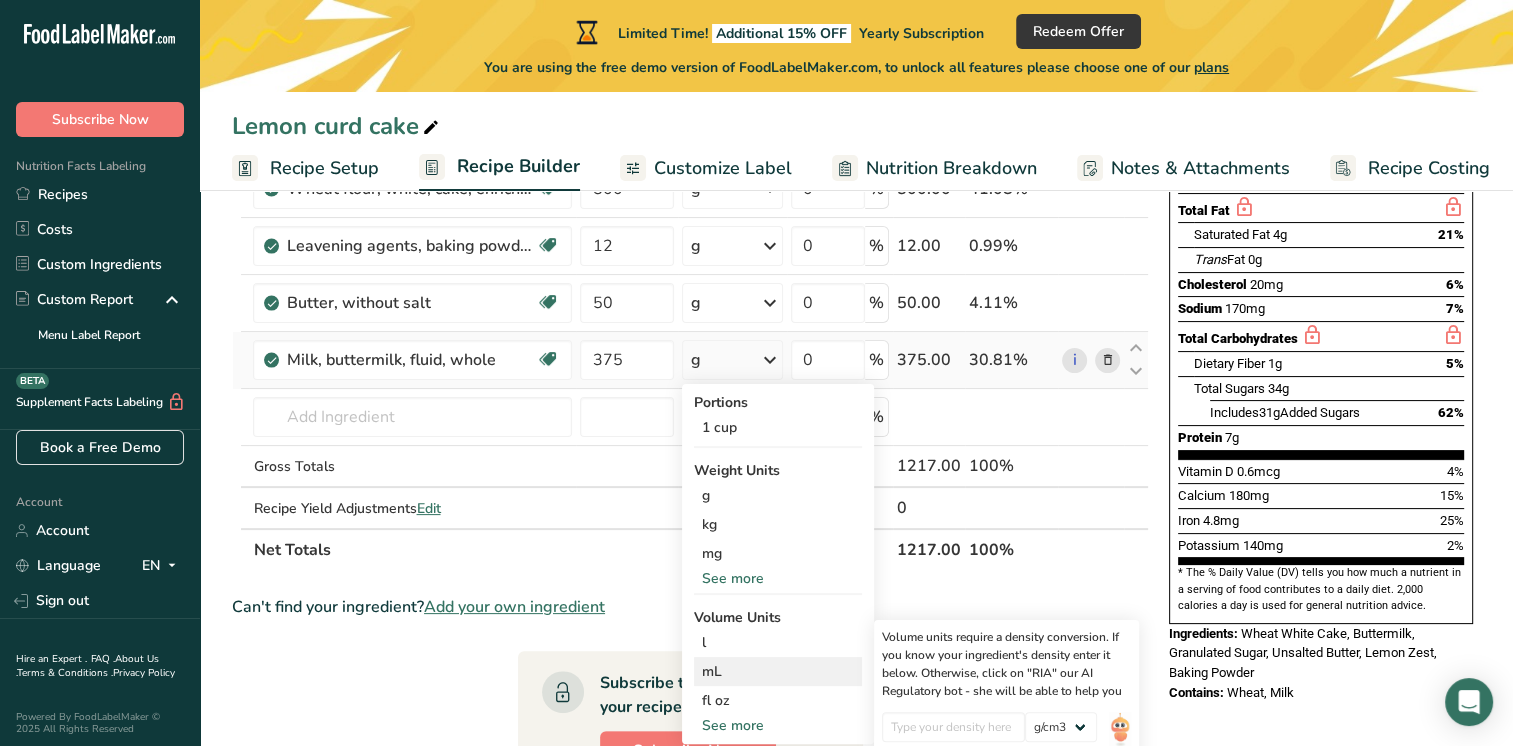 scroll, scrollTop: 391, scrollLeft: 0, axis: vertical 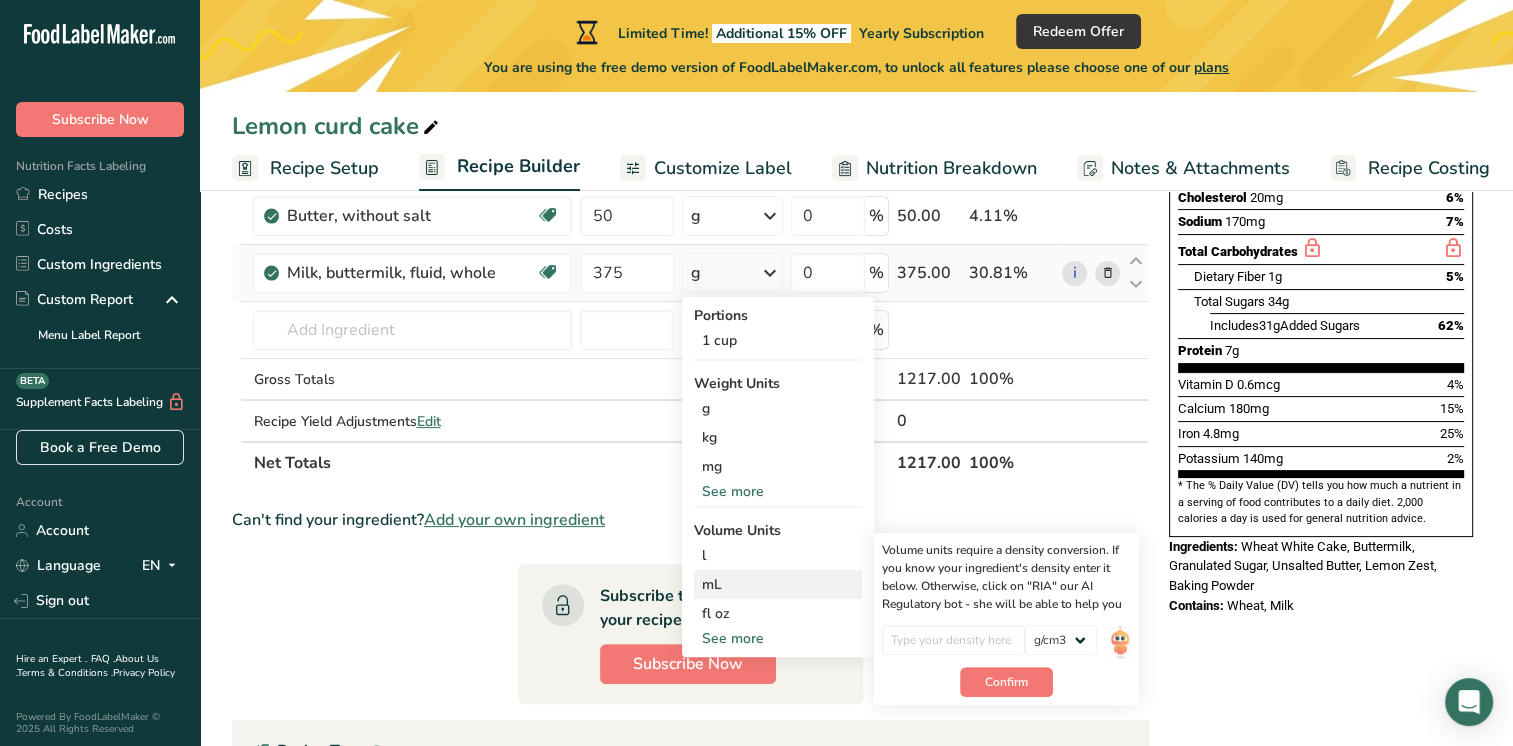 click on "mL" at bounding box center (778, 584) 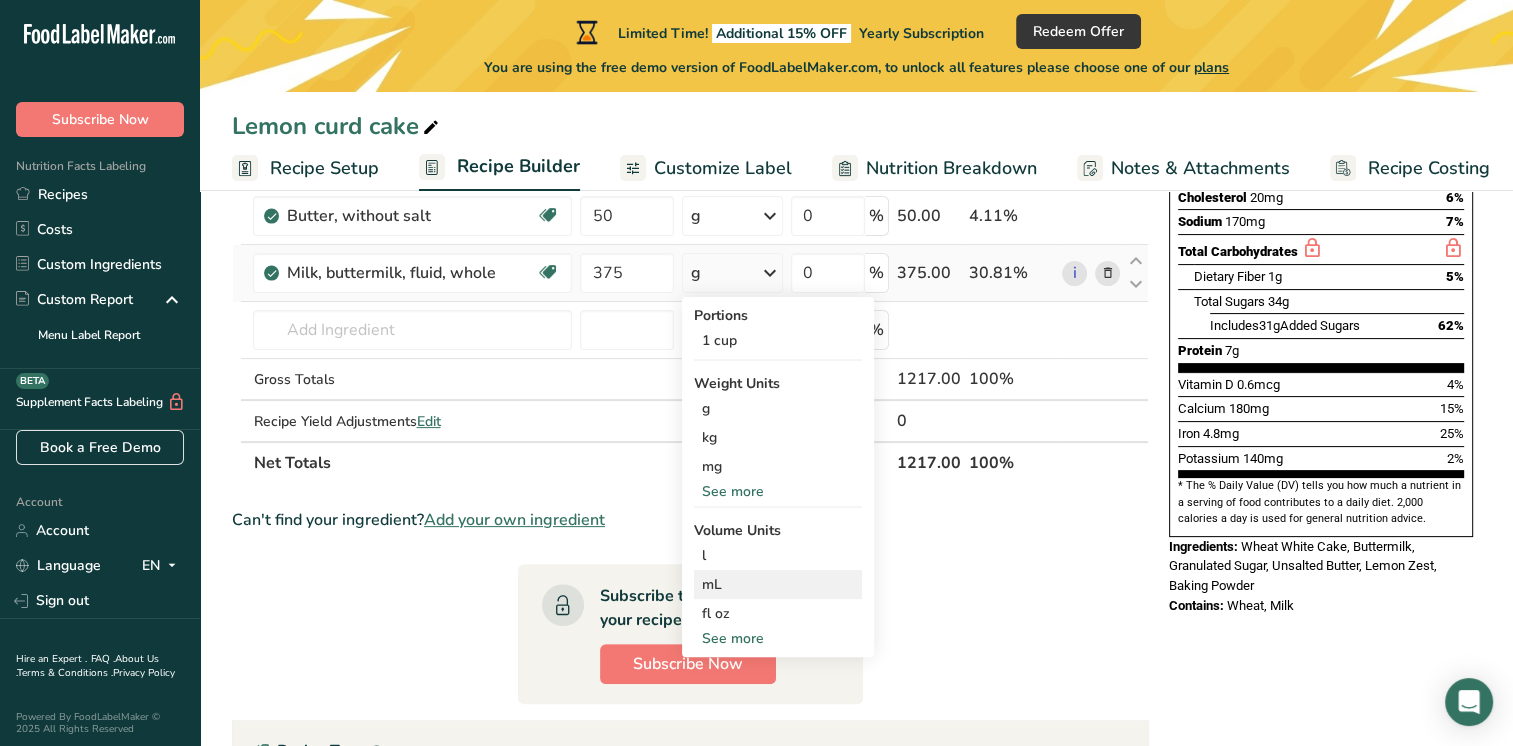 click on "mL" at bounding box center [778, 584] 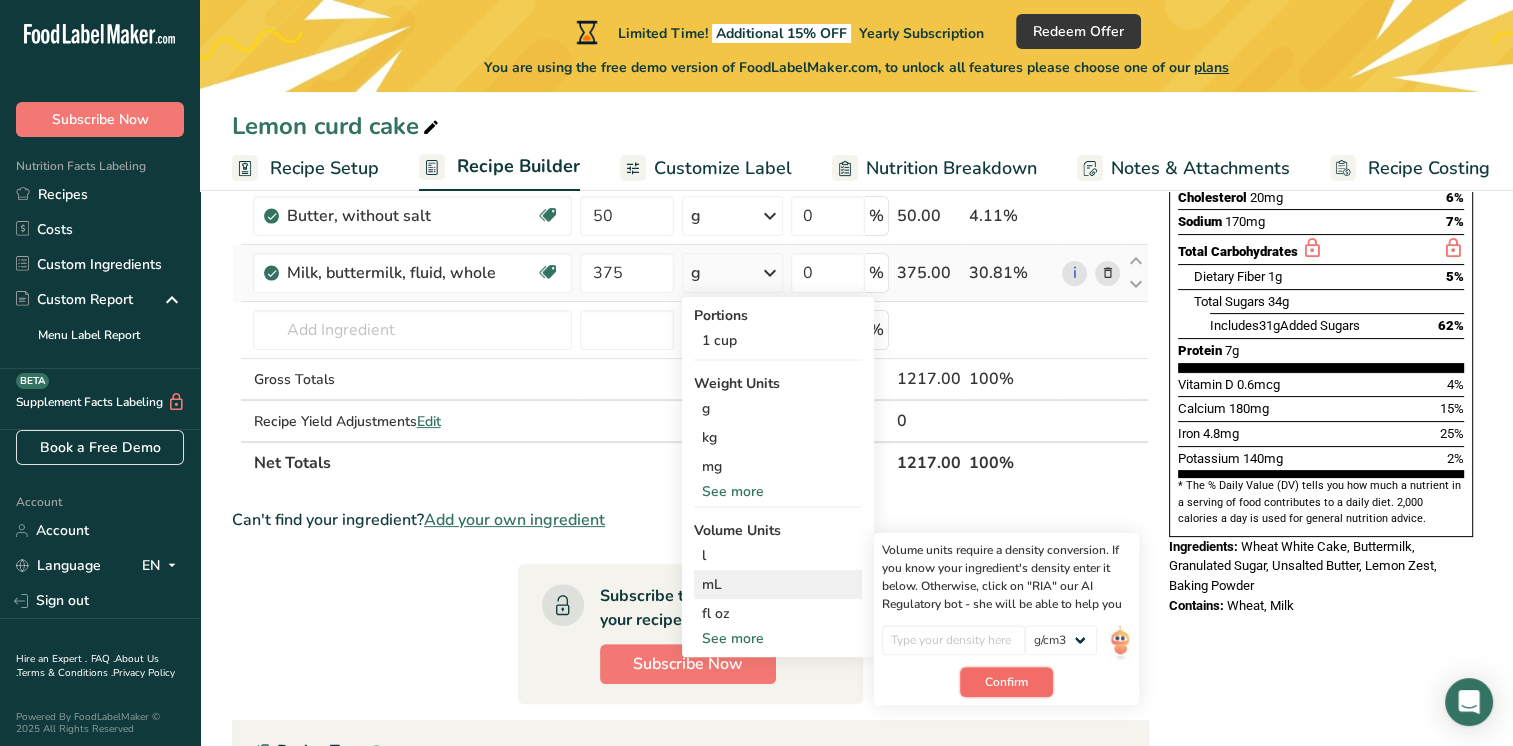 click on "Confirm" at bounding box center (1006, 682) 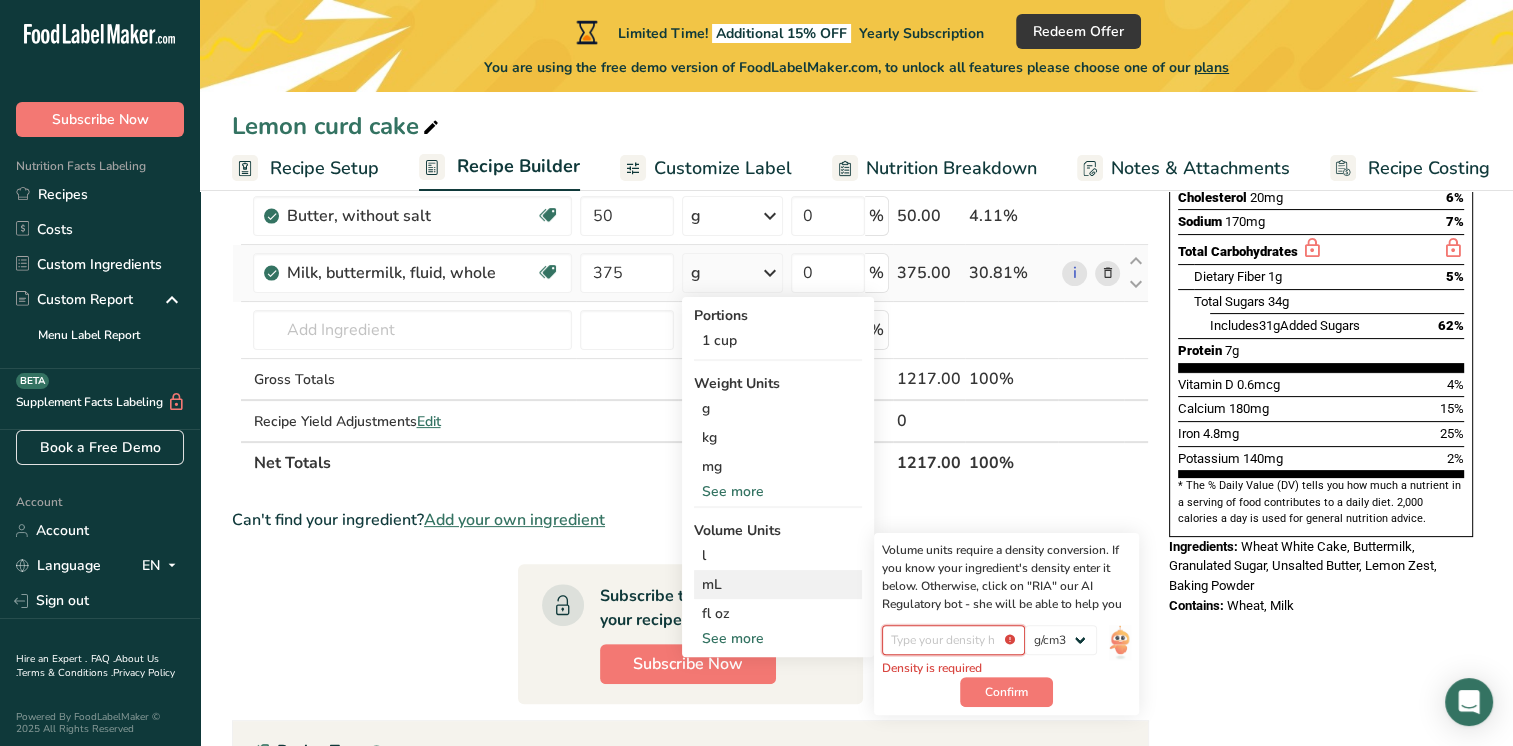 click at bounding box center (953, 640) 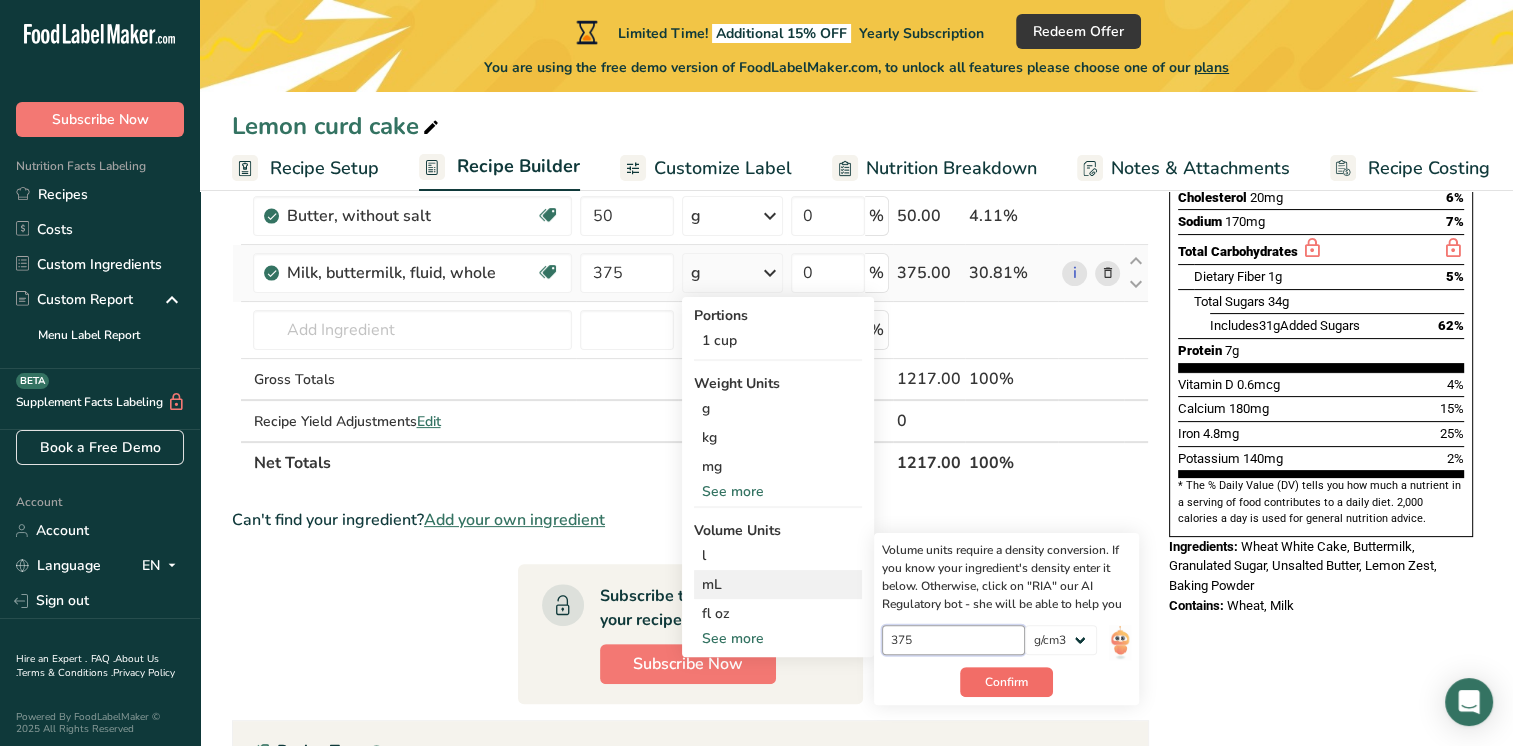 type on "375" 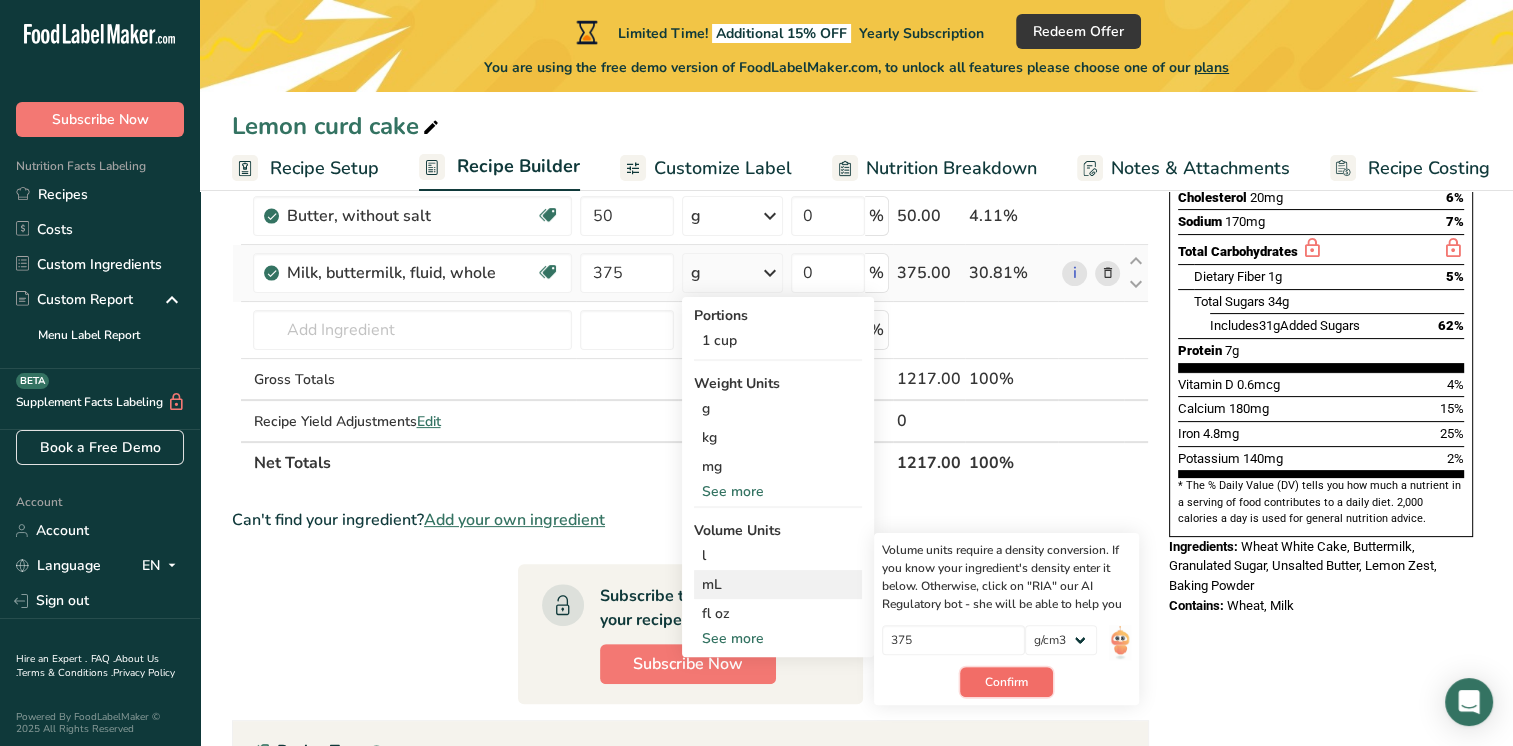 click on "Confirm" at bounding box center [1006, 682] 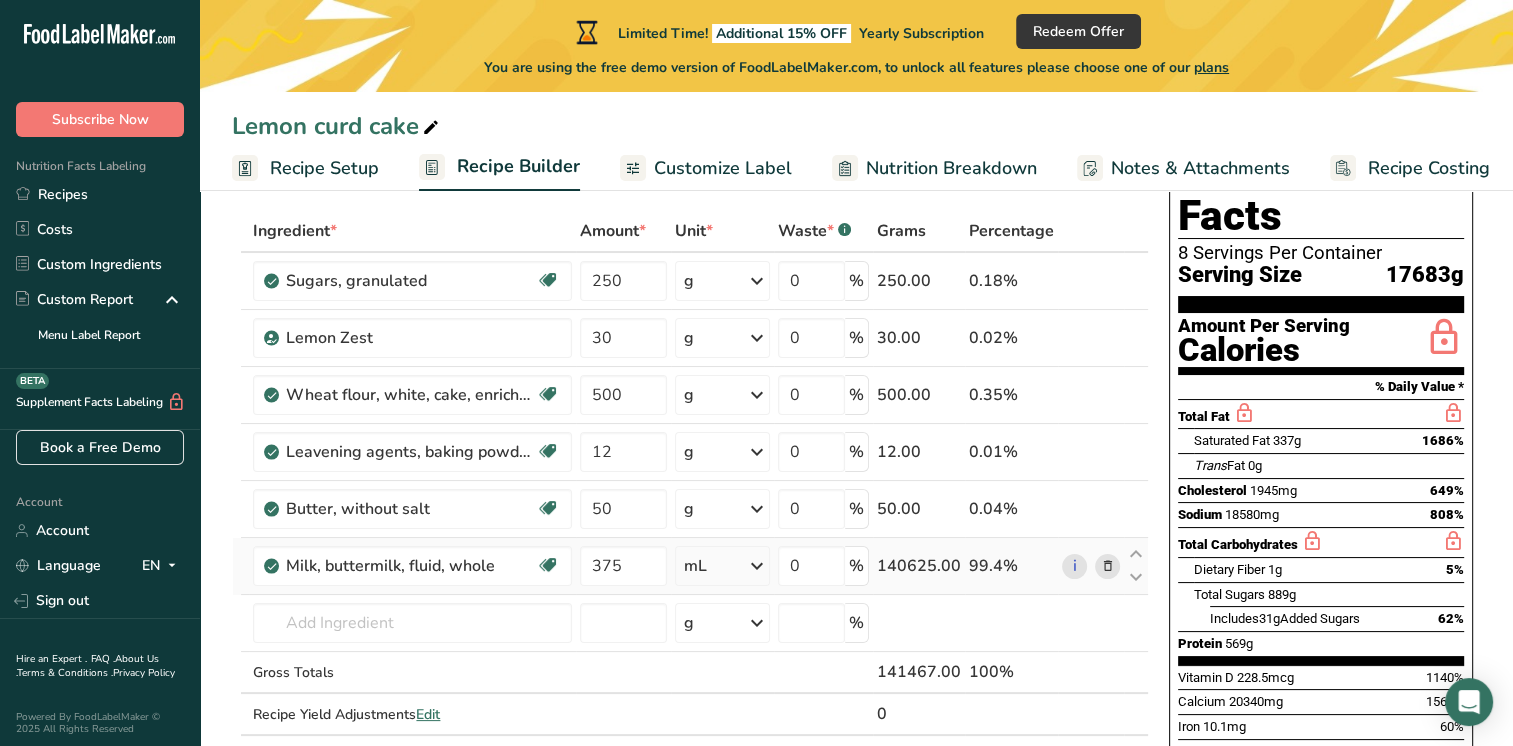 scroll, scrollTop: 162, scrollLeft: 0, axis: vertical 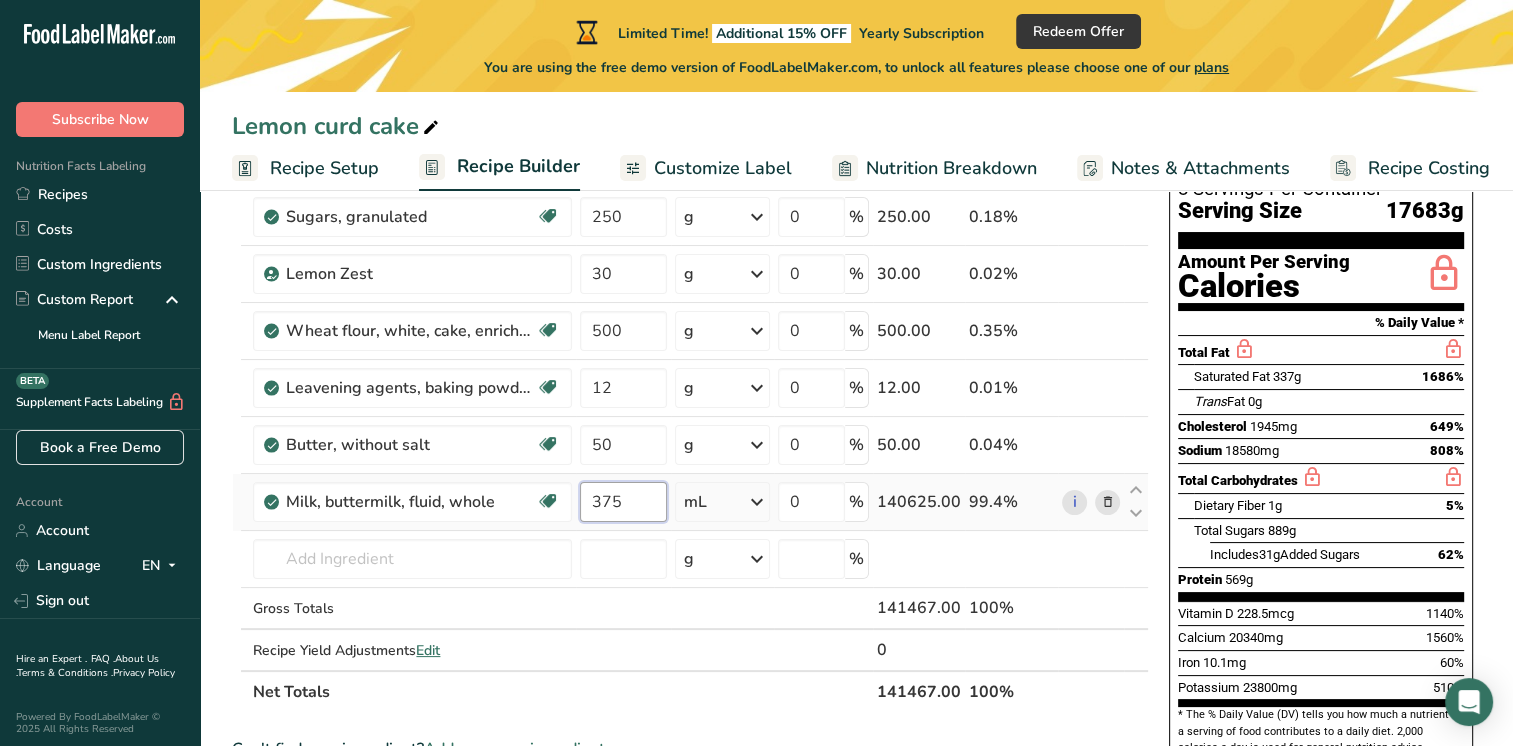 click on "375" at bounding box center [623, 502] 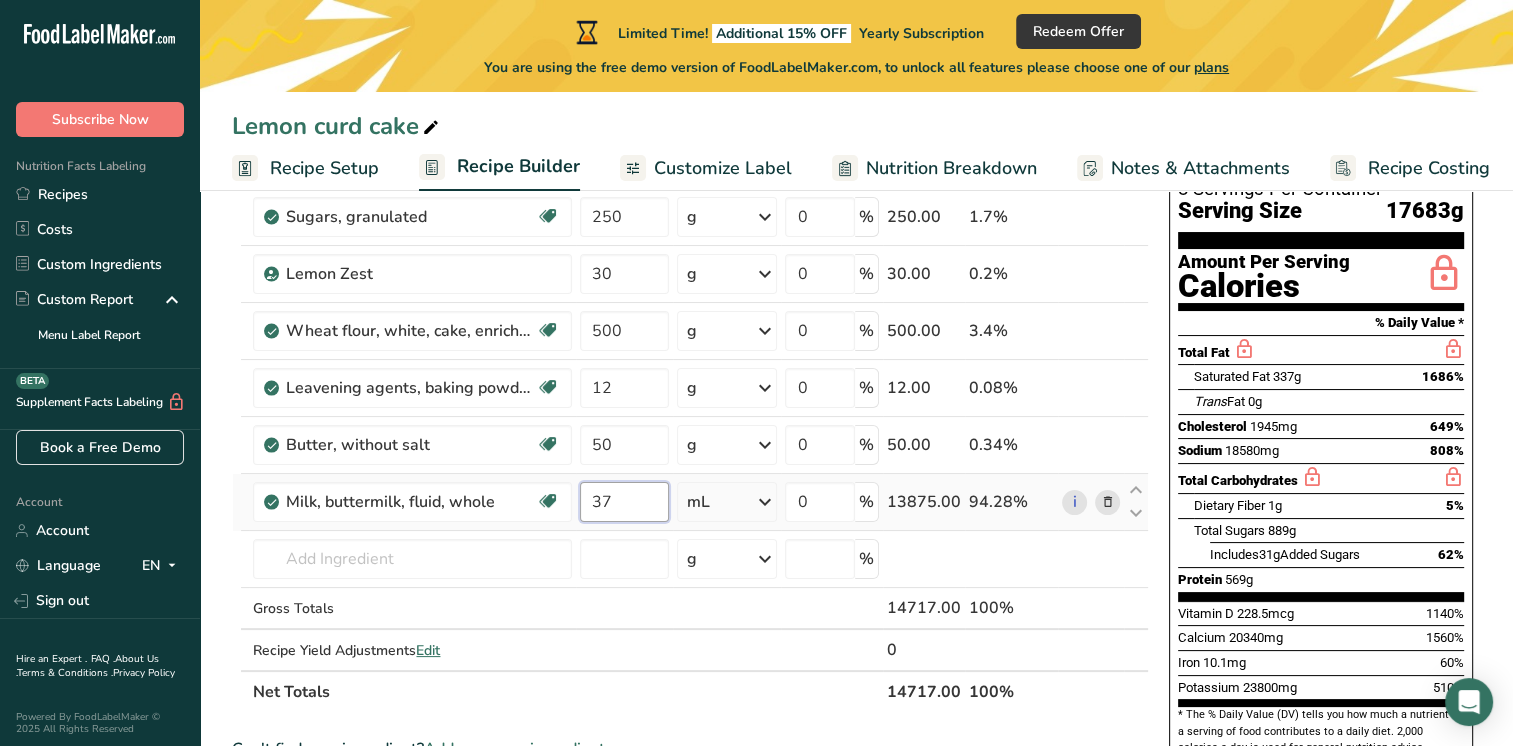 type on "3" 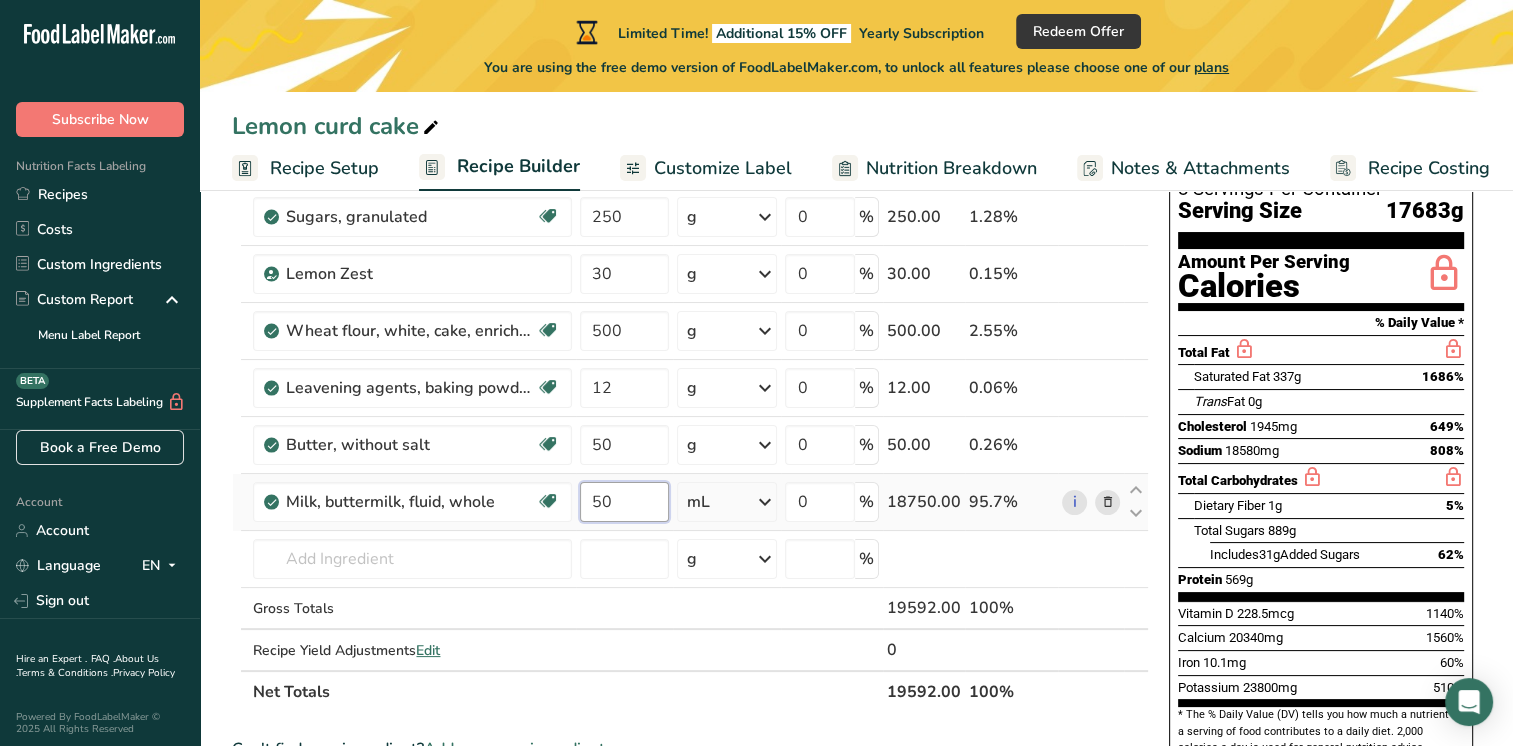 type on "5" 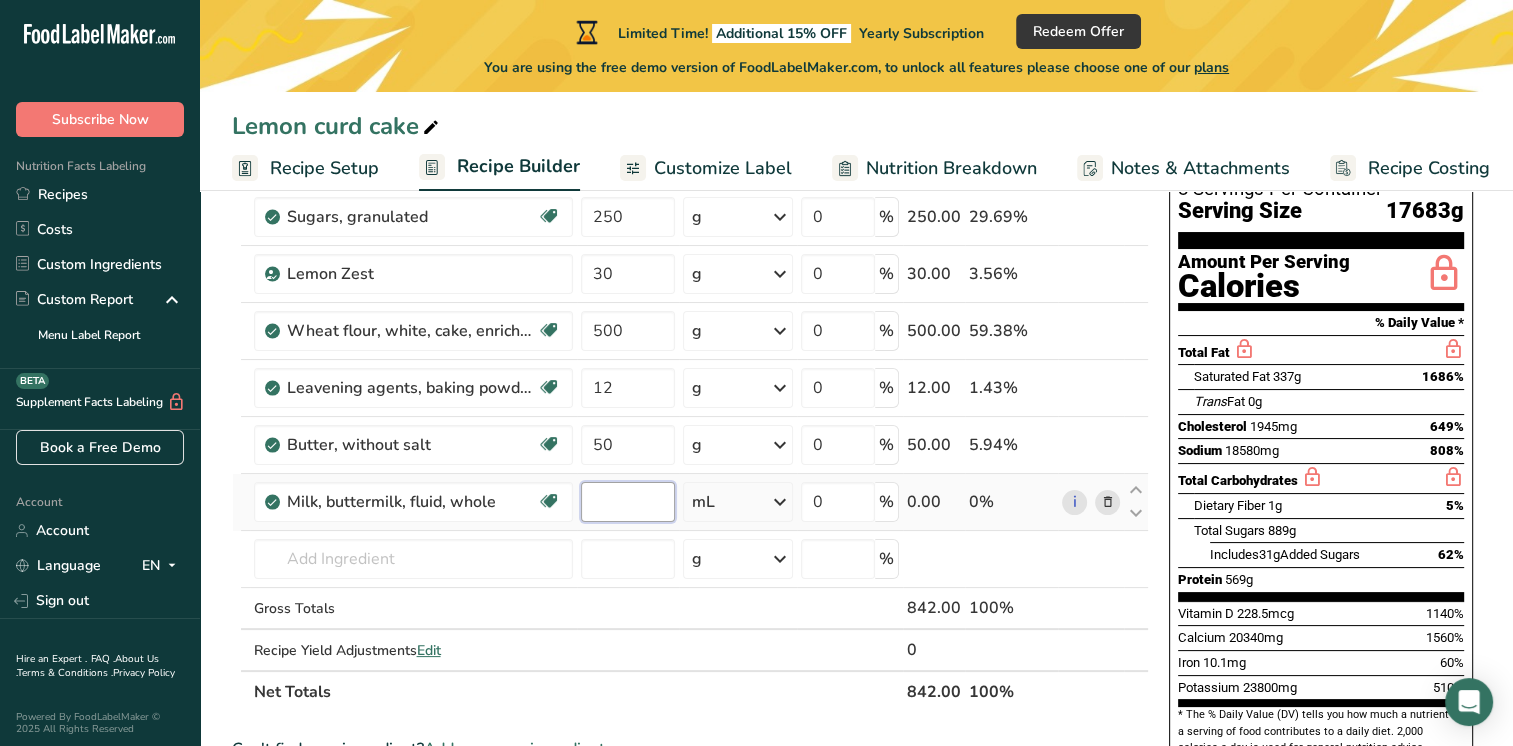 type on "3" 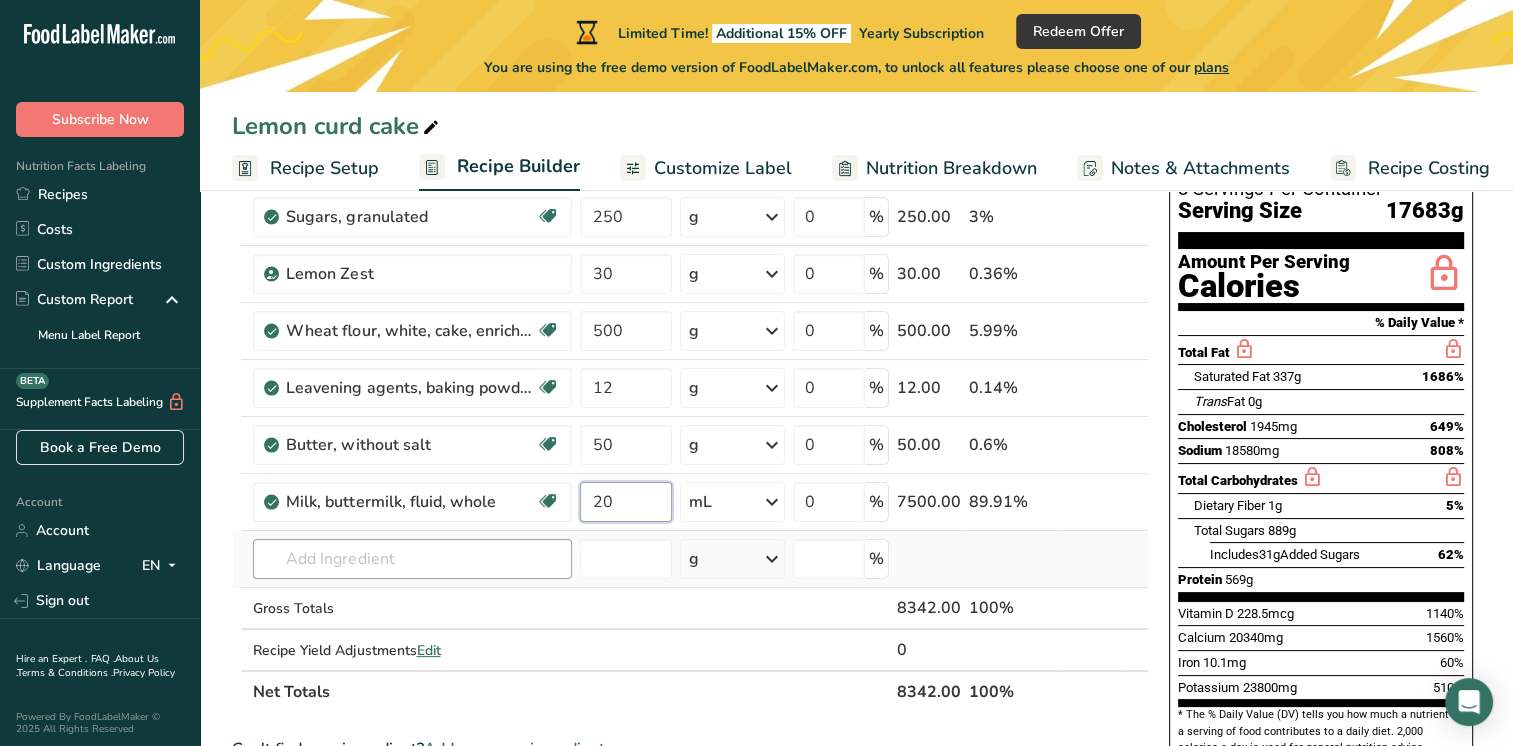 type on "20" 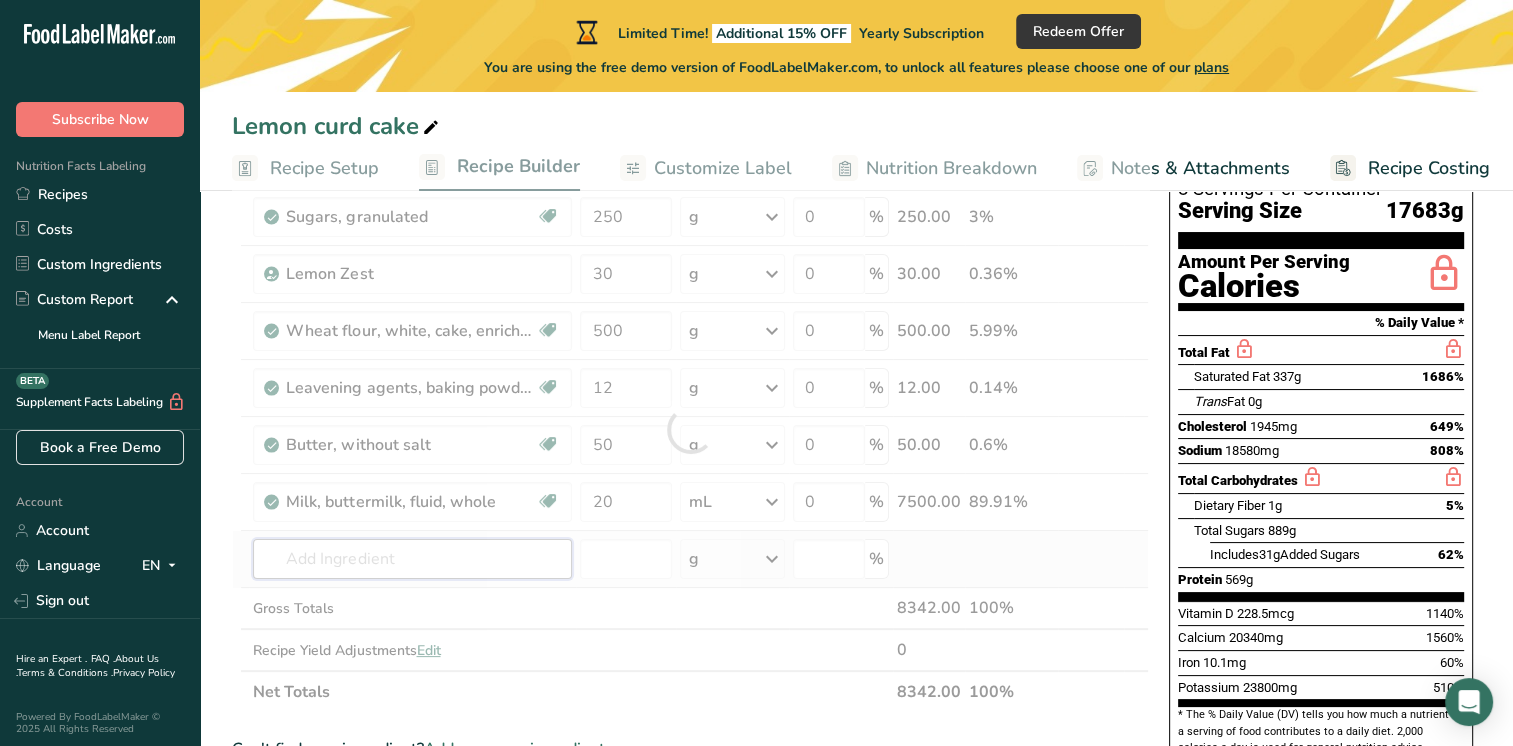 click on "Ingredient *
Amount *
Unit *
Waste *   .a-a{fill:#347362;}.b-a{fill:#fff;}          Grams
Percentage
Sugars, granulated
Dairy free
Gluten free
Vegan
Vegetarian
Soy free
250
g
Portions
1 serving packet
1 cup
Weight Units
g
kg
mg
See more
Volume Units
l
Volume units require a density conversion. If you know your ingredient's density enter it below. Otherwise, click on "RIA" our AI Regulatory bot - she will be able to help you
lb/ft3
g/cm3
Confirm
mL
lb/ft3" at bounding box center [690, 429] 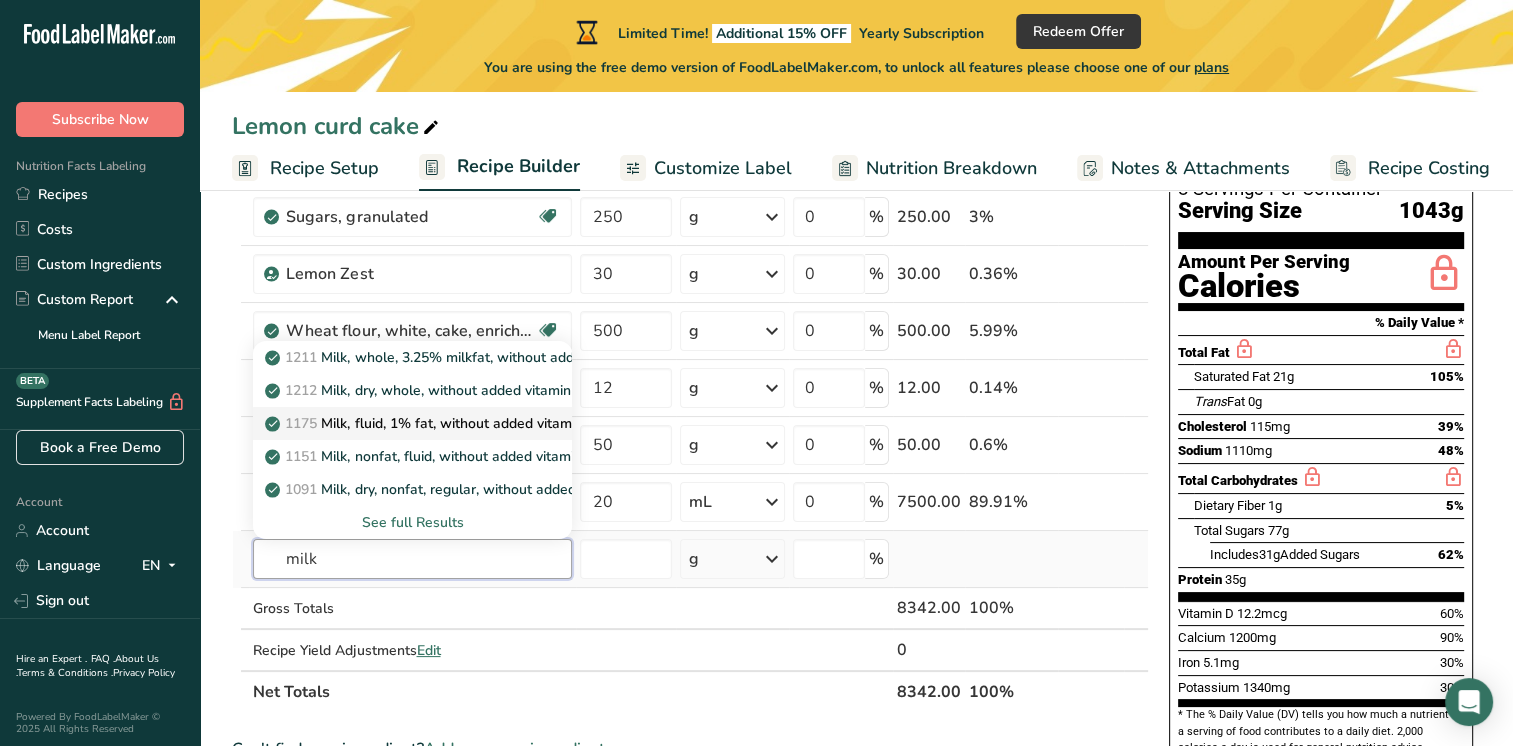 scroll, scrollTop: 68, scrollLeft: 0, axis: vertical 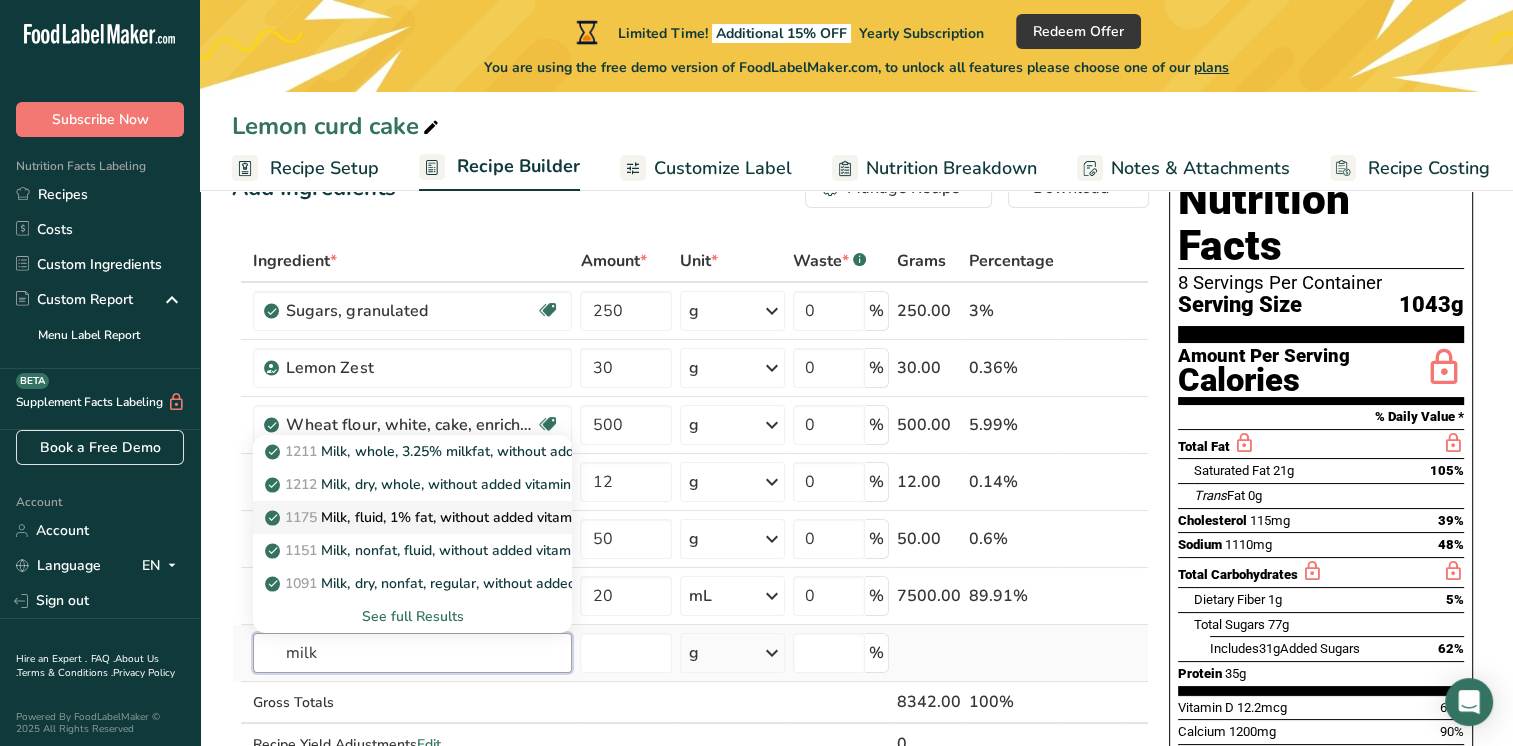 type on "milk" 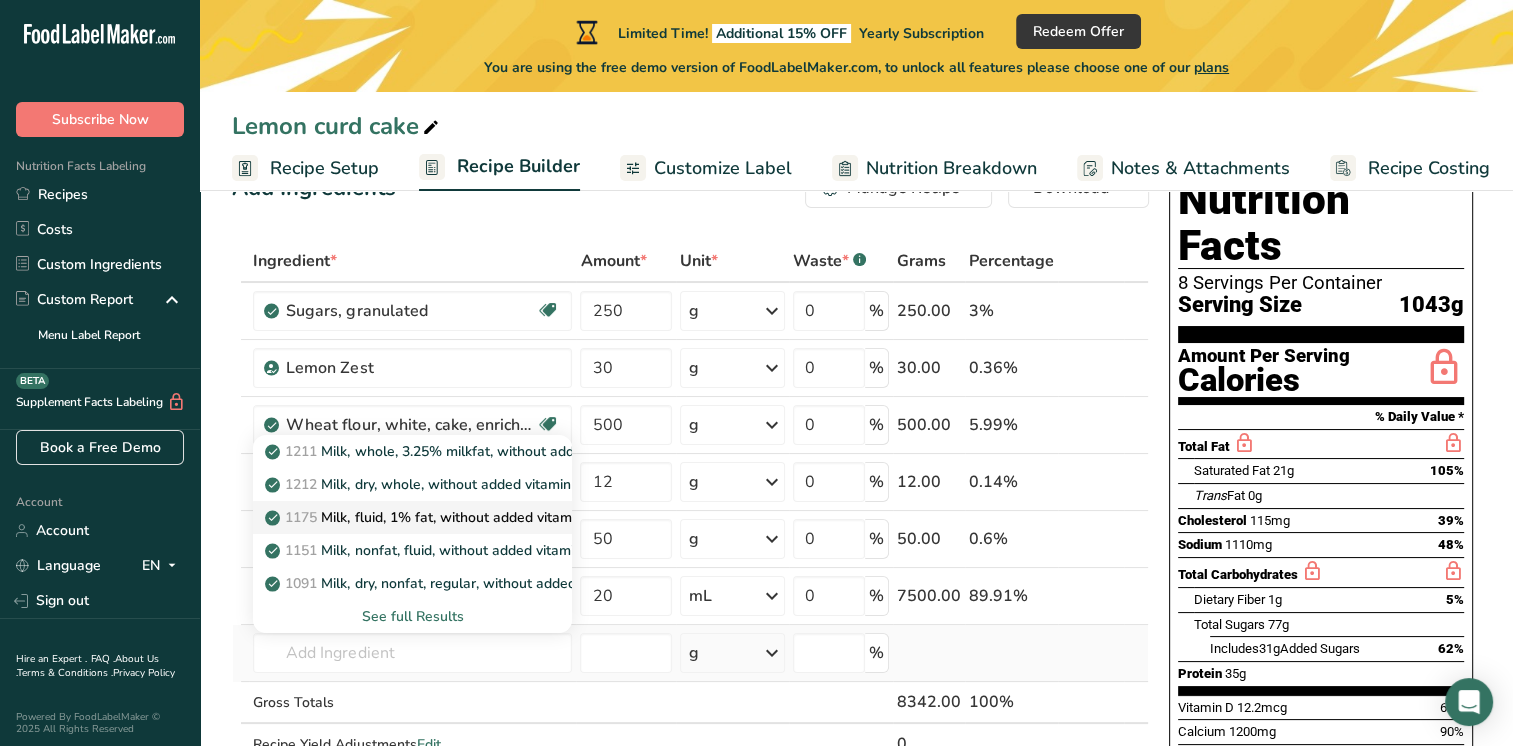 click on "1175
Milk, fluid, 1% fat, without added vitamin A and vitamin D" at bounding box center [479, 517] 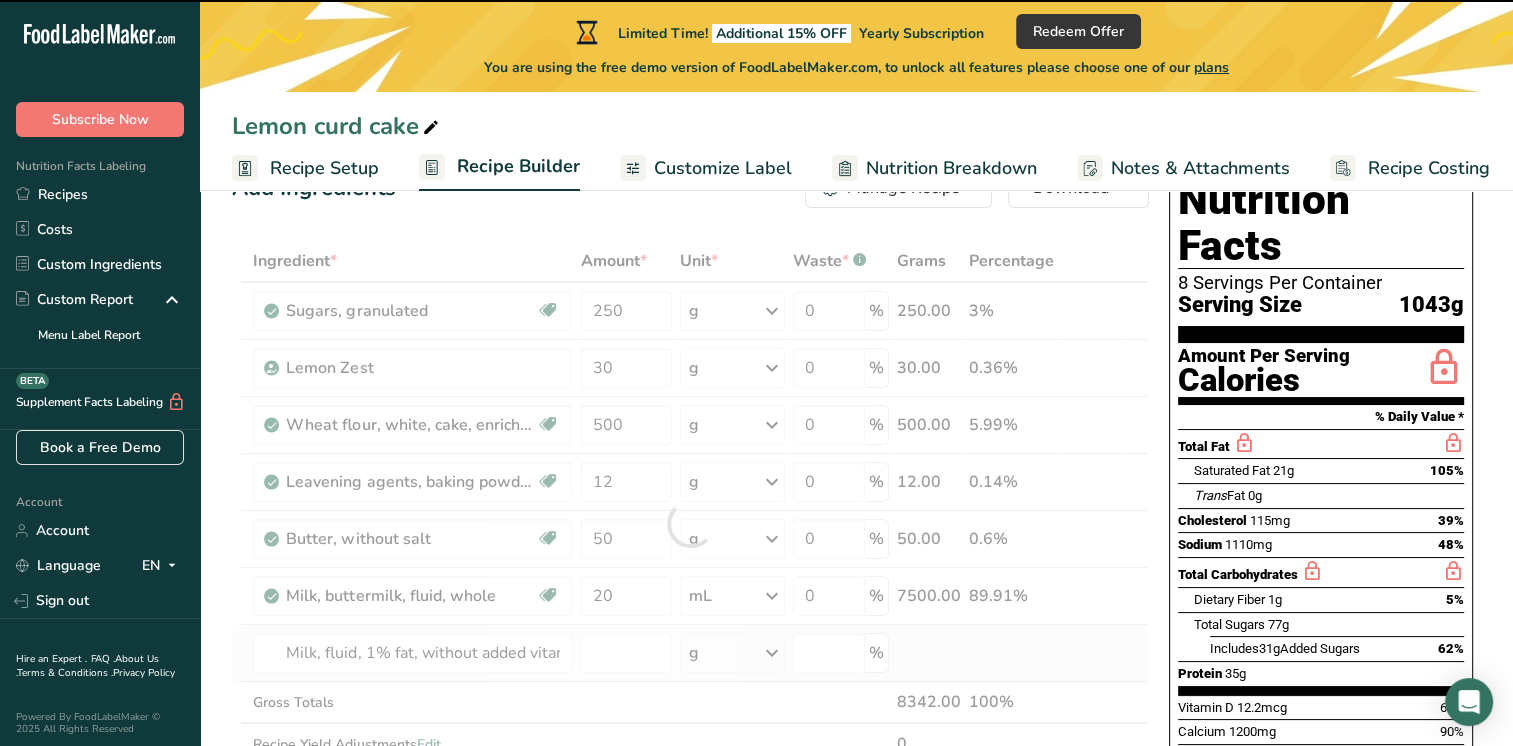 type on "0" 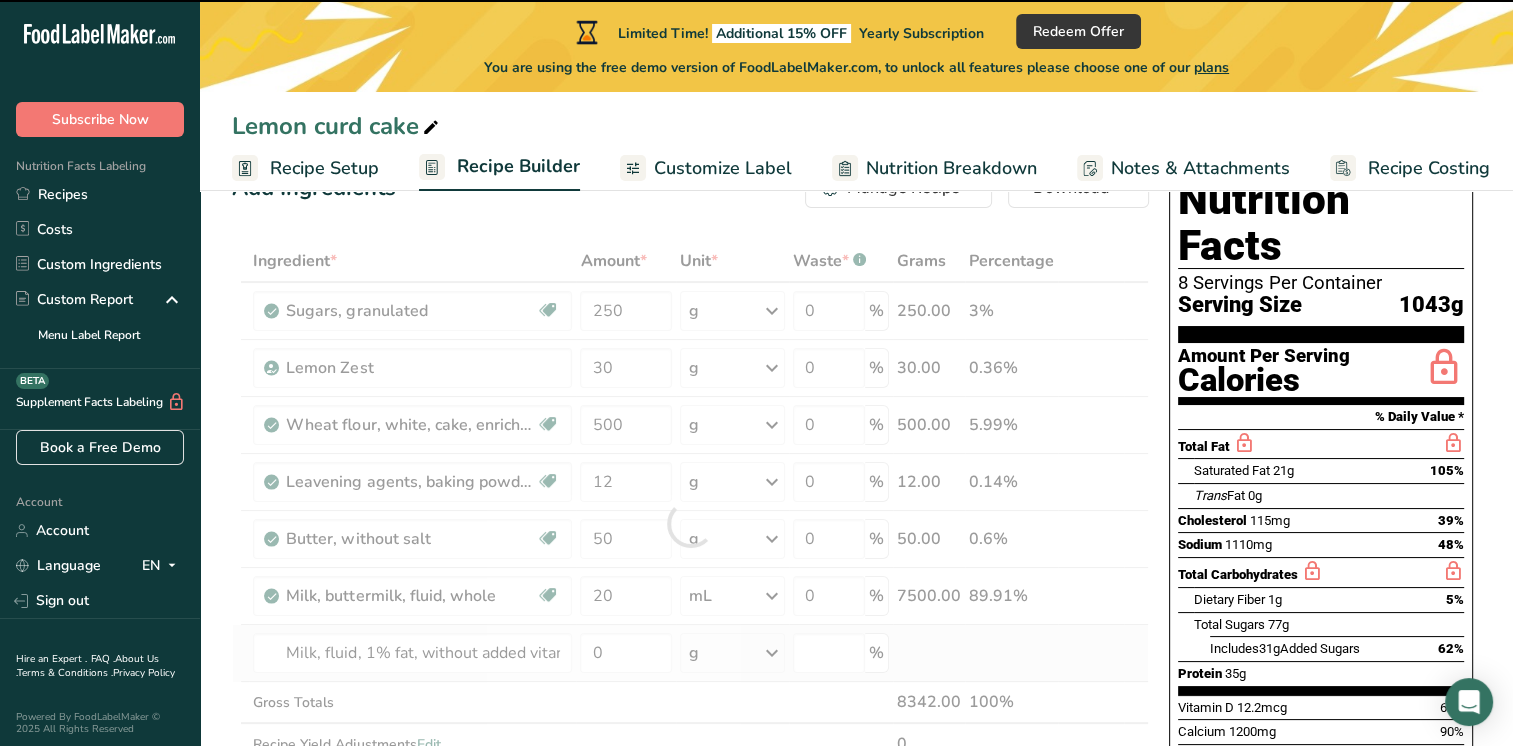 type on "0" 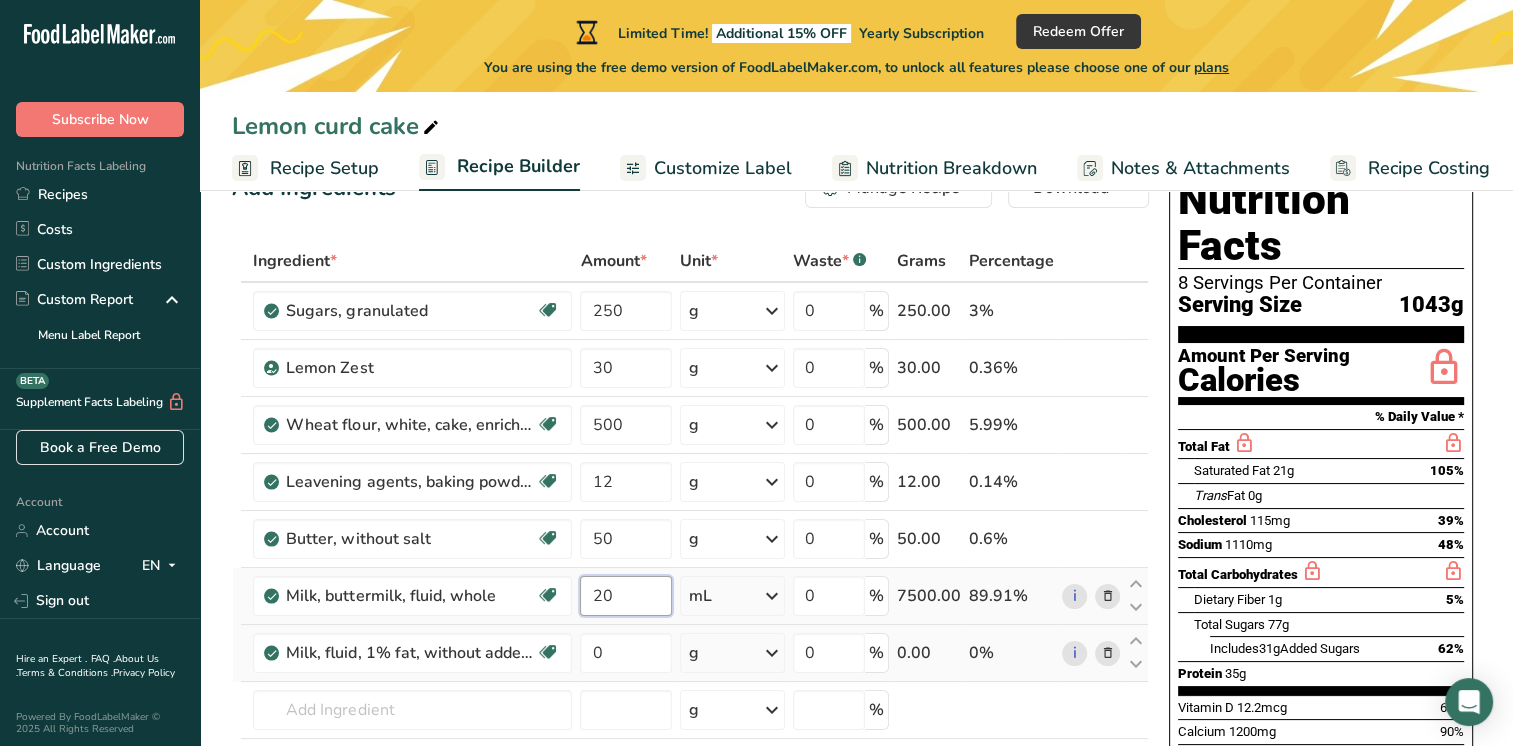 click on "20" at bounding box center (626, 596) 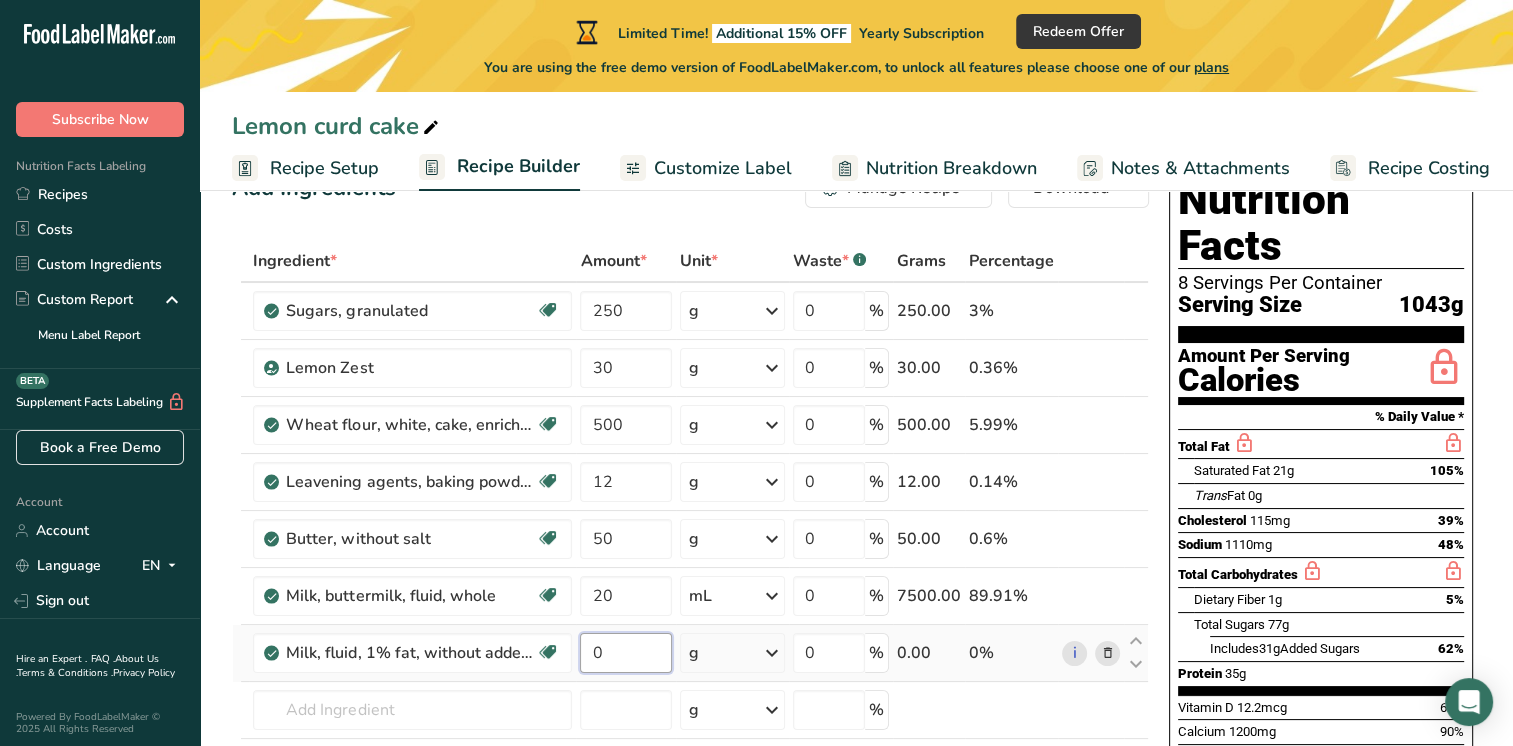 click on "Ingredient *
Amount *
Unit *
Waste *   .a-a{fill:#347362;}.b-a{fill:#fff;}          Grams
Percentage
Sugars, granulated
Dairy free
Gluten free
Vegan
Vegetarian
Soy free
250
g
Portions
1 serving packet
1 cup
Weight Units
g
kg
mg
See more
Volume Units
l
Volume units require a density conversion. If you know your ingredient's density enter it below. Otherwise, click on "RIA" our AI Regulatory bot - she will be able to help you
lb/ft3
g/cm3
Confirm
mL
lb/ft3" at bounding box center [690, 552] 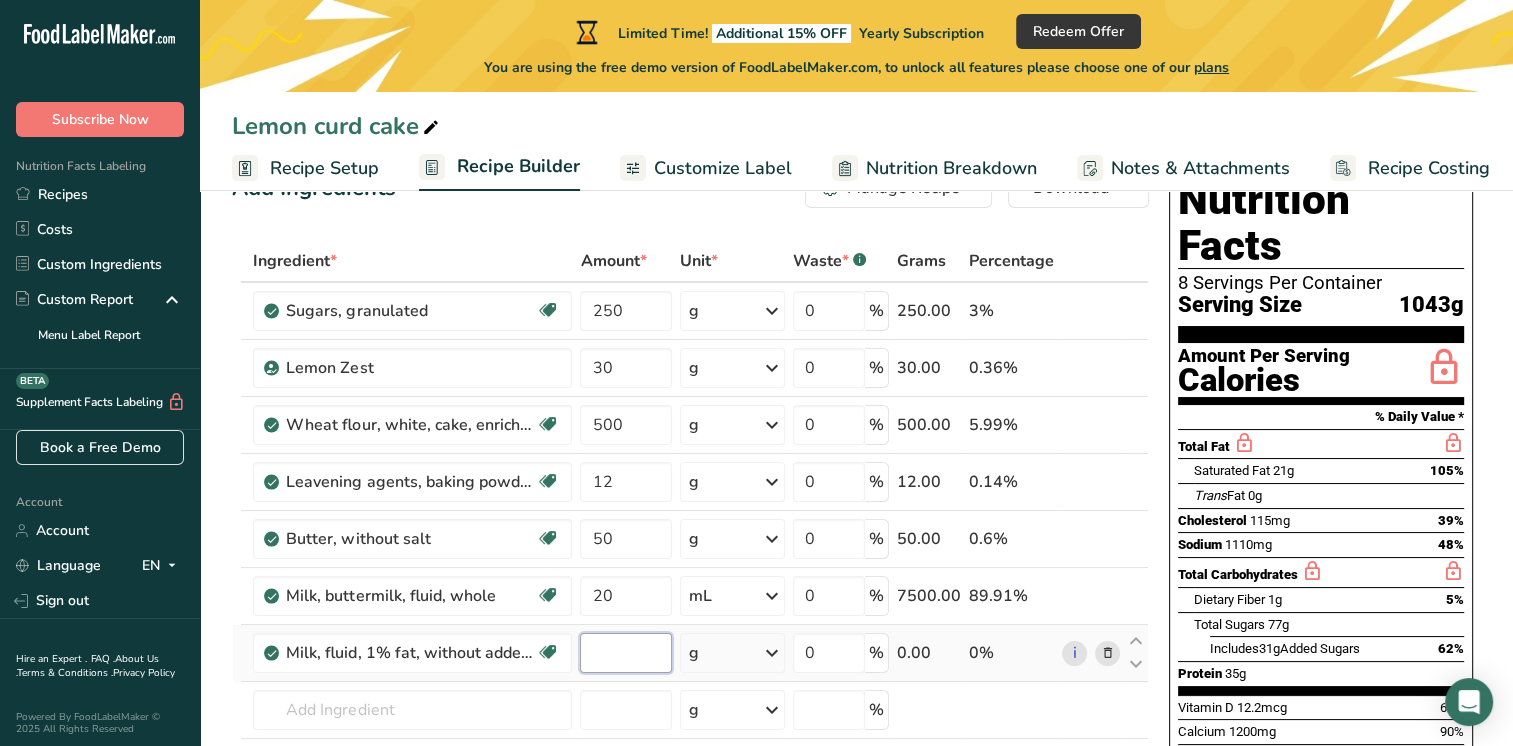 type on "2" 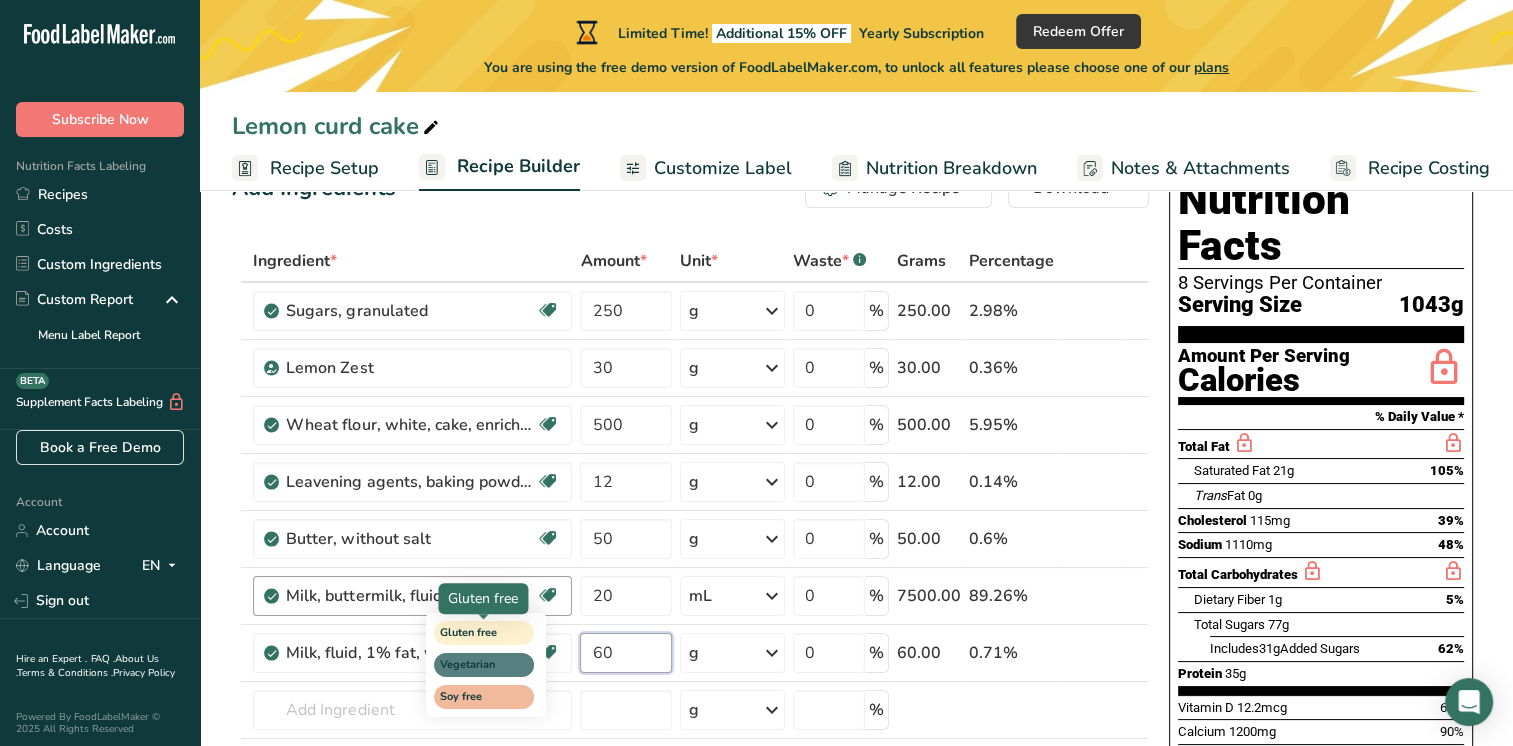 type on "60" 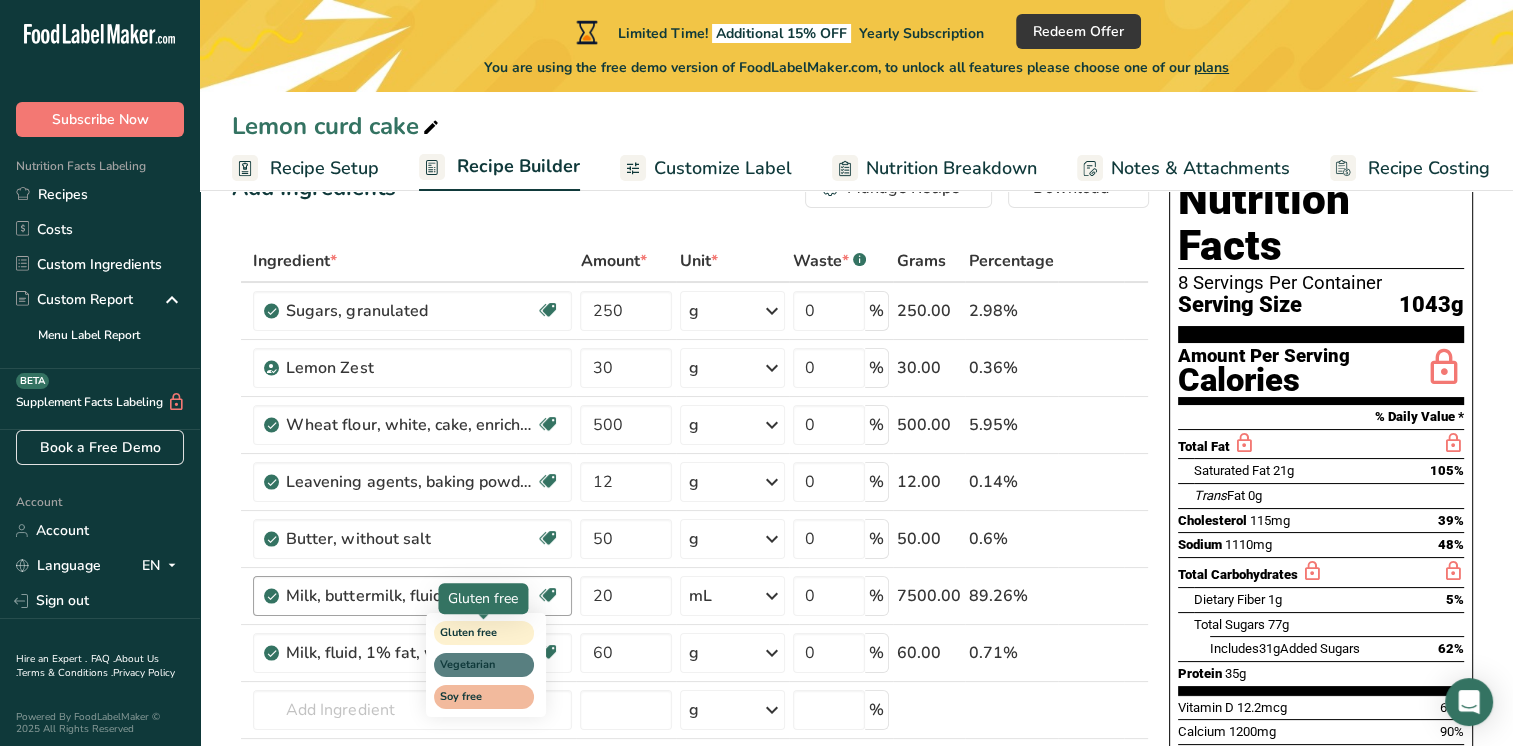 click on "Ingredient *
Amount *
Unit *
Waste *   .a-a{fill:#347362;}.b-a{fill:#fff;}          Grams
Percentage
Sugars, granulated
Dairy free
Gluten free
Vegan
Vegetarian
Soy free
250
g
Portions
1 serving packet
1 cup
Weight Units
g
kg
mg
See more
Volume Units
l
Volume units require a density conversion. If you know your ingredient's density enter it below. Otherwise, click on "RIA" our AI Regulatory bot - she will be able to help you
lb/ft3
g/cm3
Confirm
mL
lb/ft3" at bounding box center [690, 552] 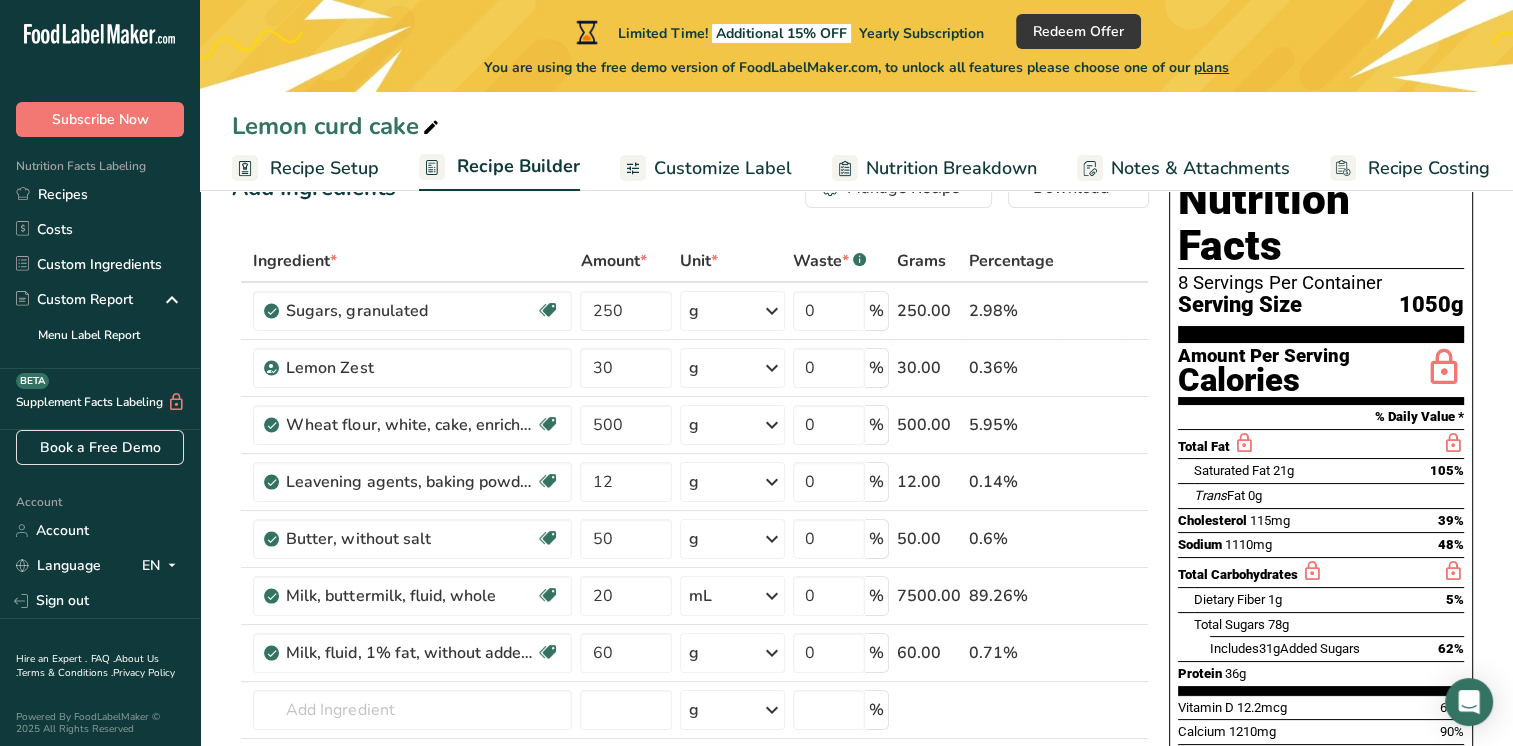 click at bounding box center [1107, 596] 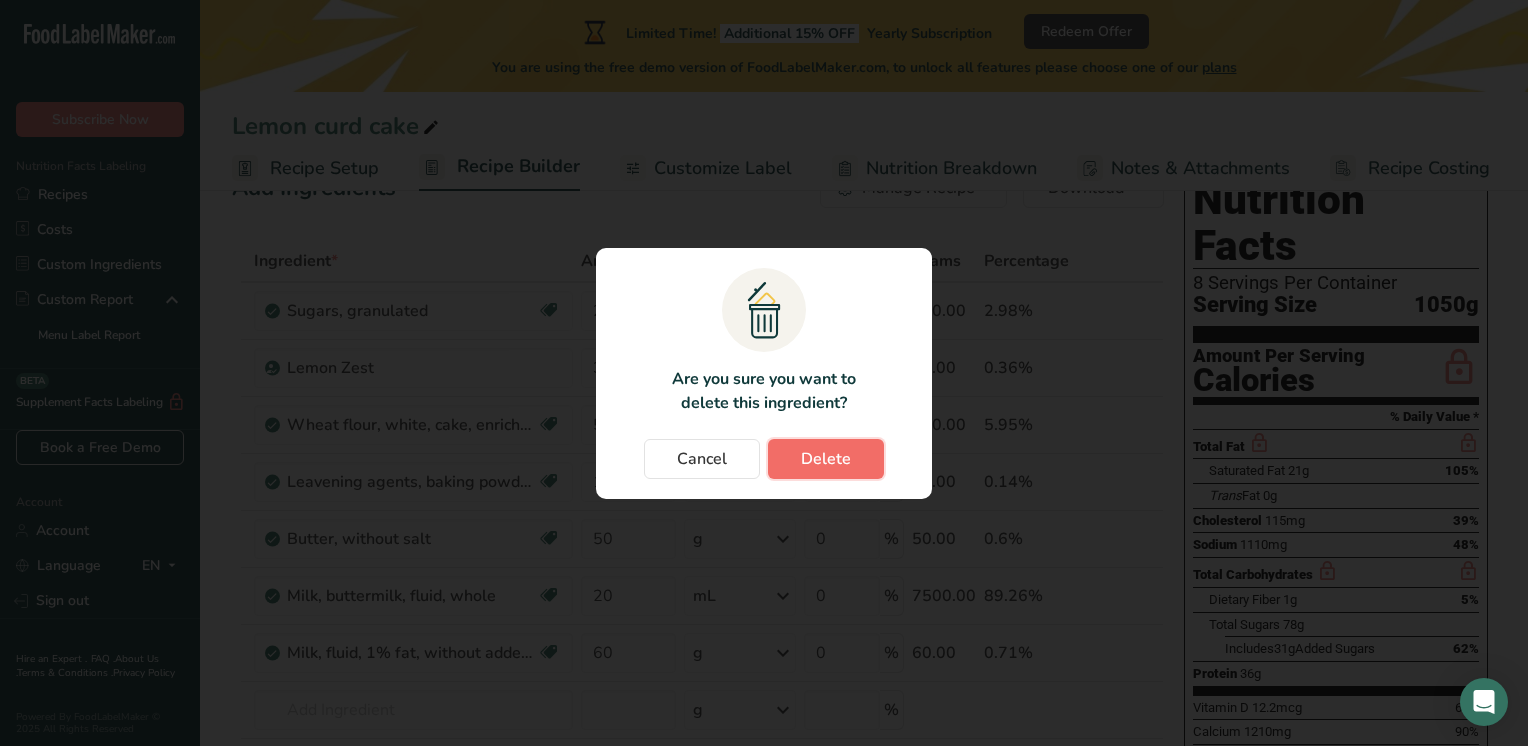 click on "Delete" at bounding box center [826, 459] 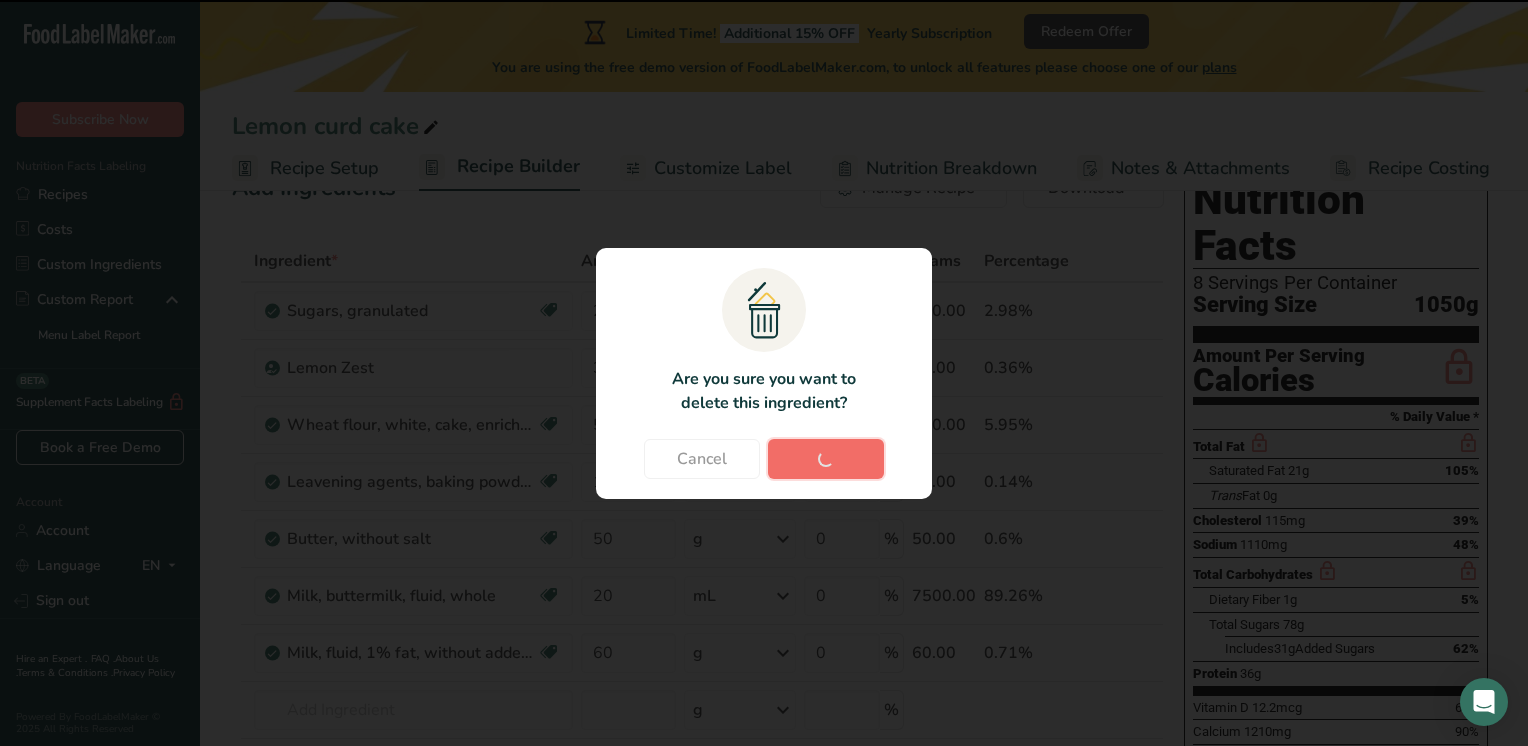 type on "60" 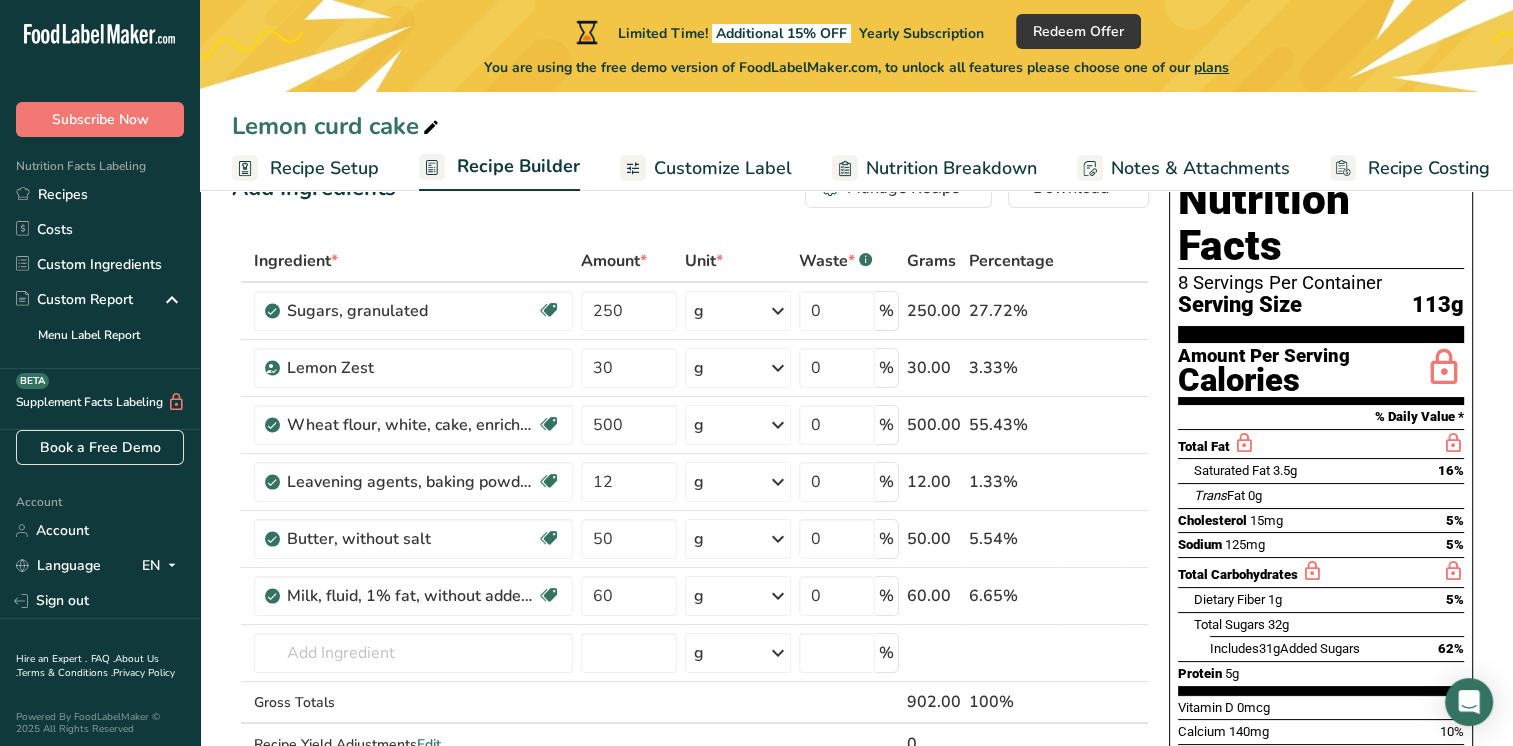 click on "8 Servings Per Container" at bounding box center [1321, 283] 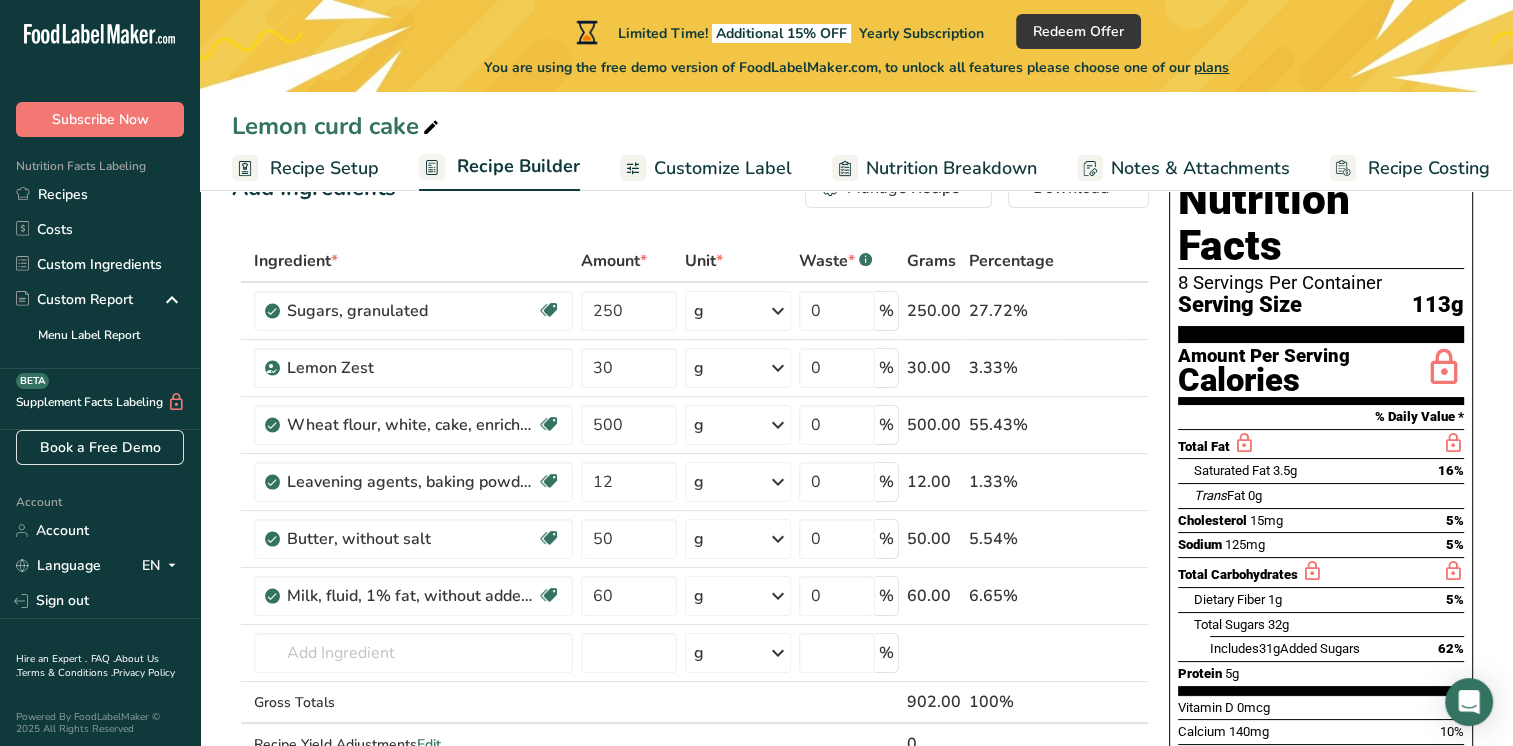 click on "Recipe Setup" at bounding box center (324, 168) 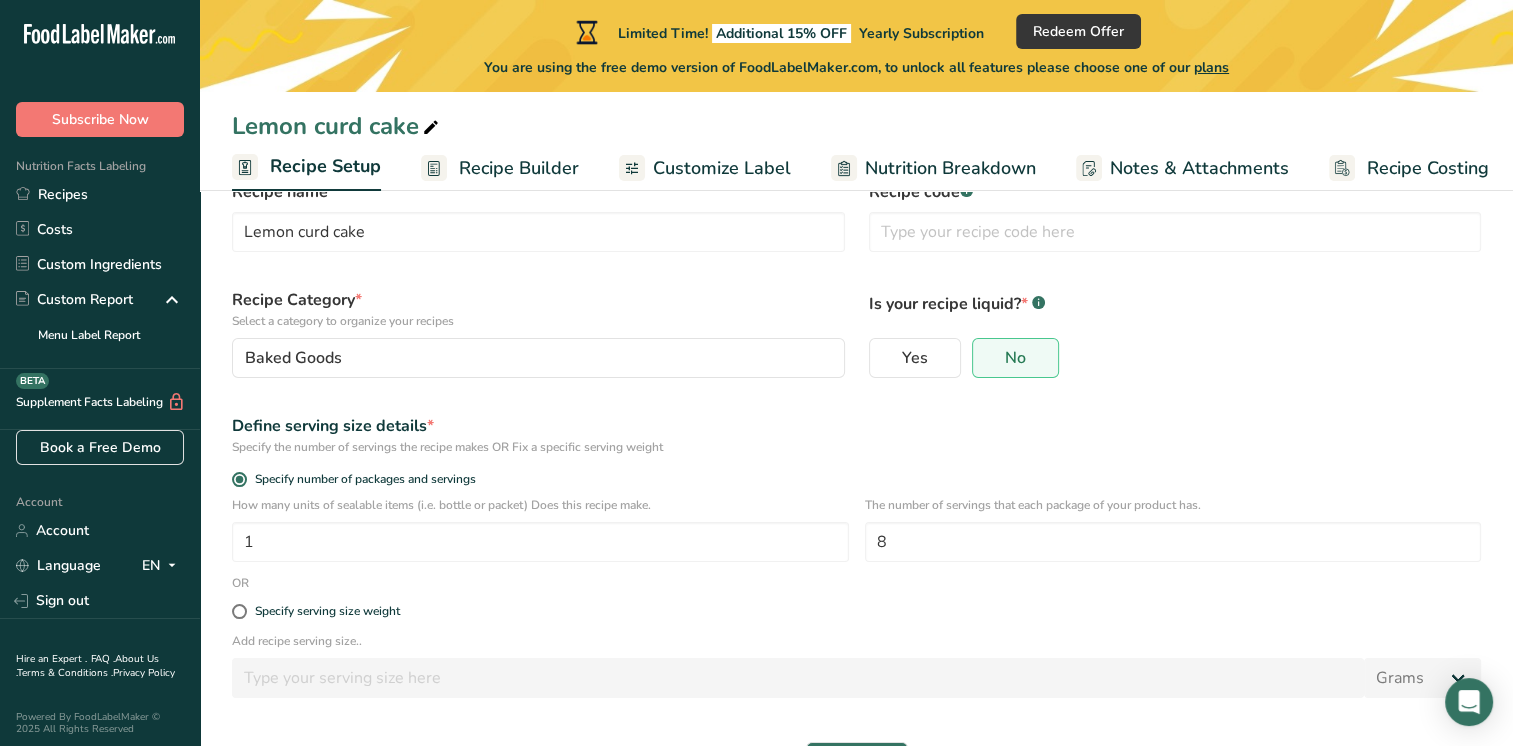 scroll, scrollTop: 0, scrollLeft: 0, axis: both 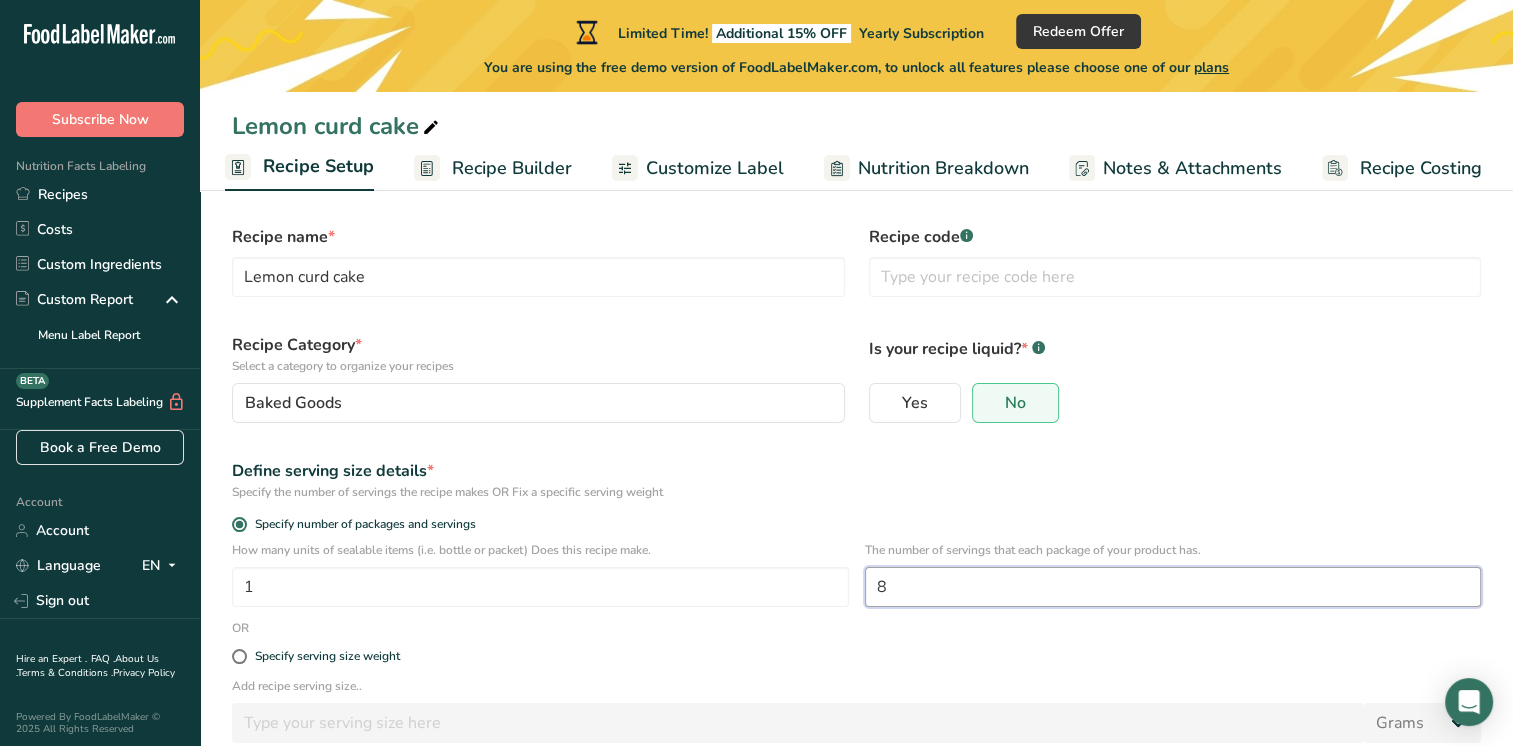 click on "8" at bounding box center [1173, 587] 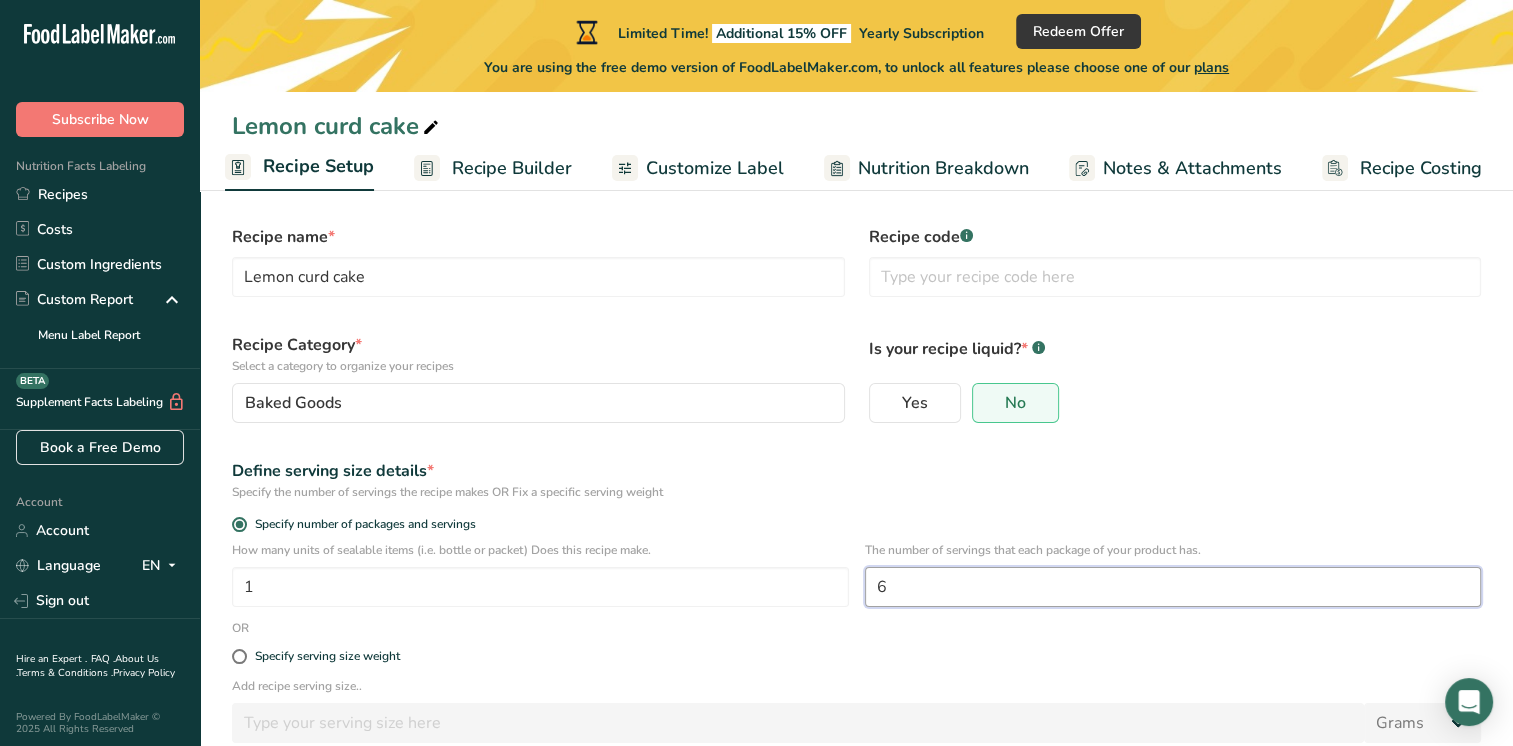 scroll, scrollTop: 136, scrollLeft: 0, axis: vertical 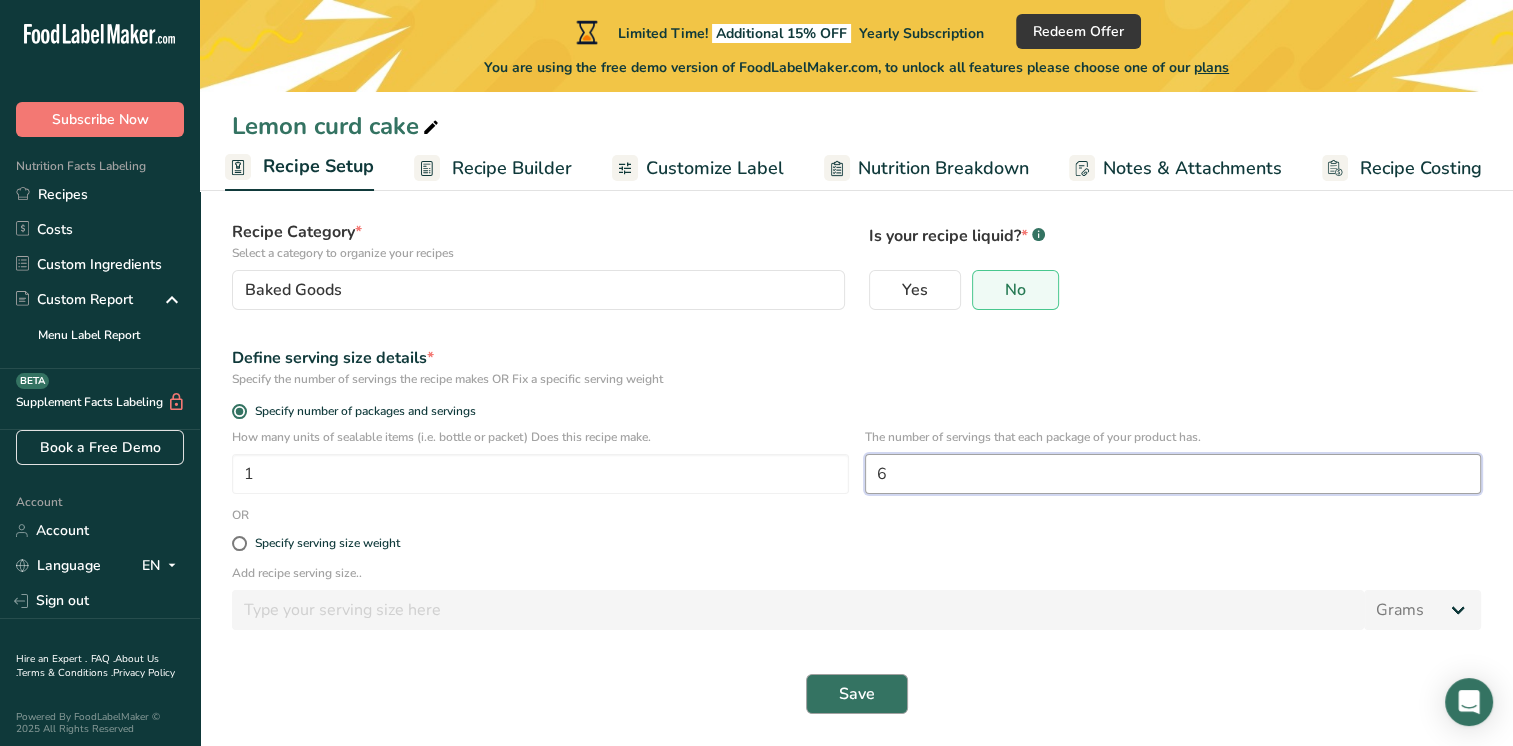 type on "6" 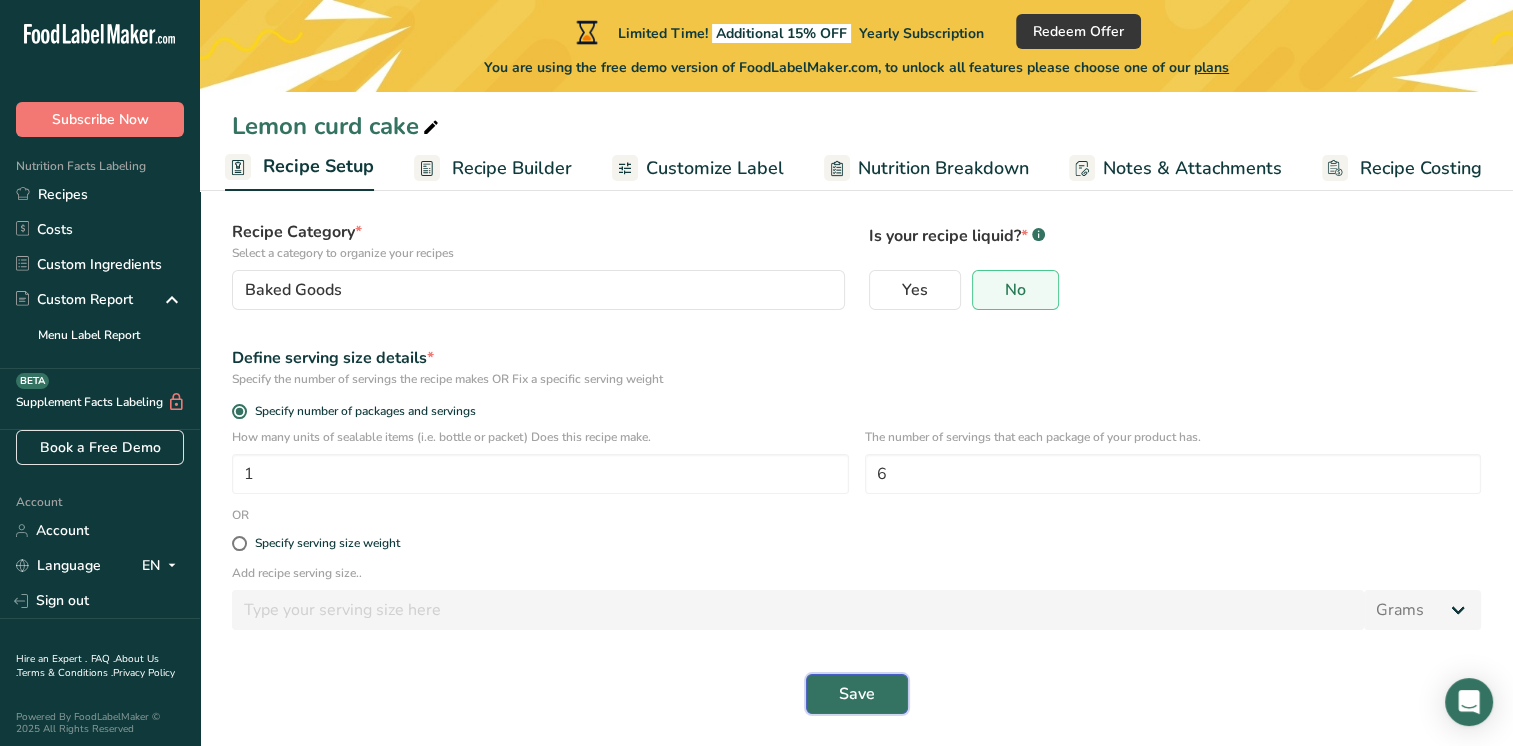 click on "Save" at bounding box center (857, 694) 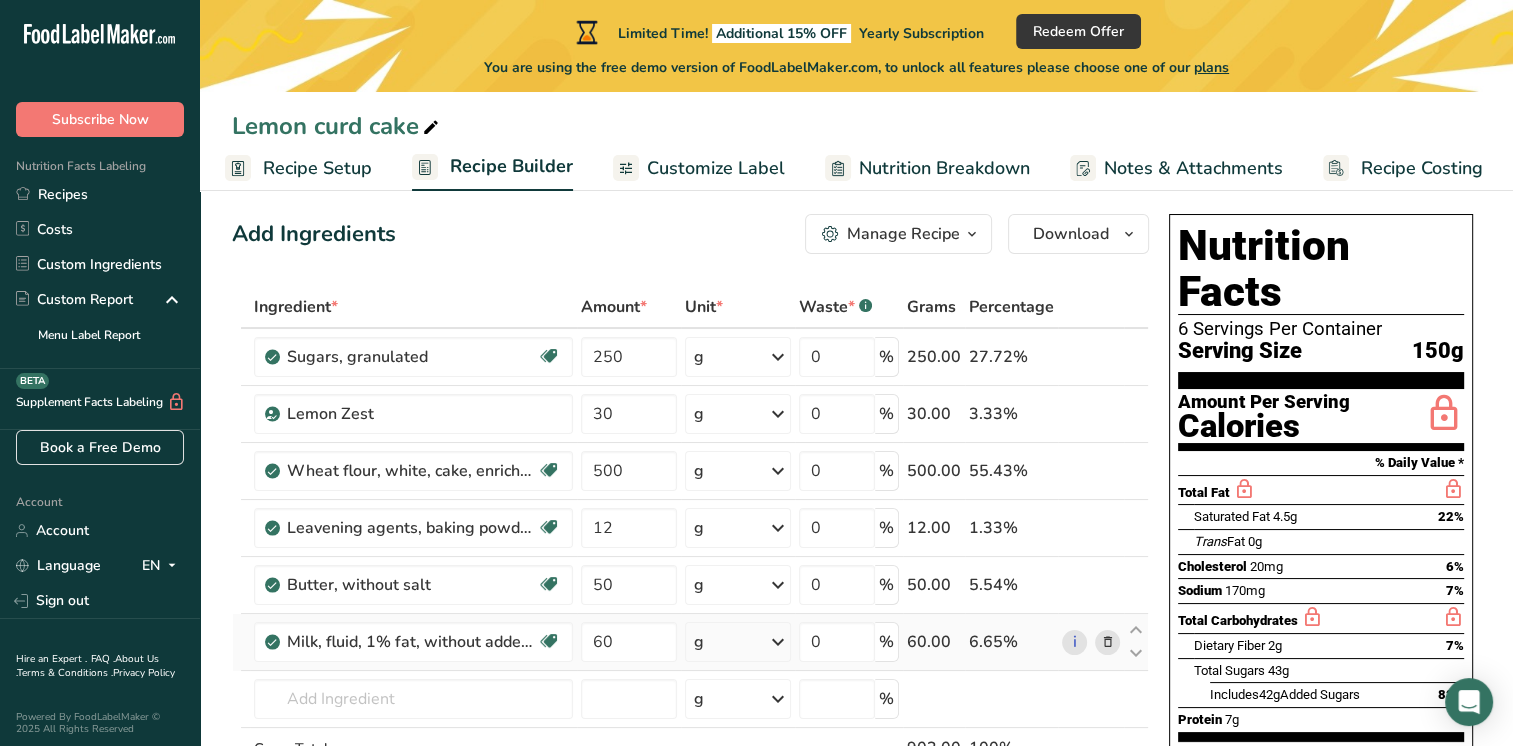 scroll, scrollTop: 110, scrollLeft: 0, axis: vertical 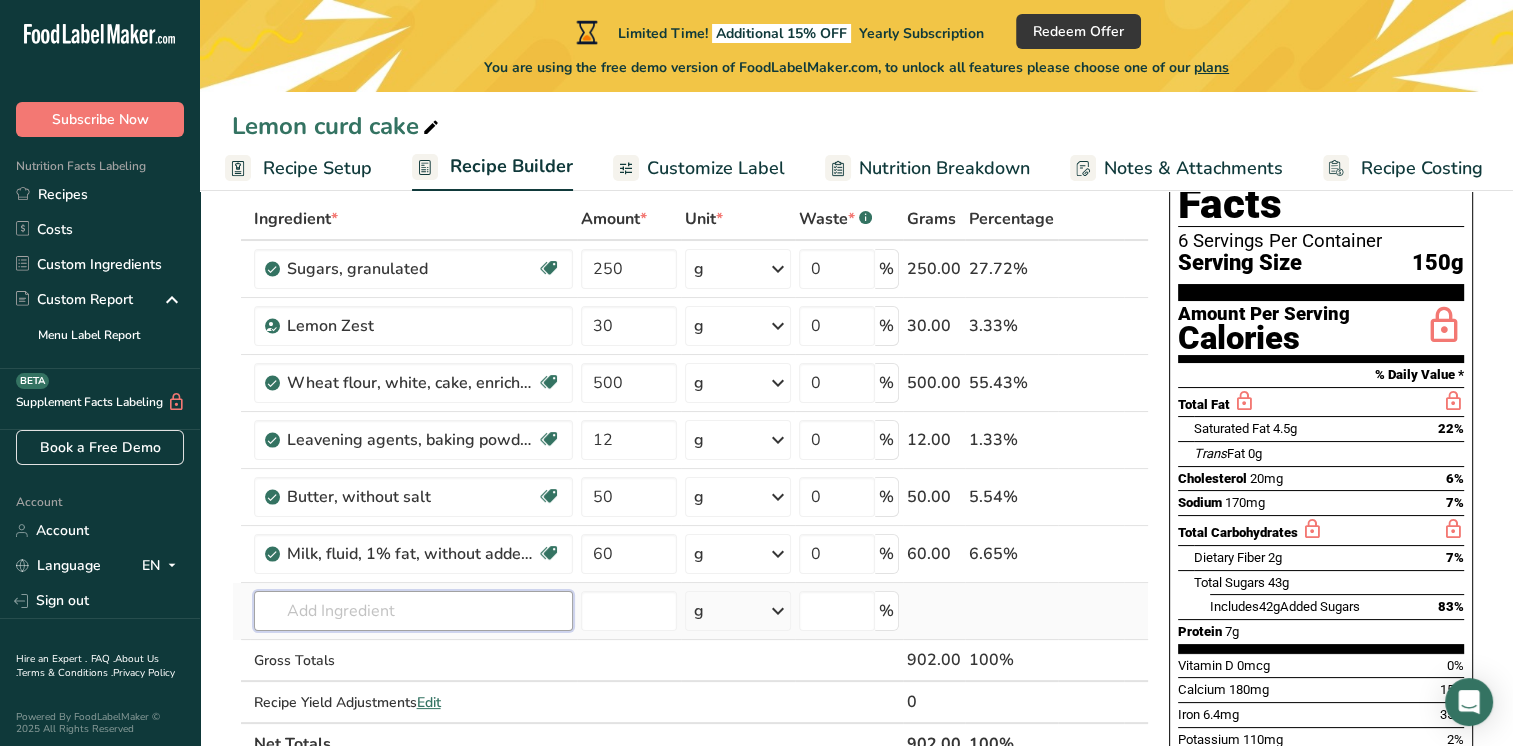 click at bounding box center [413, 611] 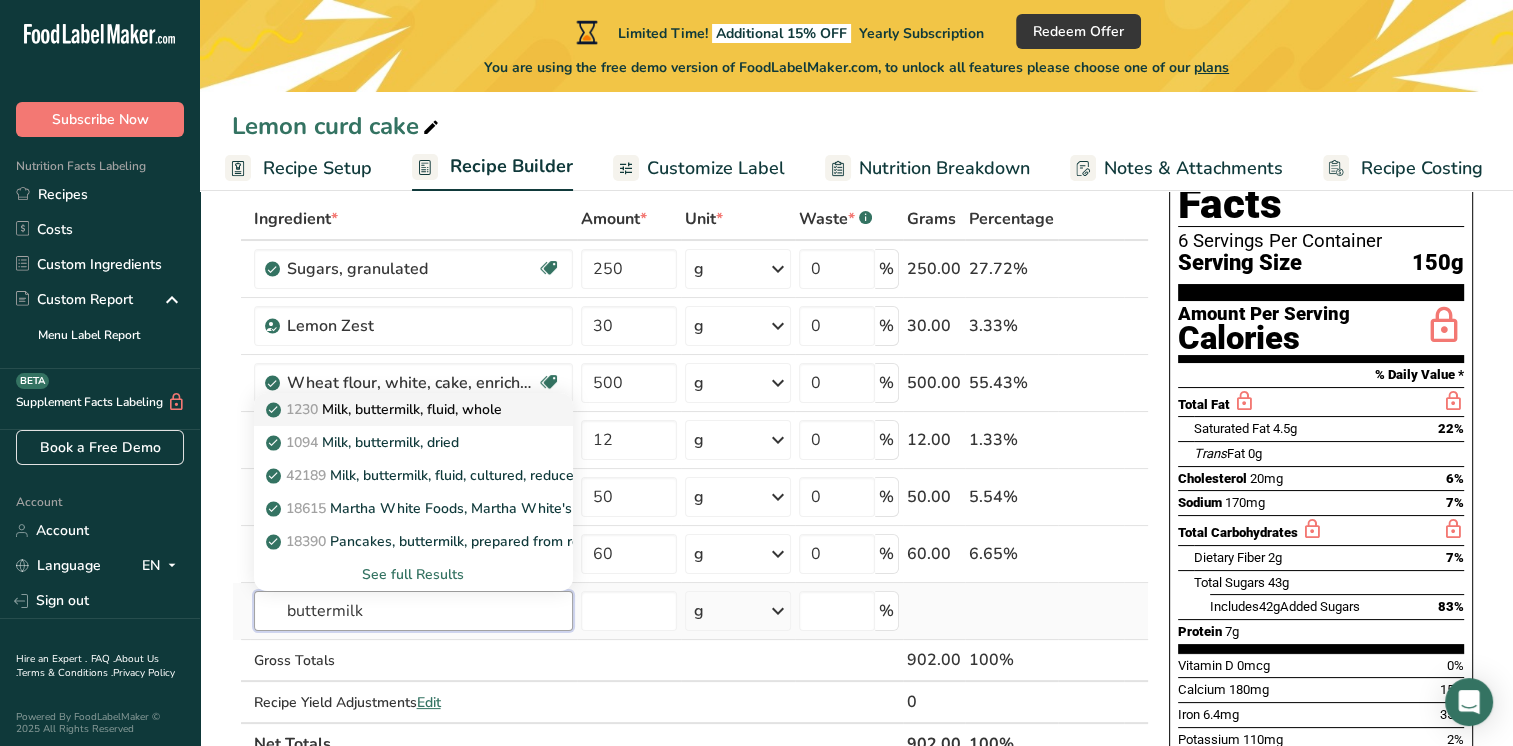 type on "buttermilk" 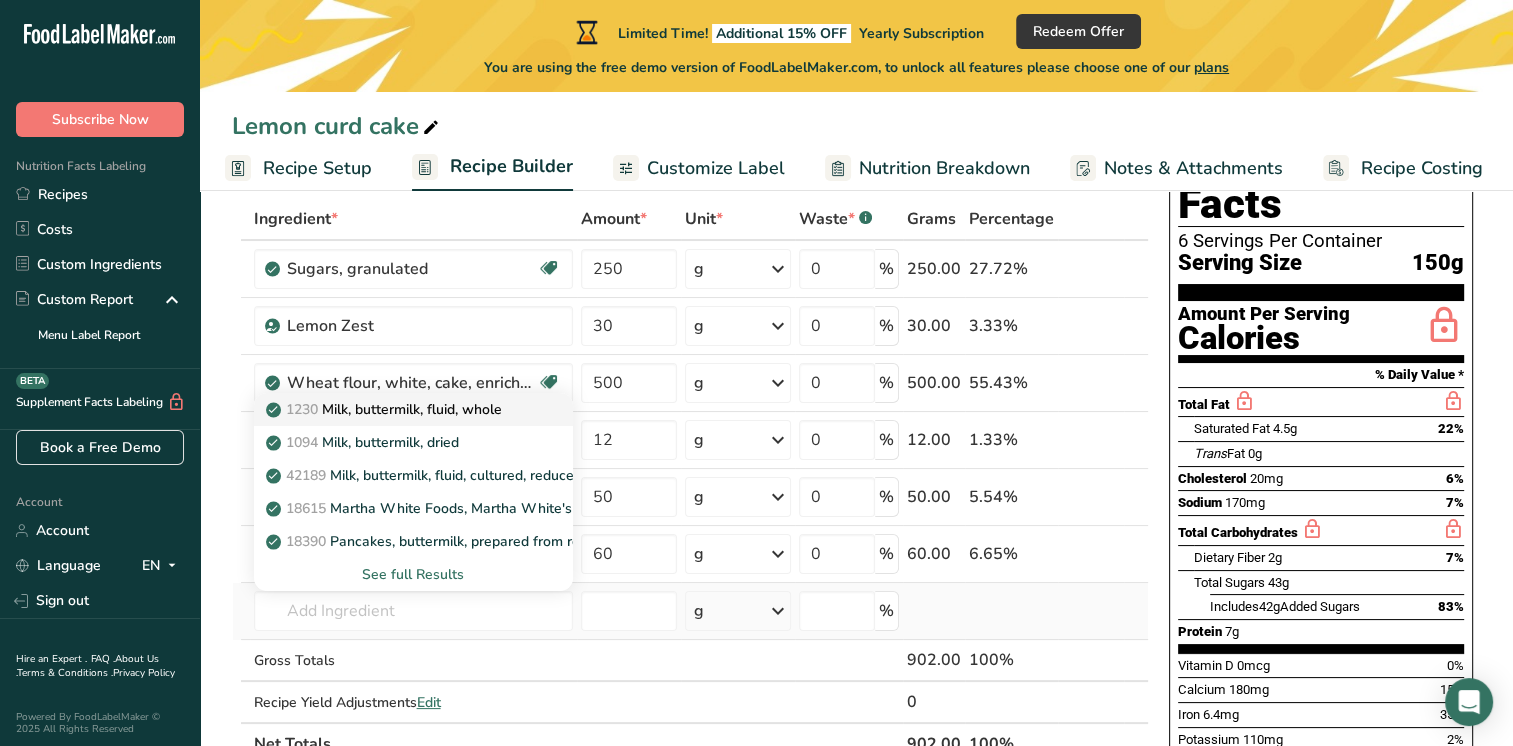 click on "1230
Milk, buttermilk, fluid, whole" at bounding box center [386, 409] 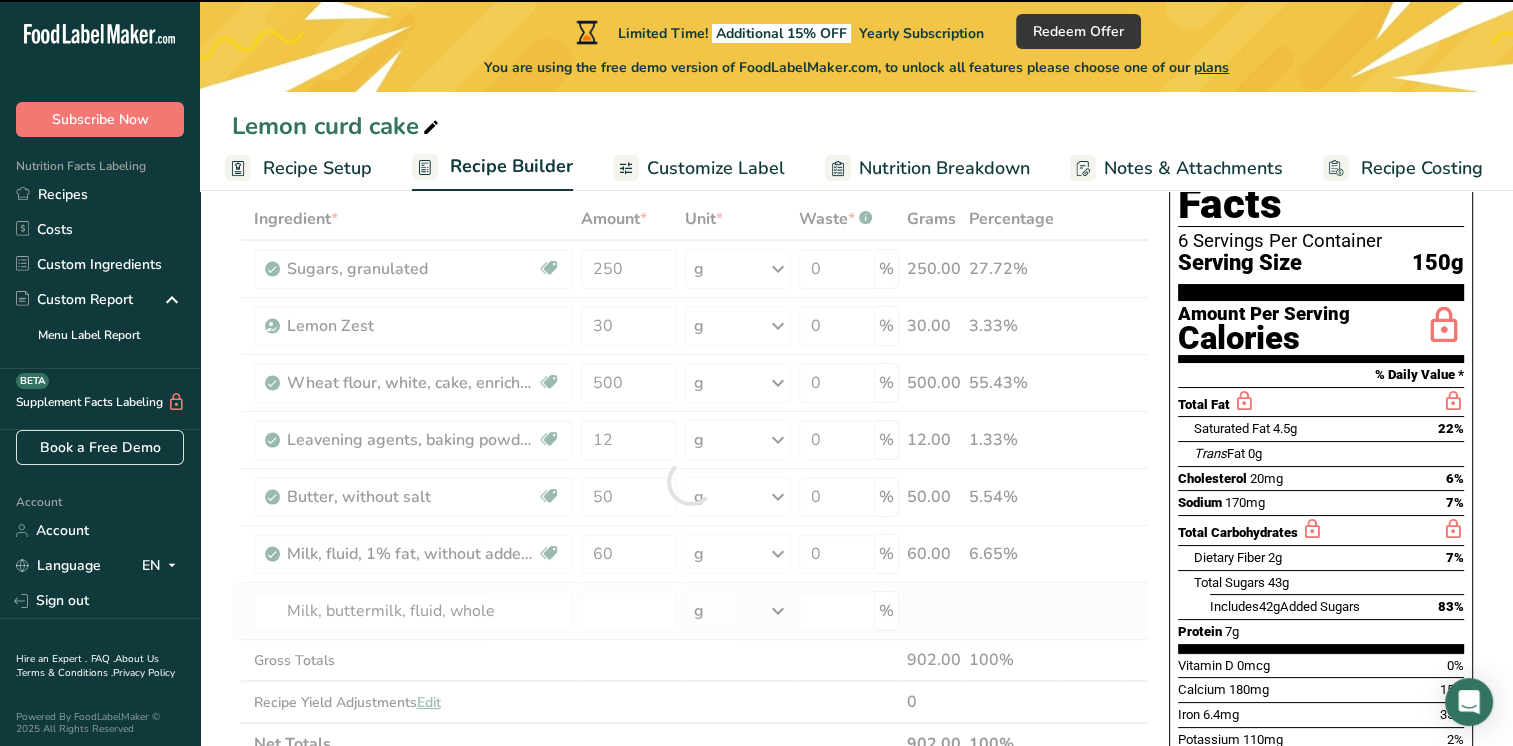 type on "0" 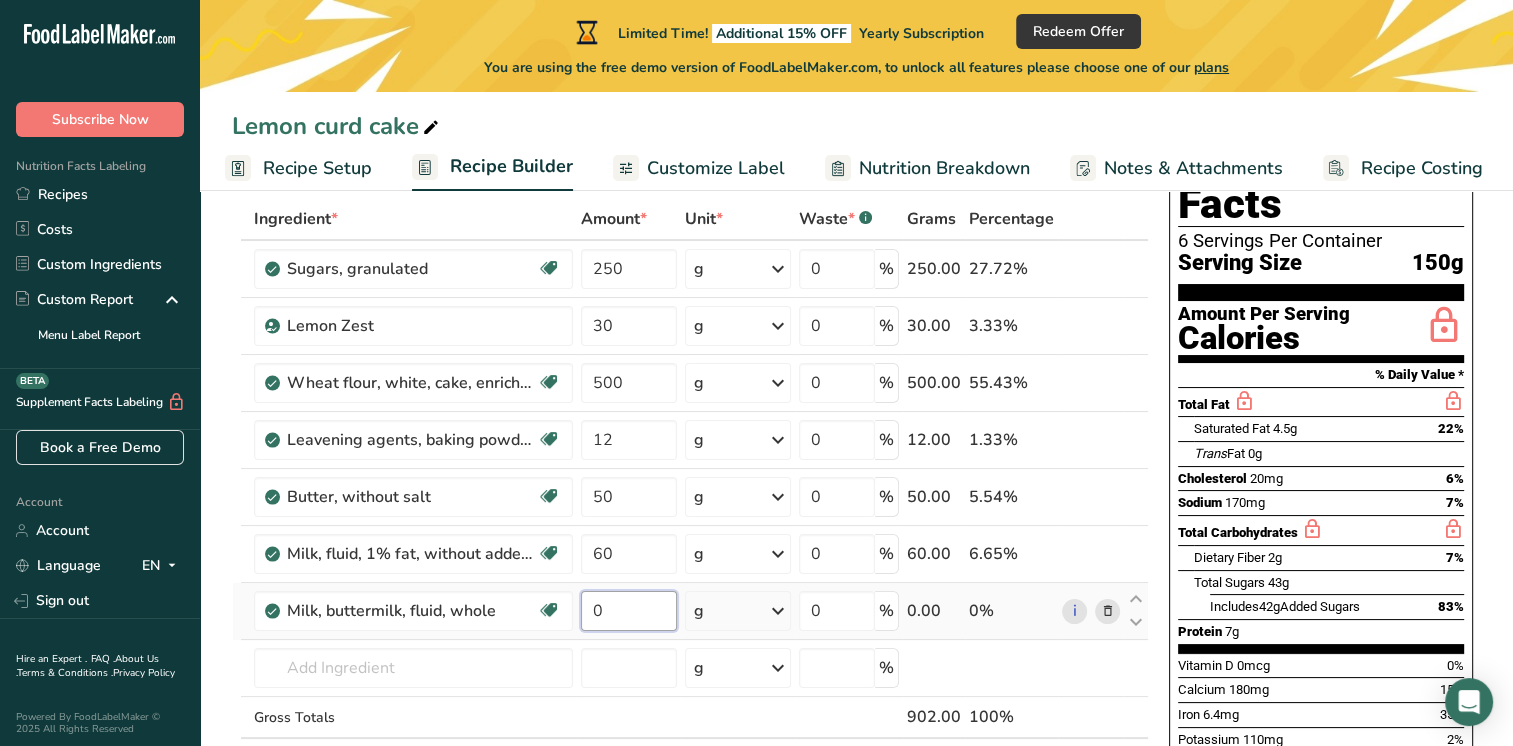 click on "0" at bounding box center [629, 611] 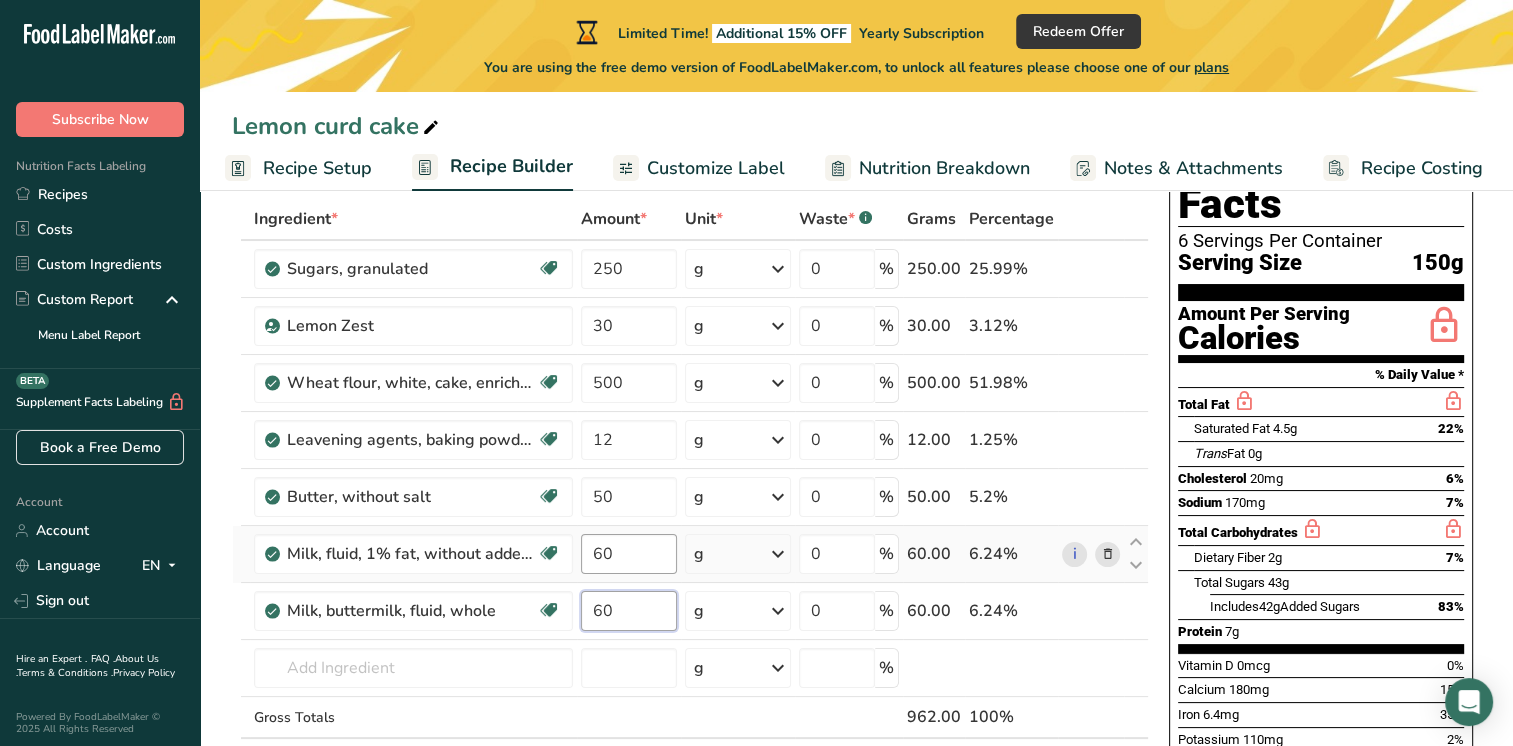 type on "60" 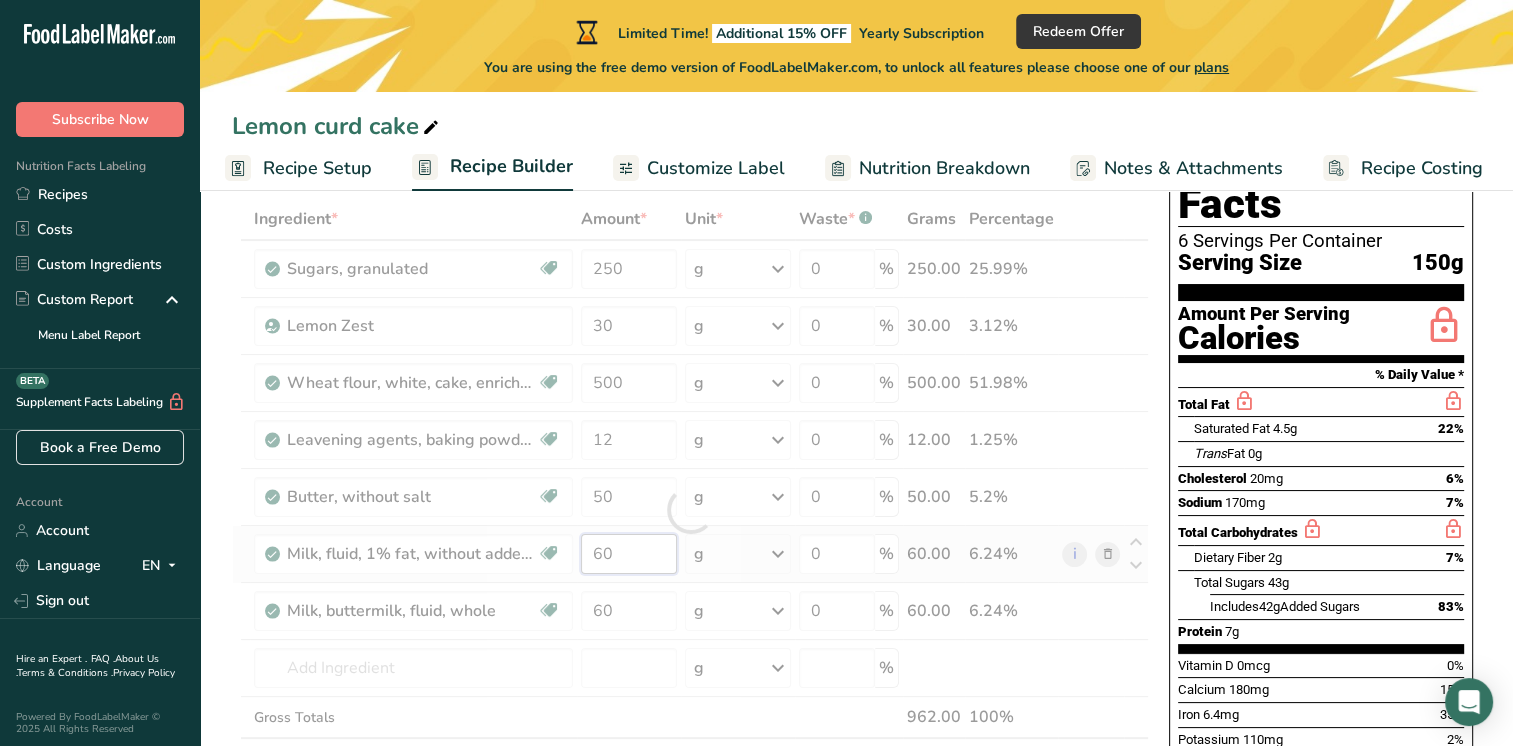 click on "Ingredient *
Amount *
Unit *
Waste *   .a-a{fill:#347362;}.b-a{fill:#fff;}          Grams
Percentage
Sugars, granulated
Dairy free
Gluten free
Vegan
Vegetarian
Soy free
250
g
Portions
1 serving packet
1 cup
Weight Units
g
kg
mg
See more
Volume Units
l
Volume units require a density conversion. If you know your ingredient's density enter it below. Otherwise, click on "RIA" our AI Regulatory bot - she will be able to help you
lb/ft3
g/cm3
Confirm
mL
lb/ft3" at bounding box center [690, 510] 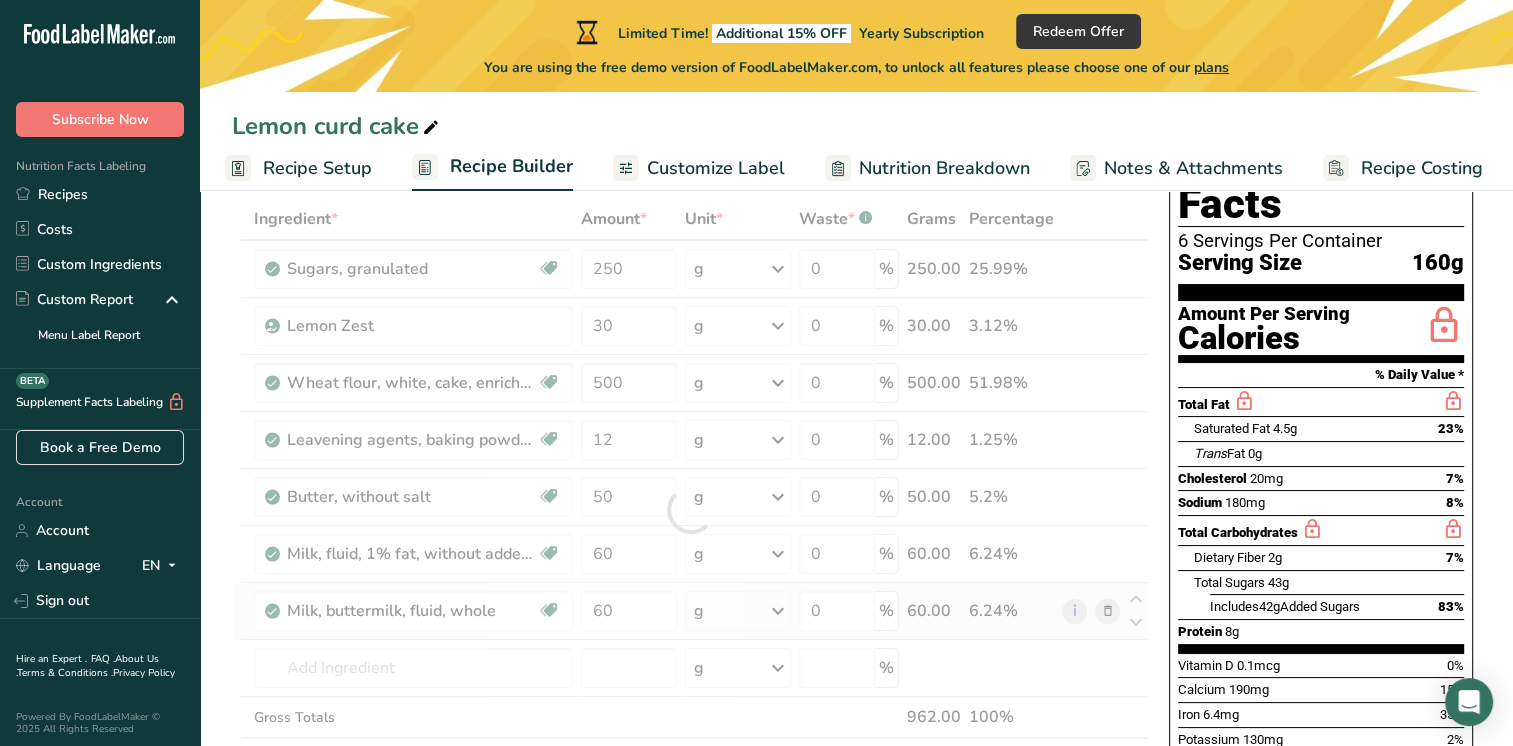 click on "Ingredient *
Amount *
Unit *
Waste *   .a-a{fill:#347362;}.b-a{fill:#fff;}          Grams
Percentage
Sugars, granulated
Dairy free
Gluten free
Vegan
Vegetarian
Soy free
250
g
Portions
1 serving packet
1 cup
Weight Units
g
kg
mg
See more
Volume Units
l
Volume units require a density conversion. If you know your ingredient's density enter it below. Otherwise, click on "RIA" our AI Regulatory bot - she will be able to help you
lb/ft3
g/cm3
Confirm
mL
lb/ft3" at bounding box center [690, 510] 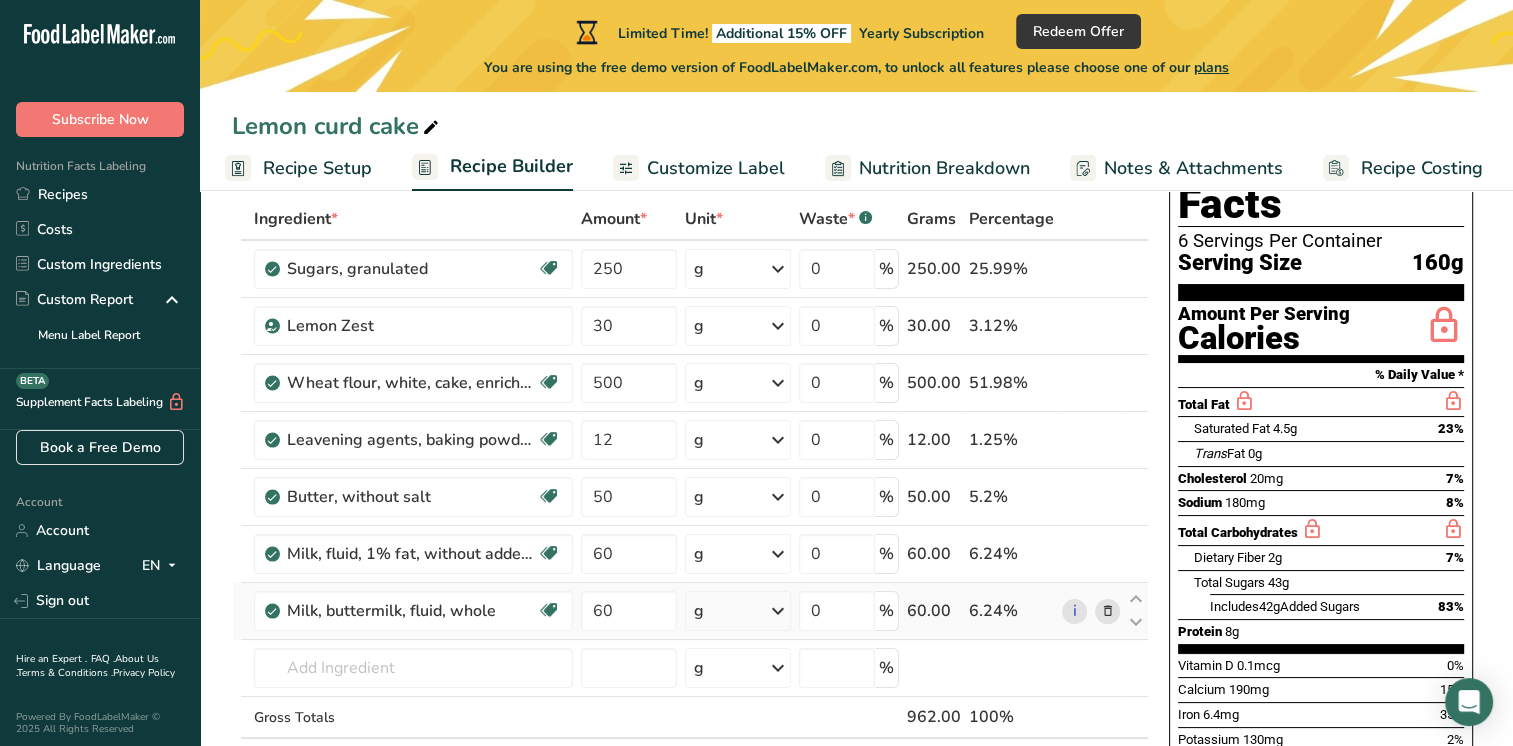 click at bounding box center (778, 611) 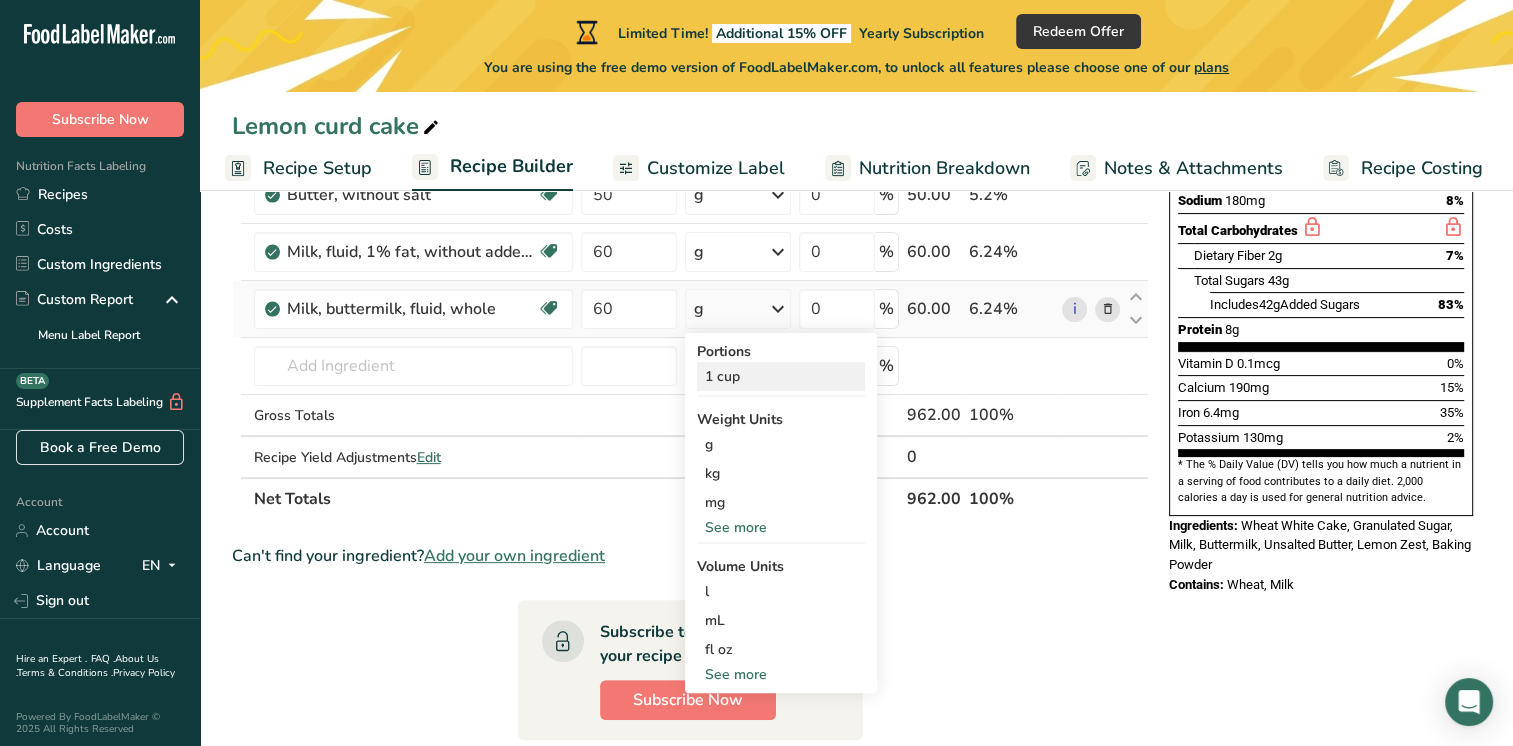 scroll, scrollTop: 414, scrollLeft: 0, axis: vertical 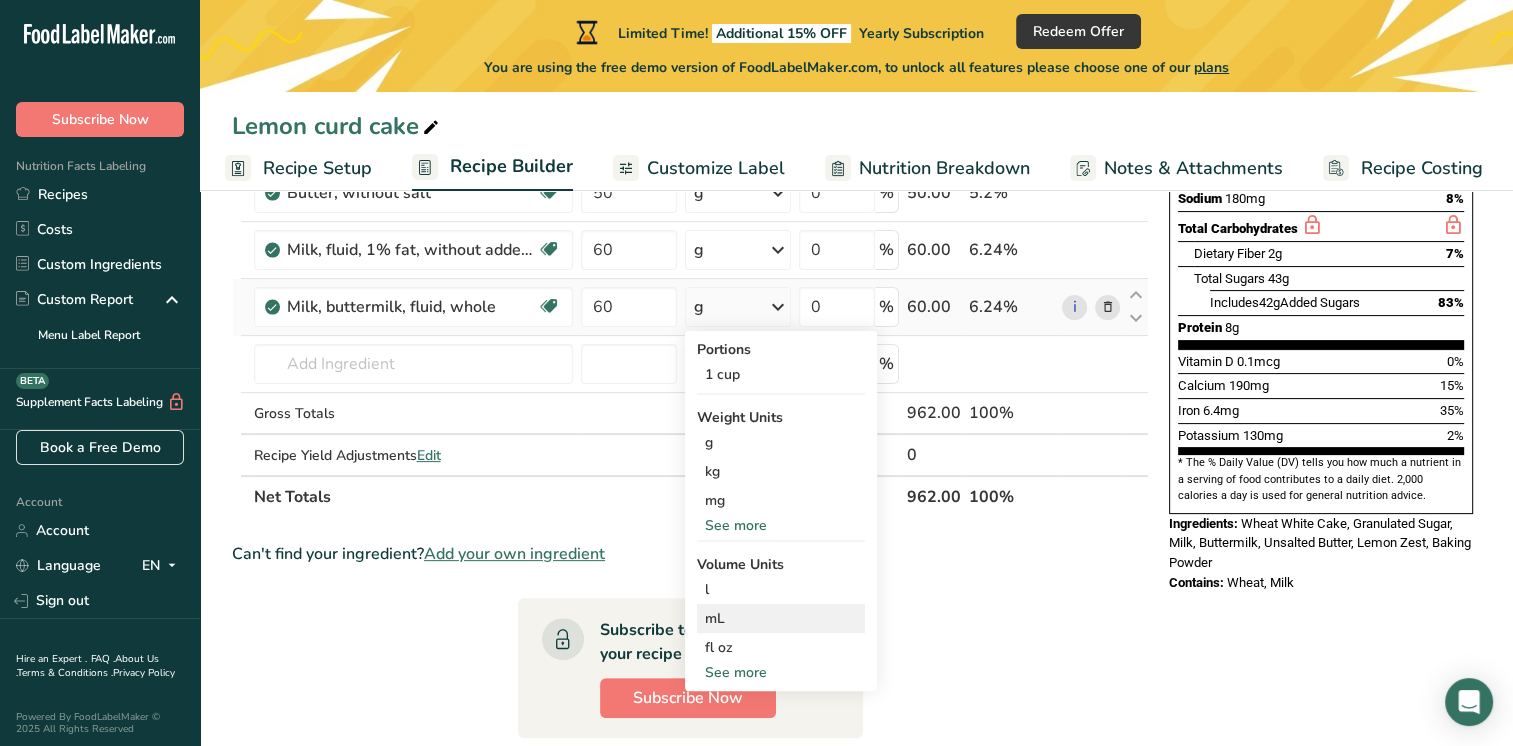 click on "mL" at bounding box center [781, 618] 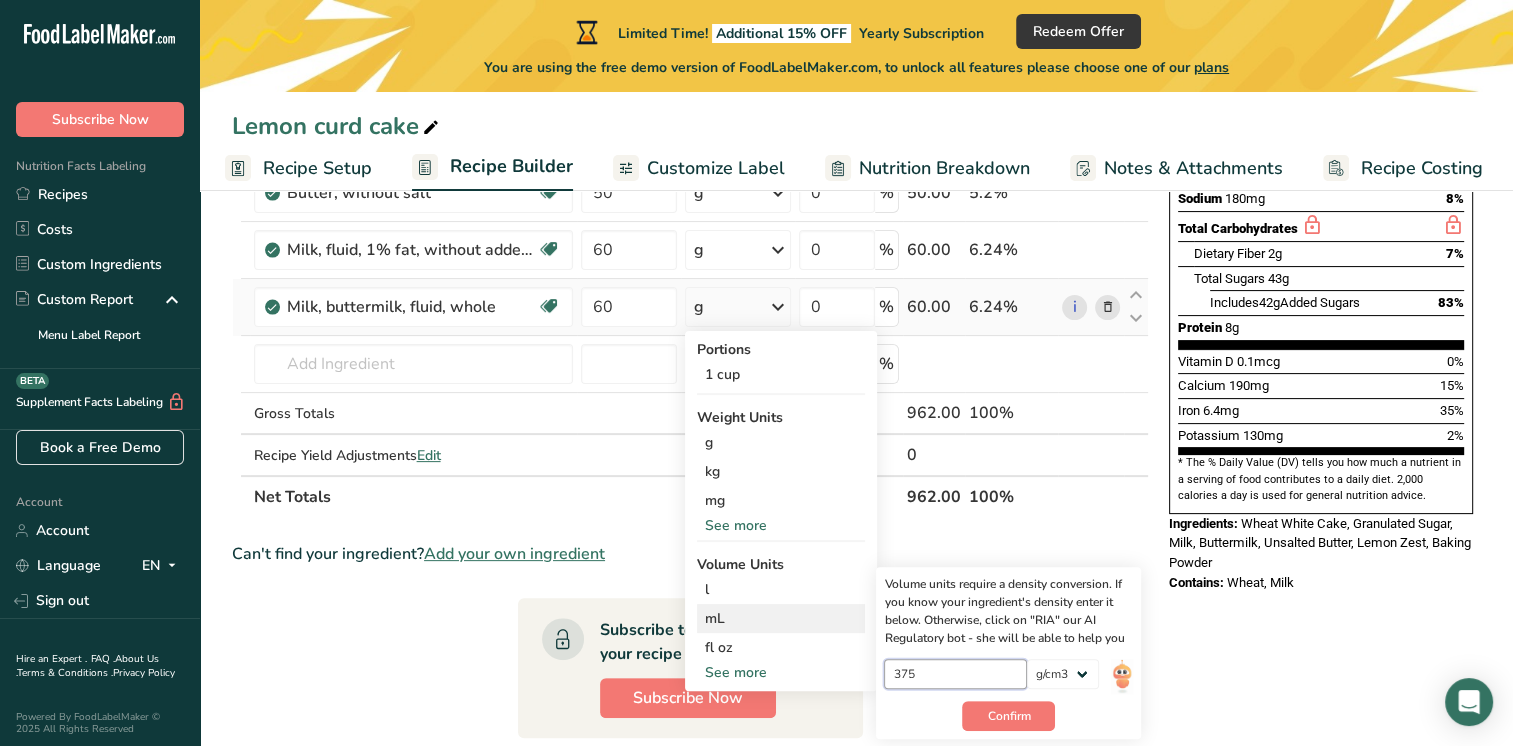 click on "375" at bounding box center (955, 674) 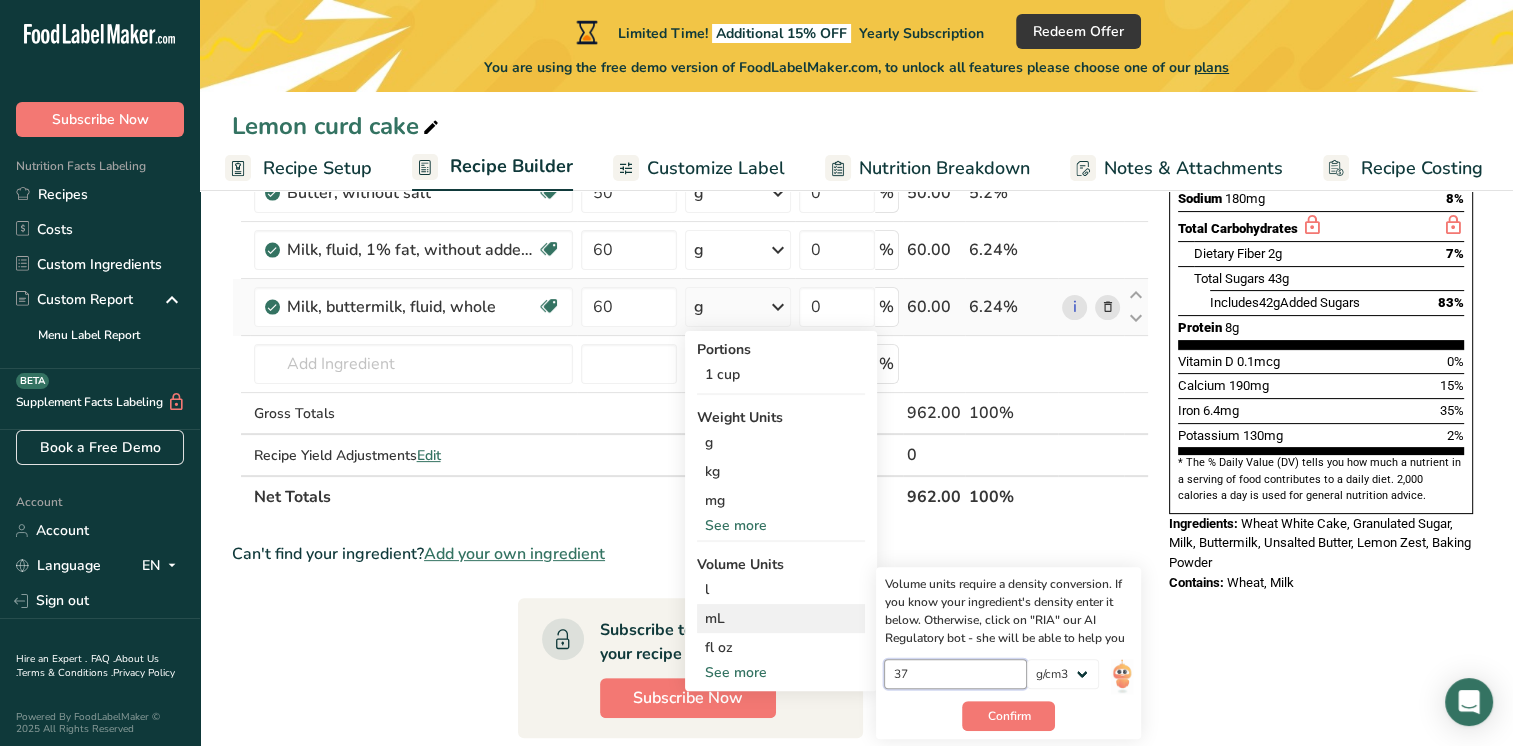 type on "3" 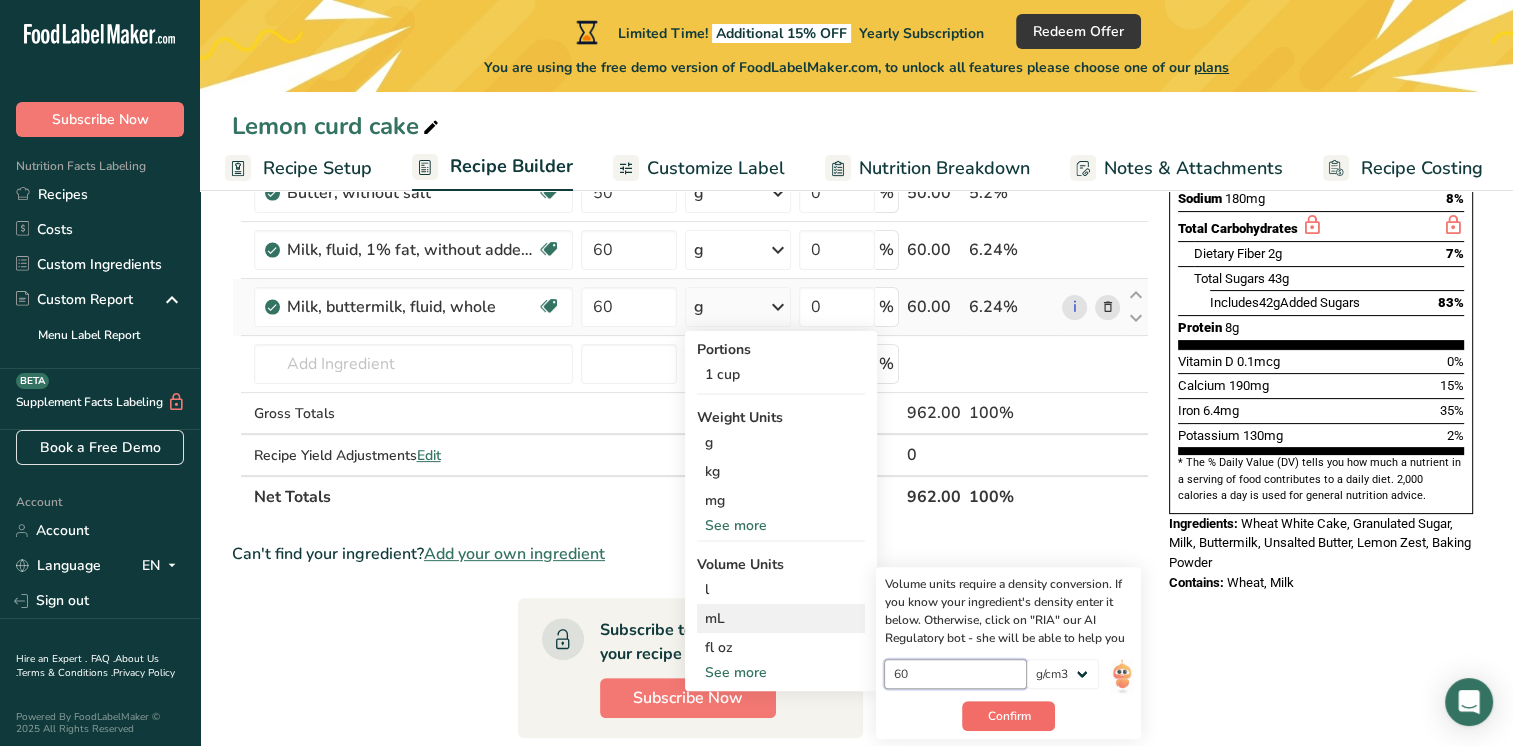 type on "60" 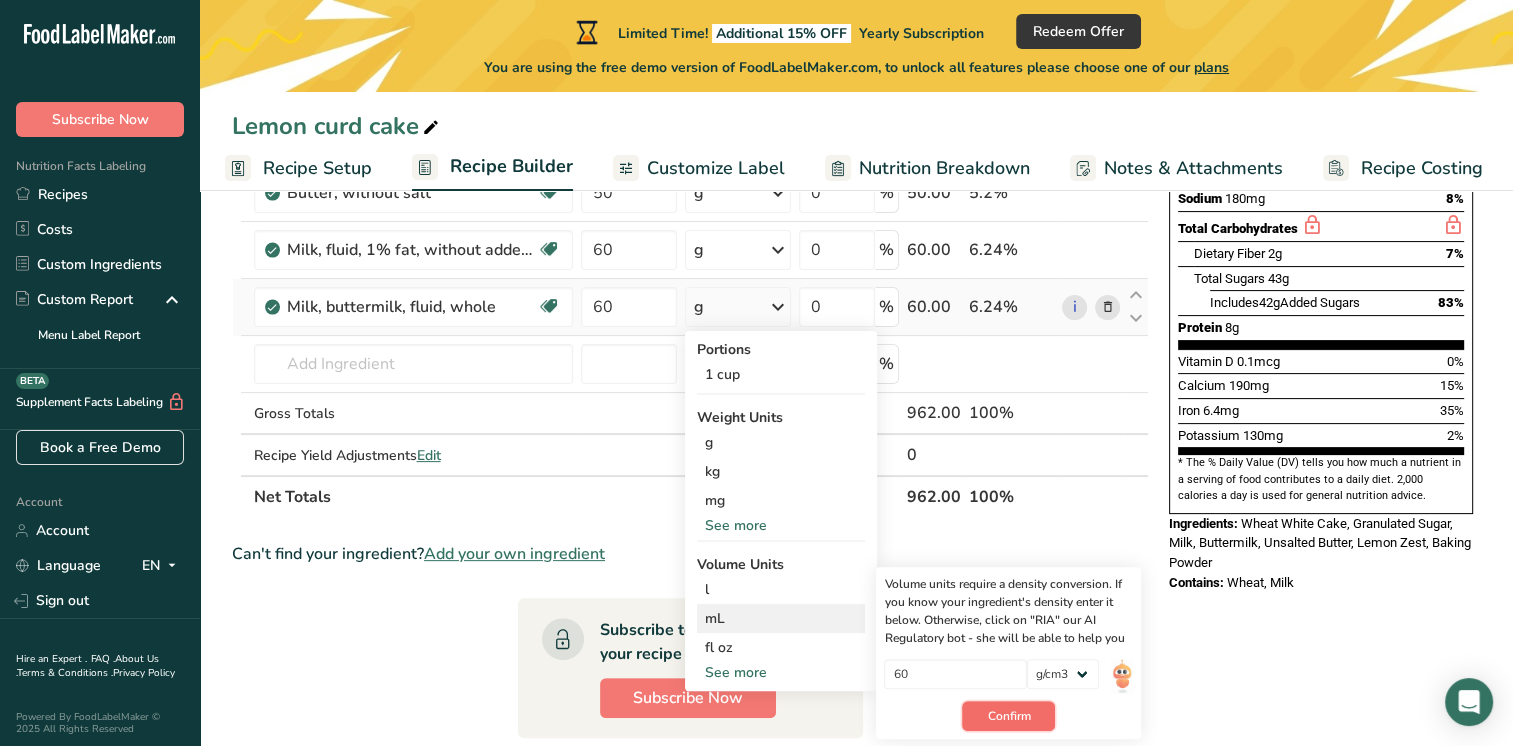 click on "Confirm" at bounding box center [1008, 716] 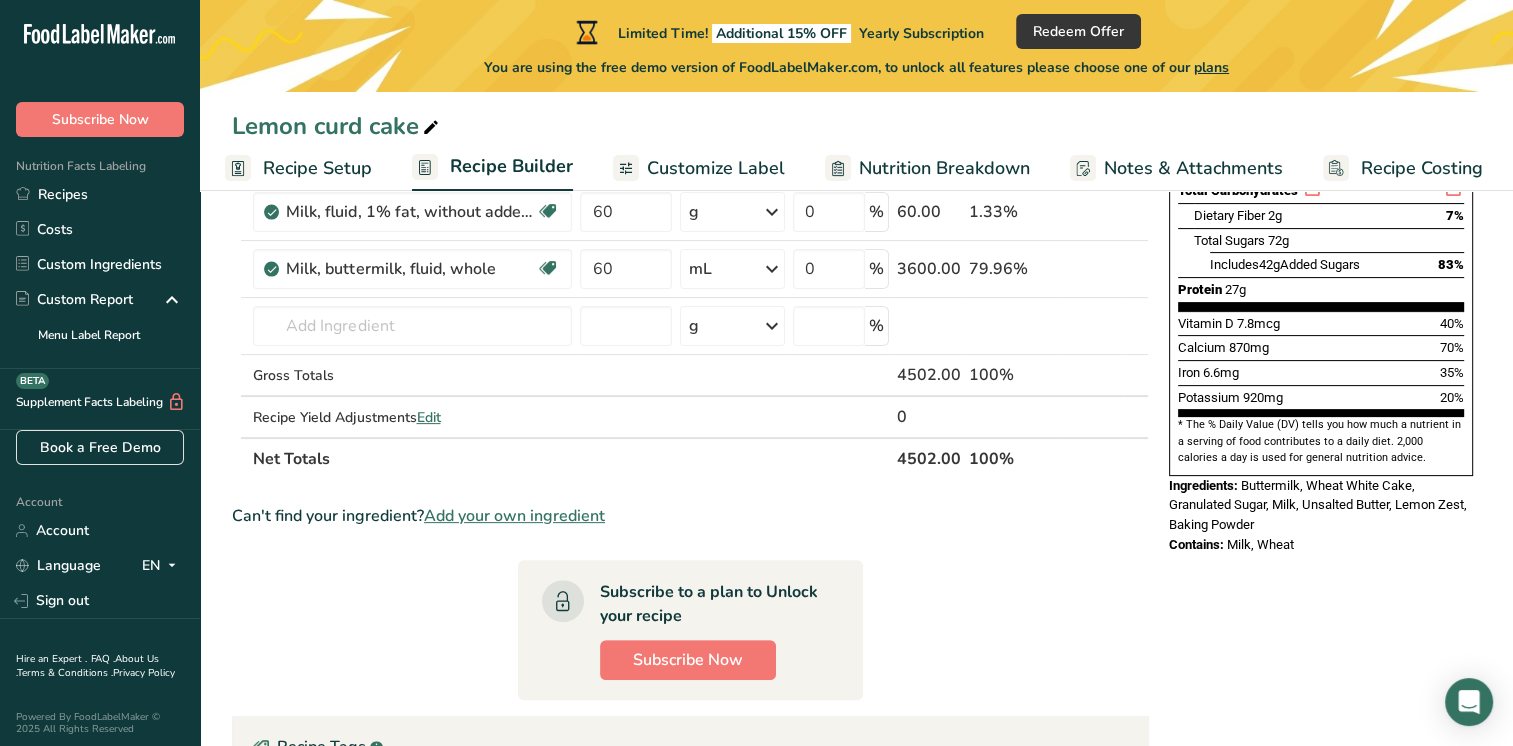 scroll, scrollTop: 304, scrollLeft: 0, axis: vertical 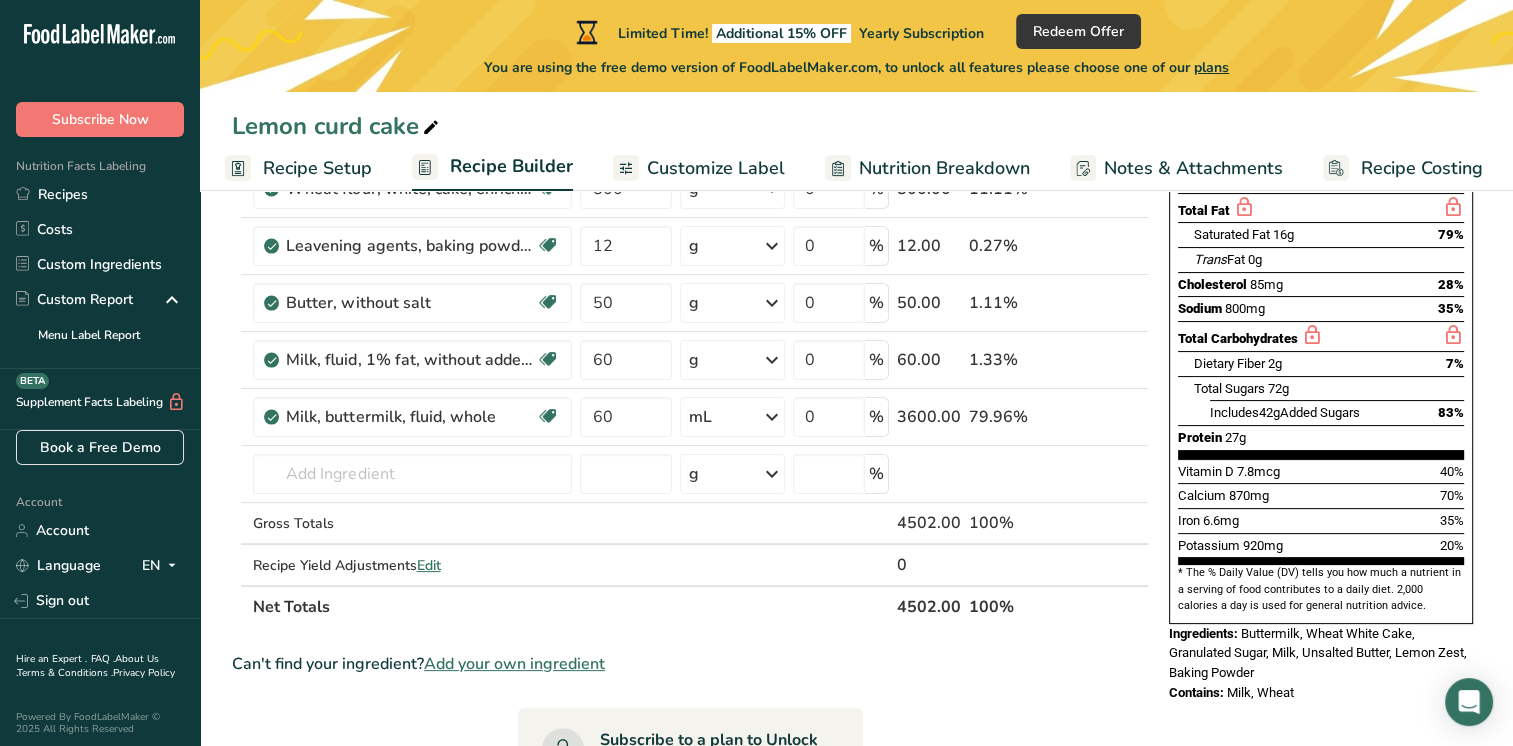 click on "Customize Label" at bounding box center (716, 168) 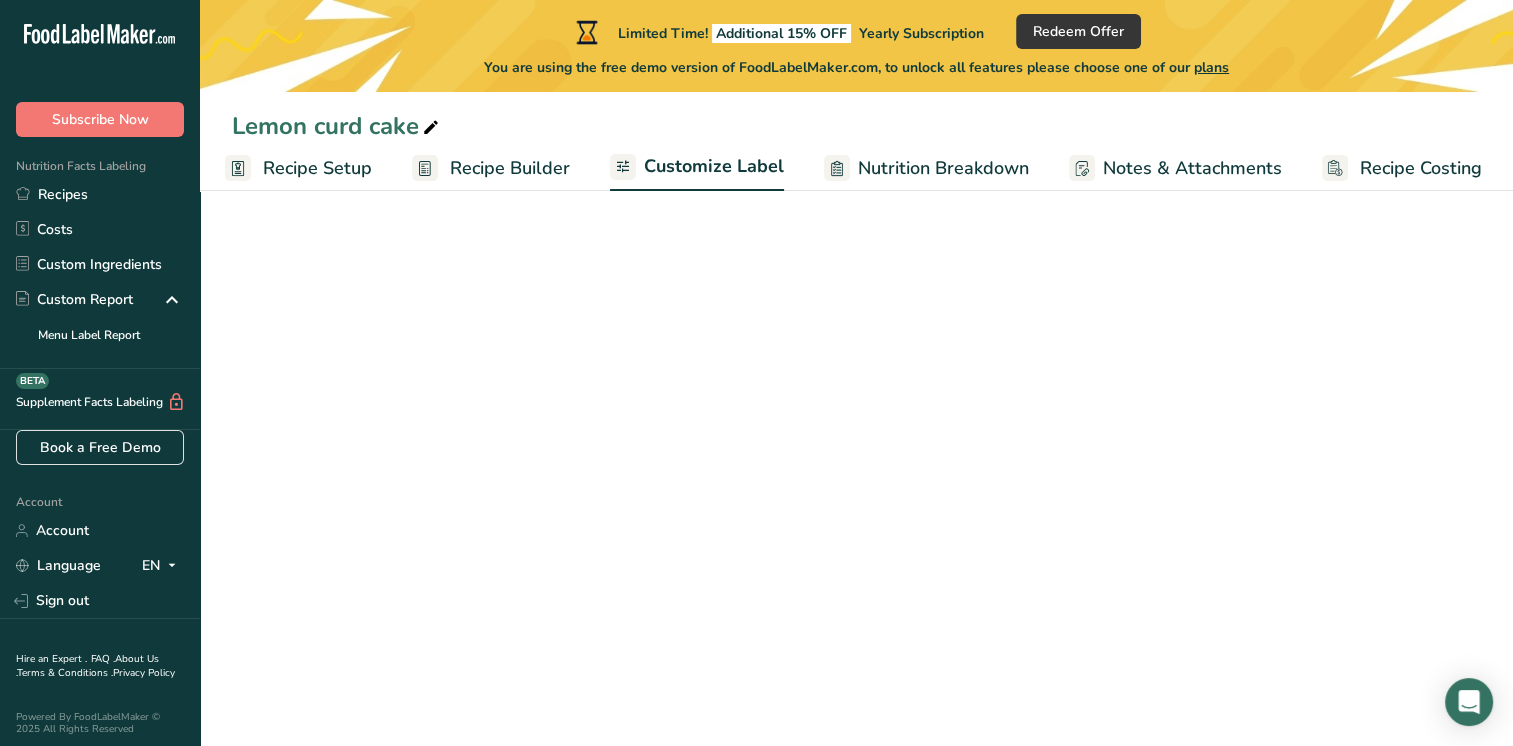 scroll, scrollTop: 0, scrollLeft: 8, axis: horizontal 